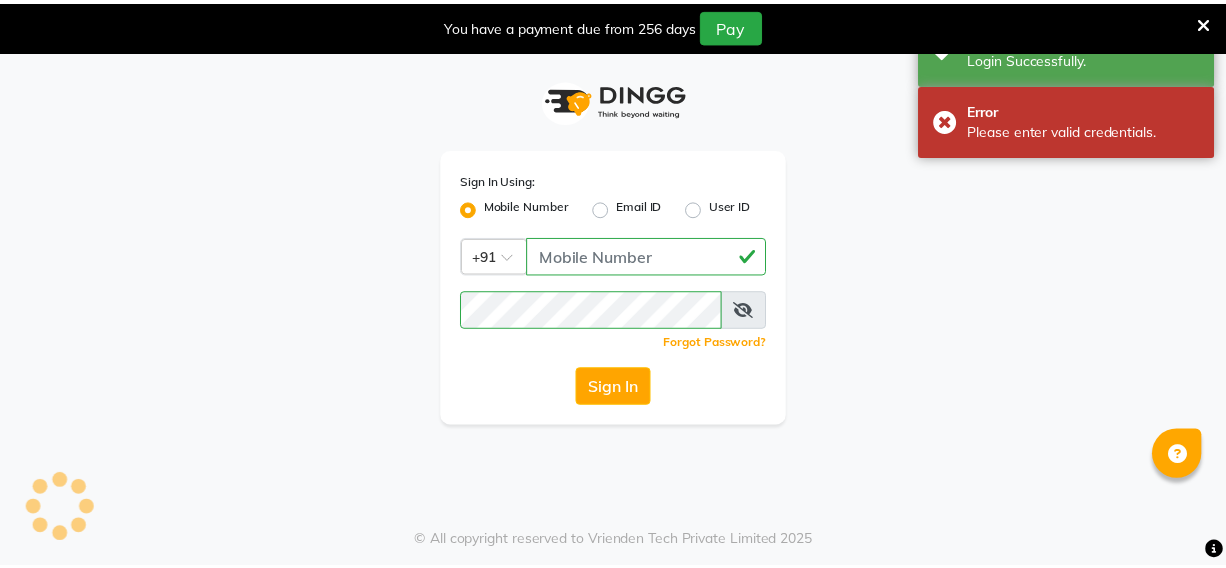 scroll, scrollTop: 0, scrollLeft: 0, axis: both 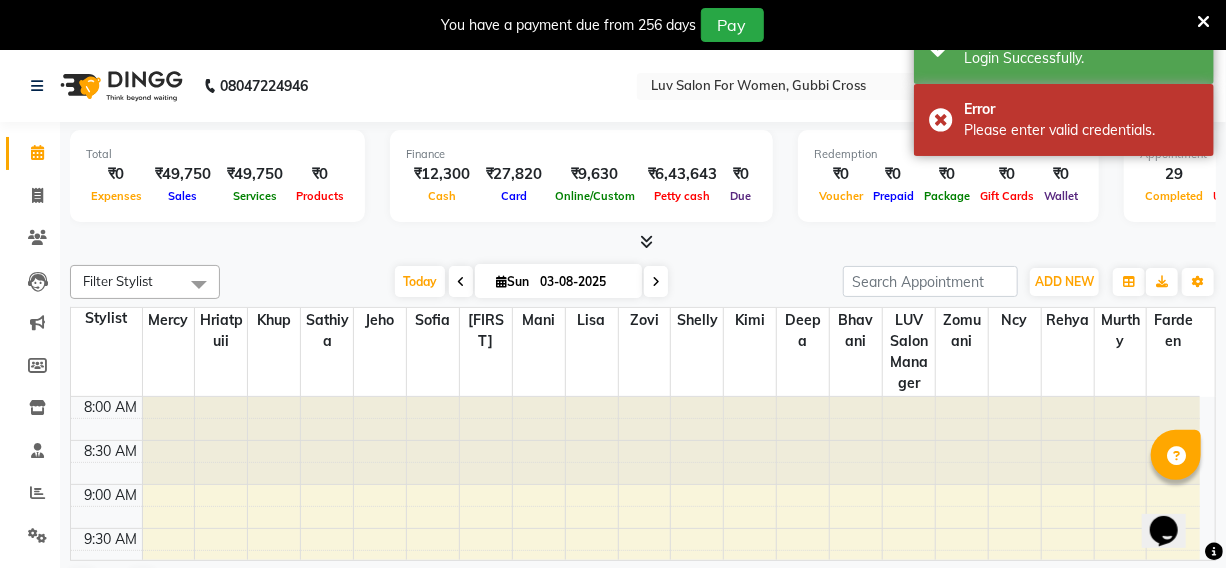 click at bounding box center (1203, 22) 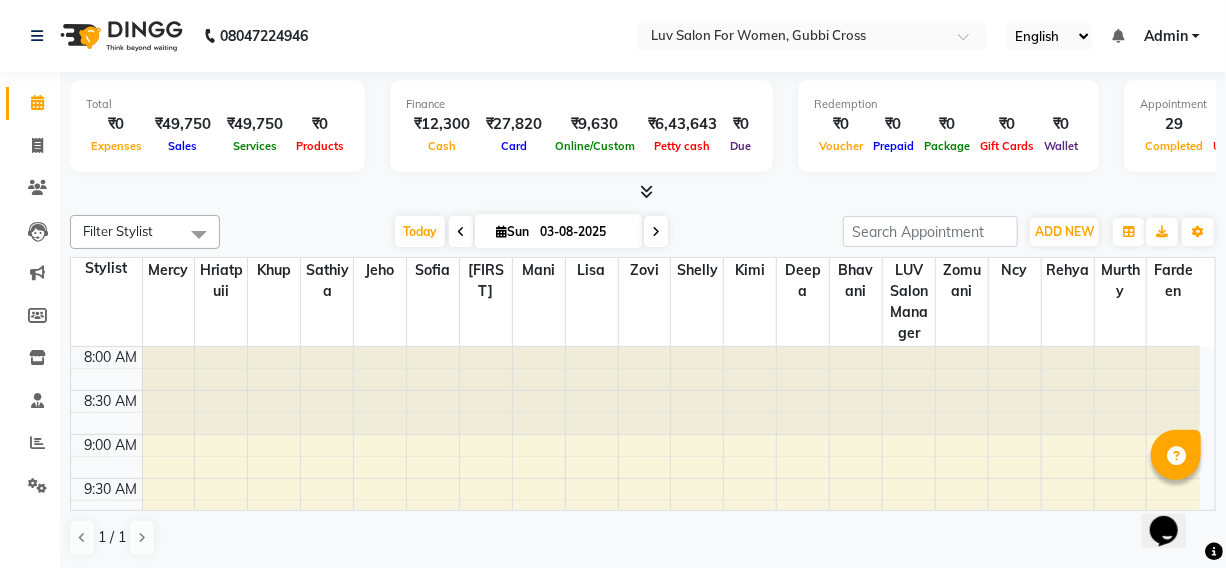 click on "Total  ₹0  Expenses ₹49,750  Sales ₹49,750  Services ₹0  Products Finance  ₹12,300  Cash ₹27,820  Card ₹9,630  Online/Custom ₹6,43,643 Petty cash ₹0 Due  Redemption  ₹0 Voucher ₹0 Prepaid ₹0 Package ₹0  Gift Cards ₹0  Wallet  Appointment  29 Completed 0 Upcoming 0 Ongoing 0 No show  Other sales  ₹0  Packages ₹0  Memberships ₹0  Vouchers ₹0  Prepaids ₹0  Gift Cards Filter Stylist Select All Bhavani Deepa Fardeen Hriatpuii Jeho Khup Kimi Lisa LUV Salon Manager Lydia Mani Mercy Murthy Ncy Rehya Sathiya Shelly Sofia Zomuani Zovi Today  Sun 03-08-2025 Toggle Dropdown Add Appointment Add Invoice Add Expense Add Attendance Add Client Add Transaction Toggle Dropdown Add Appointment Add Invoice Add Expense Add Attendance Add Client ADD NEW Toggle Dropdown Add Appointment Add Invoice Add Expense Add Attendance Add Client Add Transaction Filter Stylist Select All Bhavani Deepa Fardeen Hriatpuii Jeho Khup Kimi Lisa LUV Salon Manager Lydia Mani Mercy Murthy Ncy Rehya Sathiya Shelly 20" 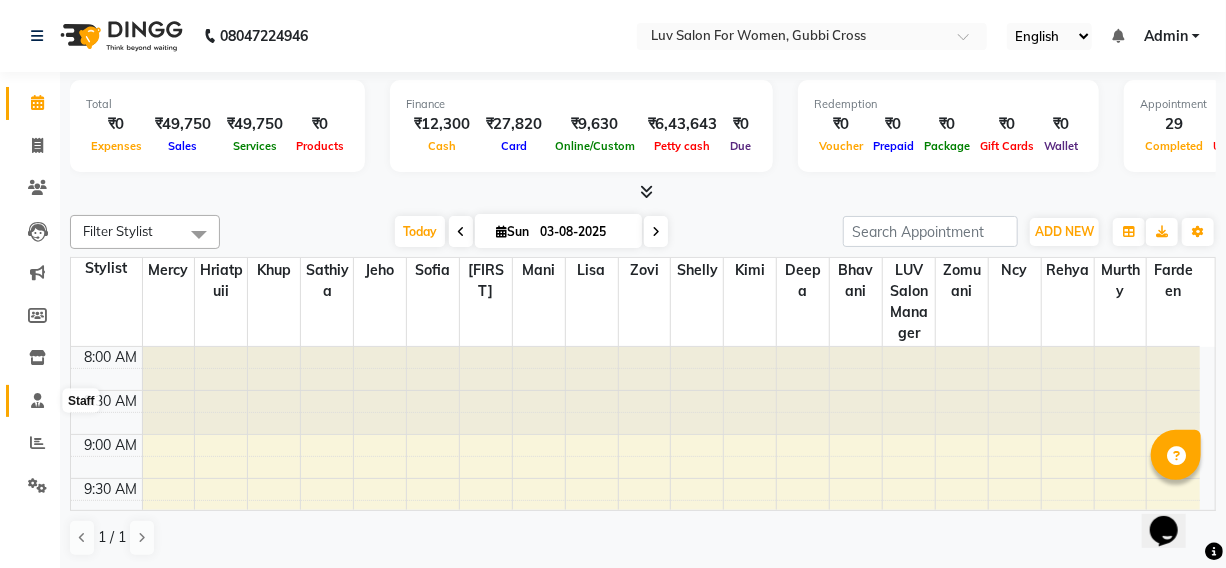 click 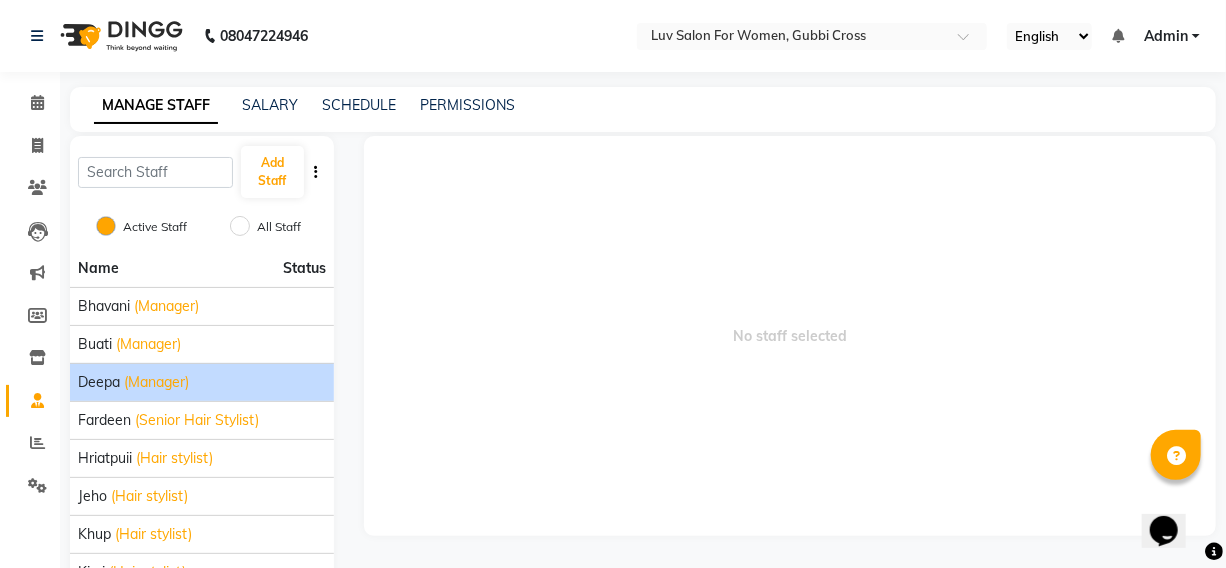 scroll, scrollTop: 187, scrollLeft: 0, axis: vertical 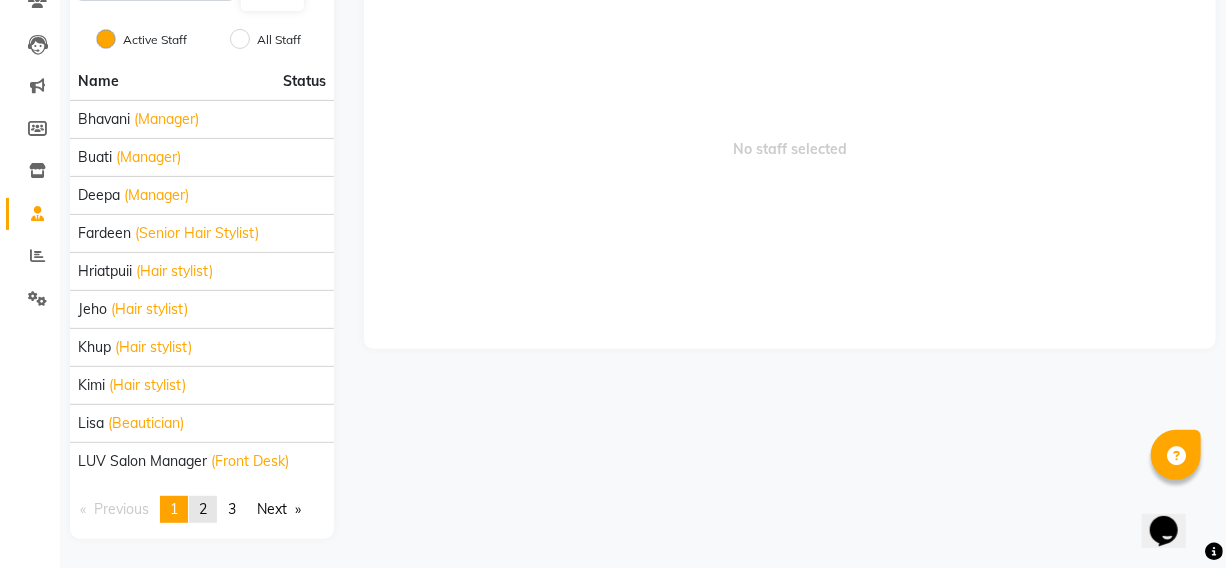 click on "2" at bounding box center (203, 509) 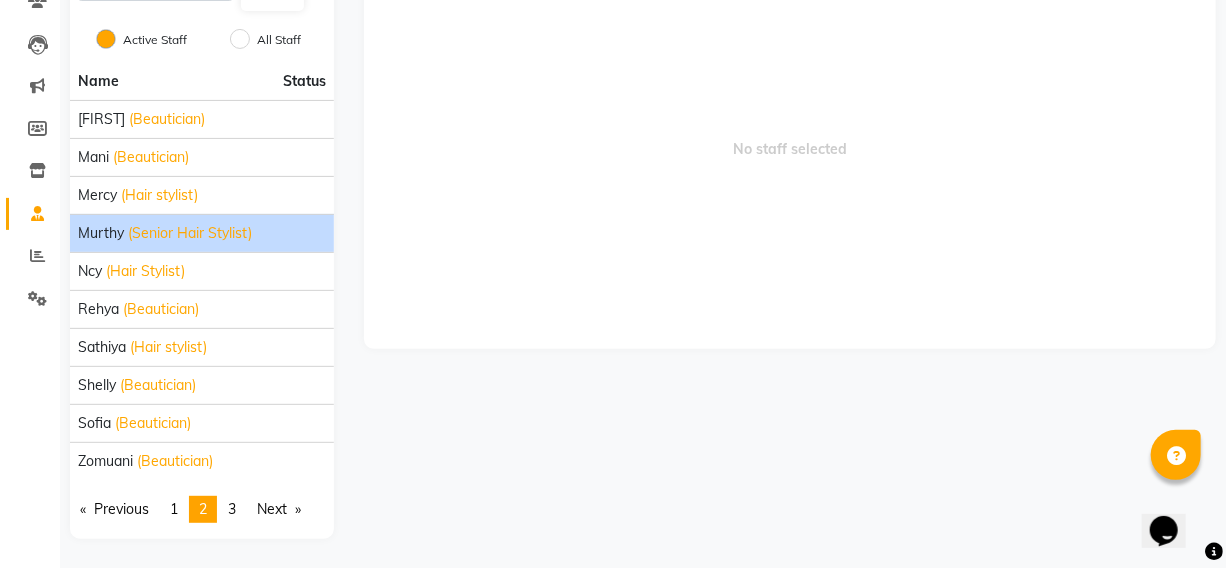 click on "(Senior Hair Stylist)" 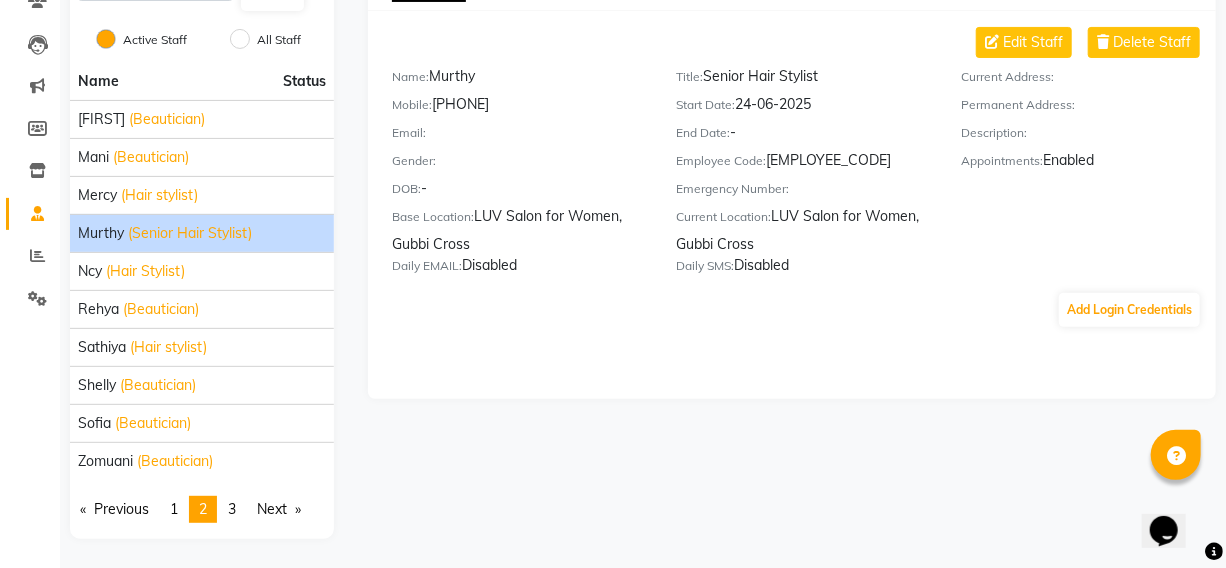 click on "Mobile:   9740449421" 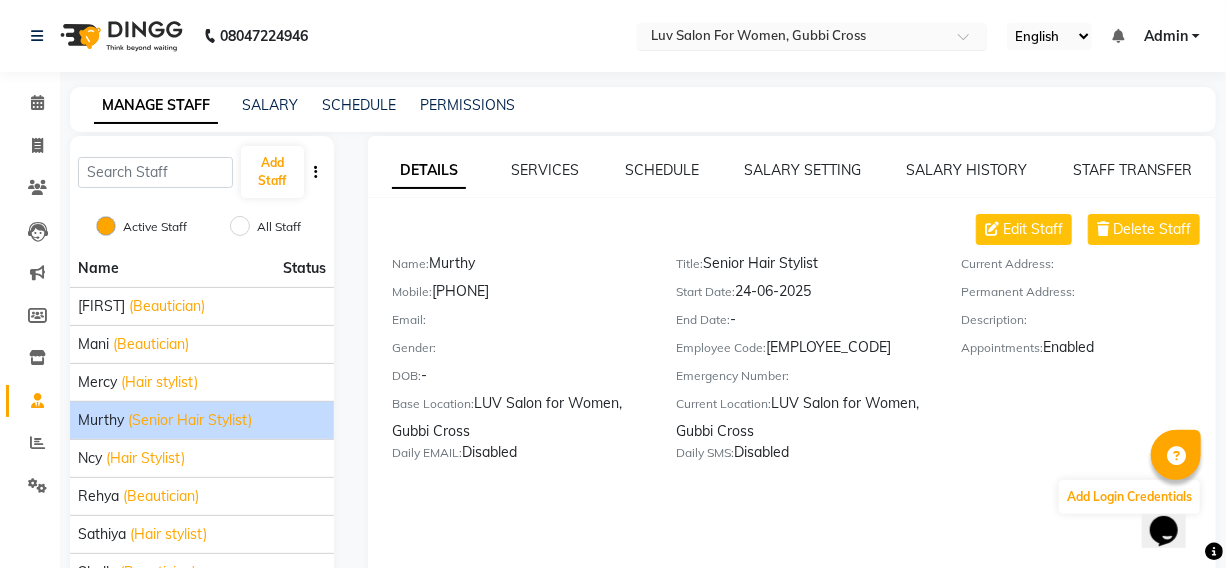 click at bounding box center [970, 42] 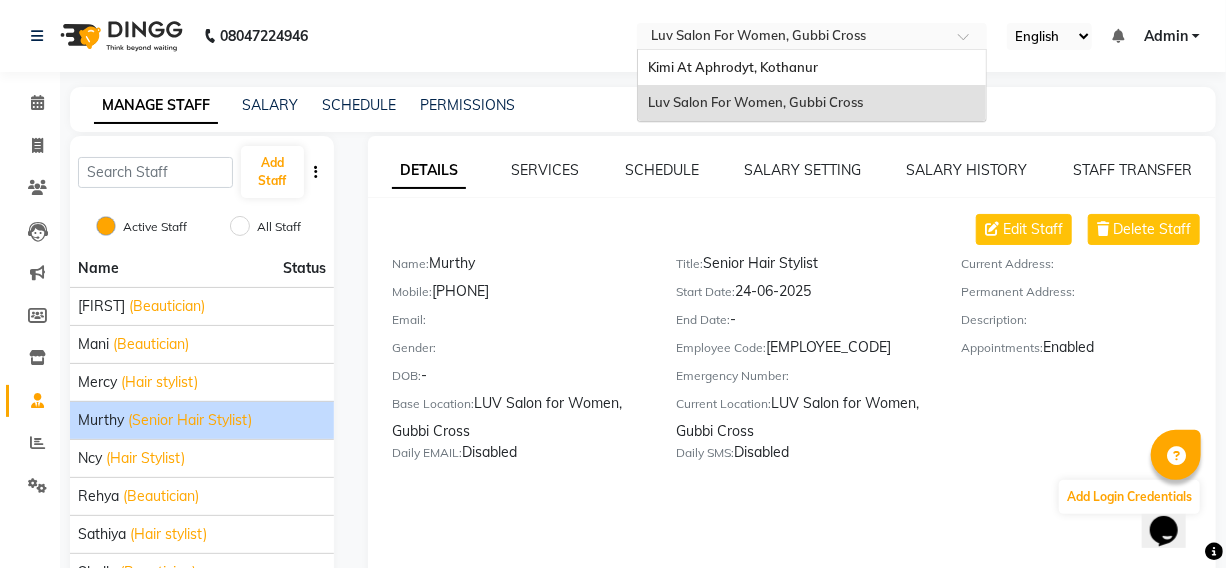 click at bounding box center (970, 42) 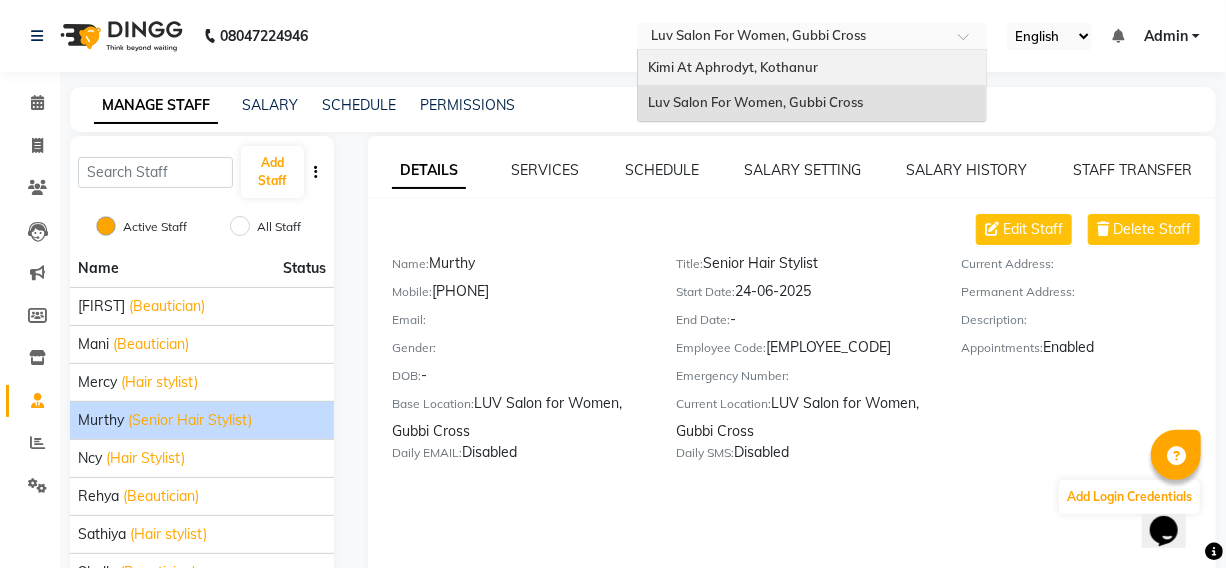 click on "Kimi At Aphrodyt, Kothanur" at bounding box center (812, 68) 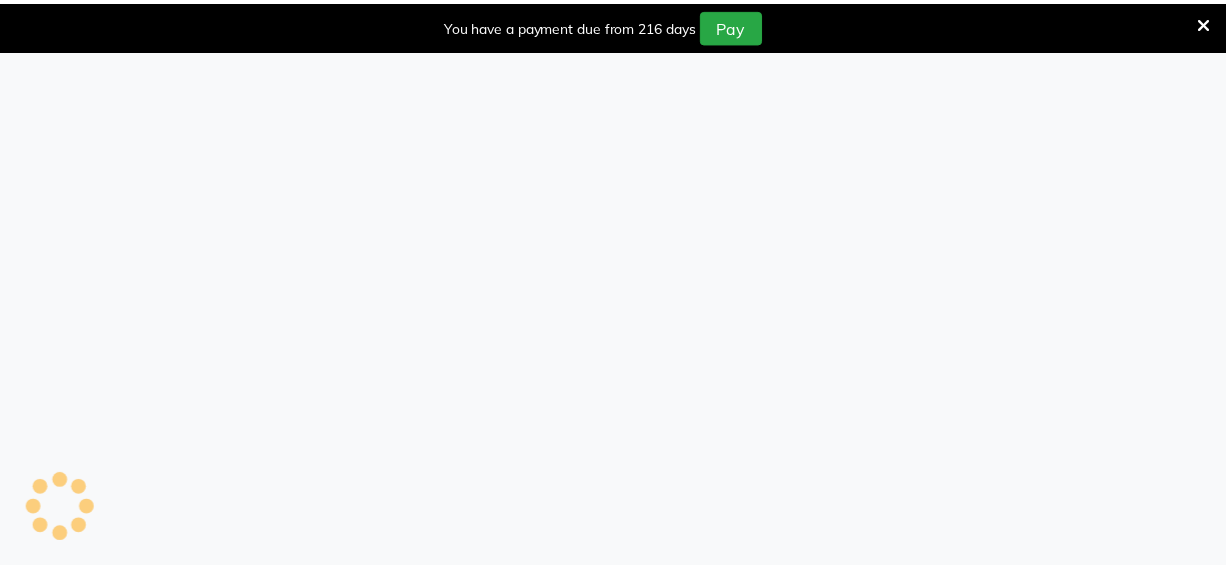 scroll, scrollTop: 0, scrollLeft: 0, axis: both 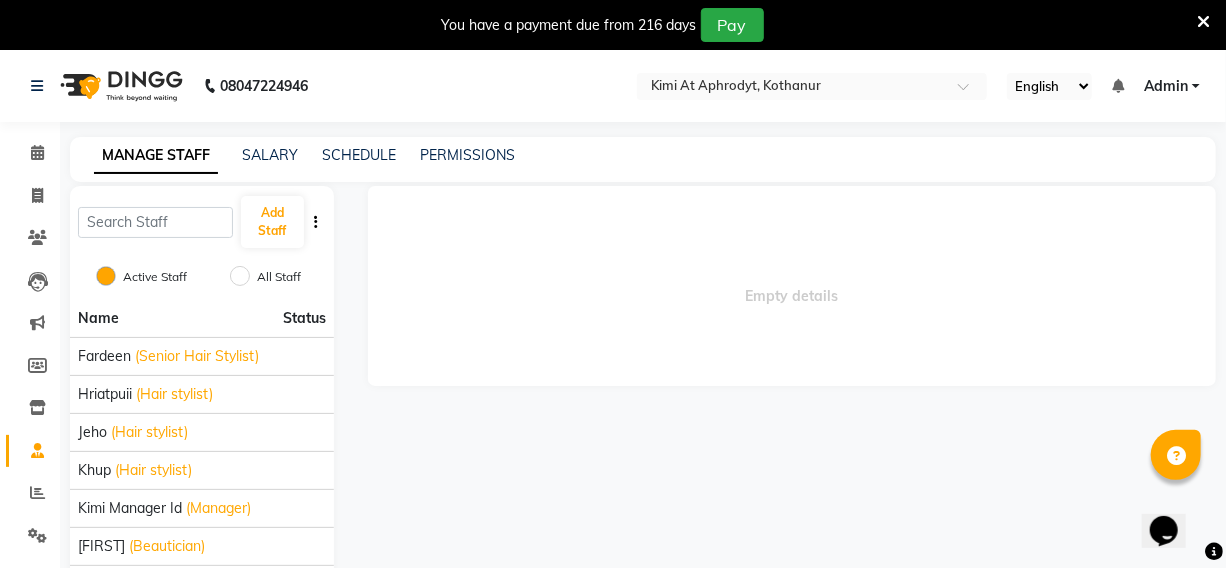 click on "You have a payment due from 216 days   Pay" at bounding box center [613, 25] 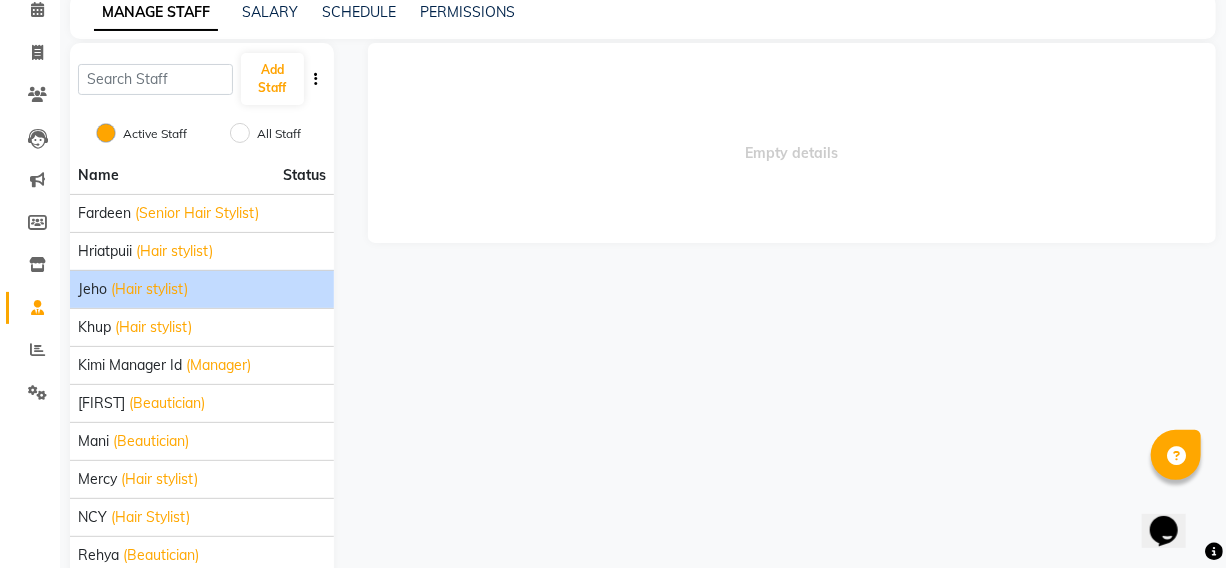 scroll, scrollTop: 187, scrollLeft: 0, axis: vertical 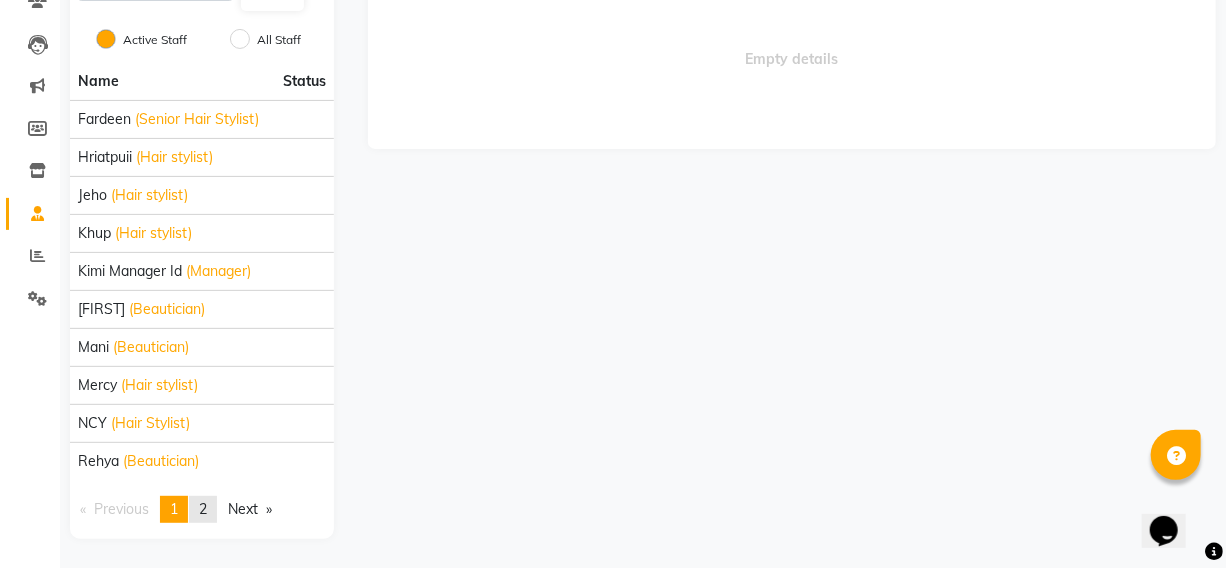 click on "2" at bounding box center (203, 509) 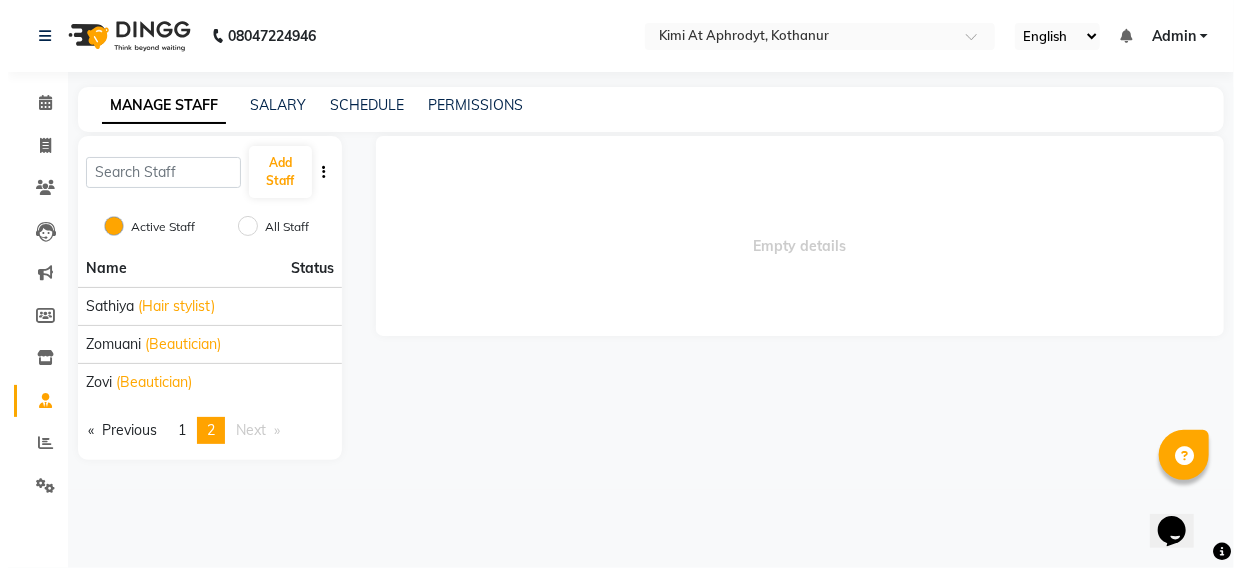 scroll, scrollTop: 0, scrollLeft: 0, axis: both 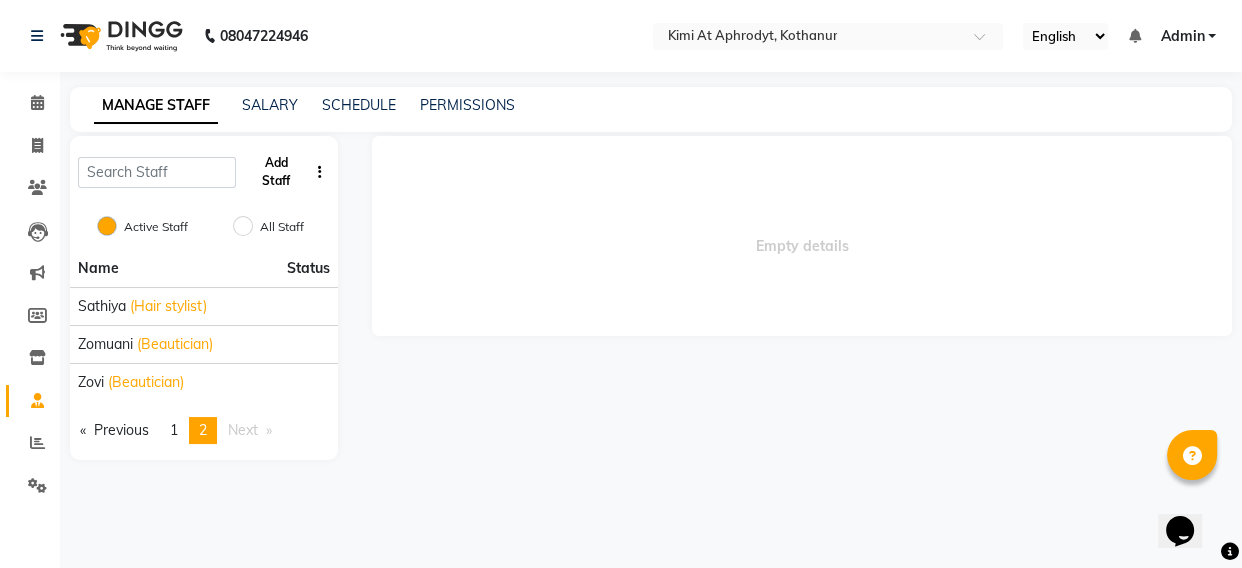 click on "Add Staff" 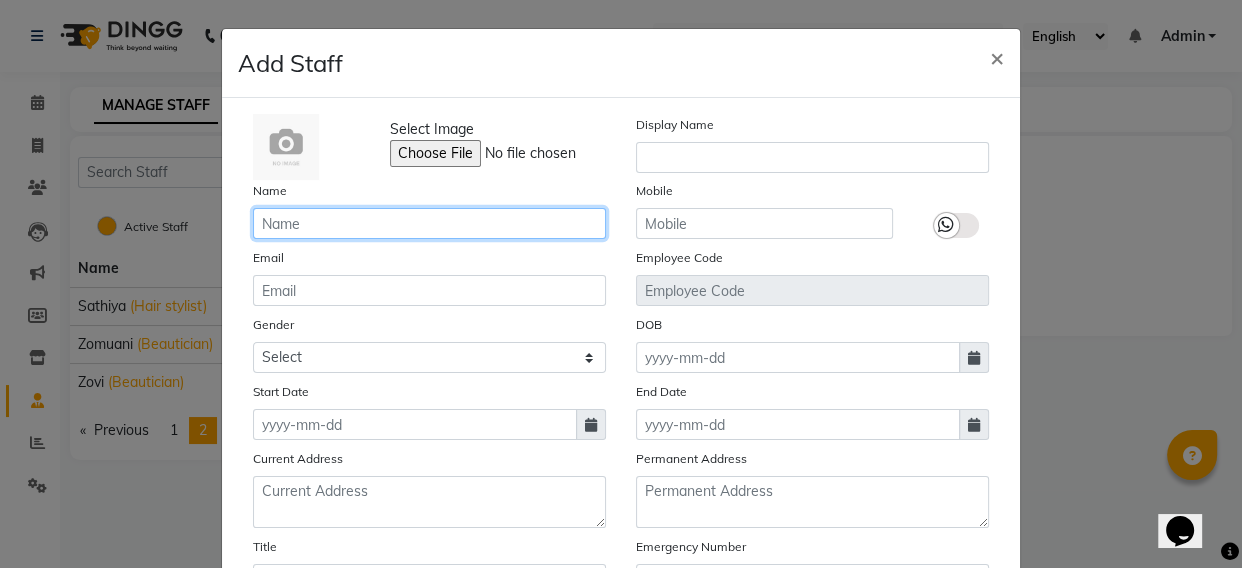 click 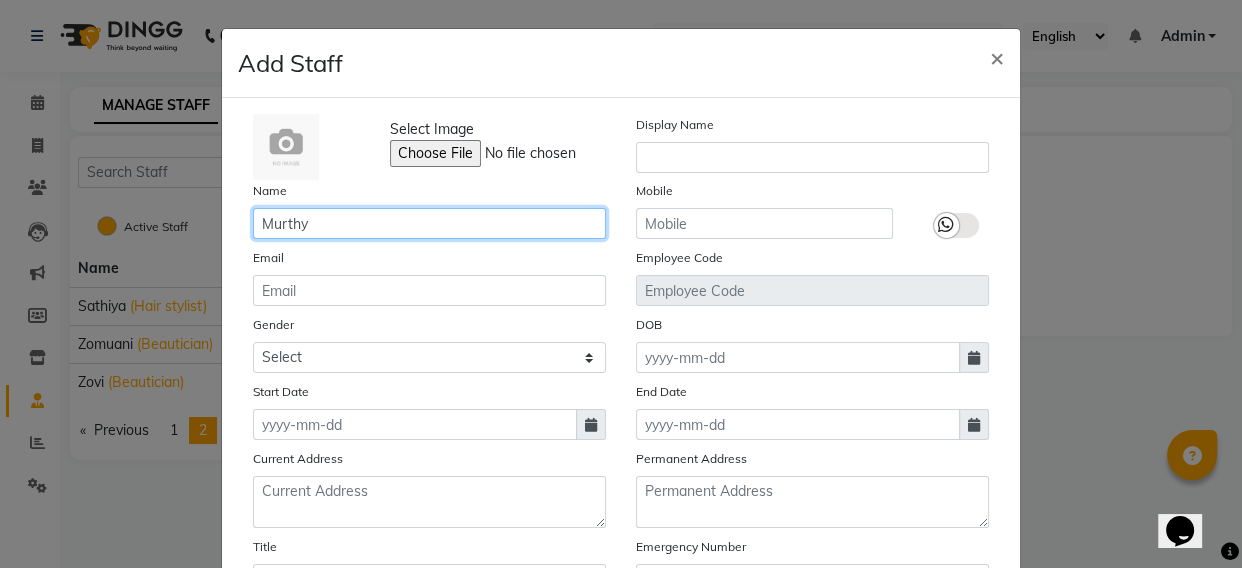 type on "Murthy" 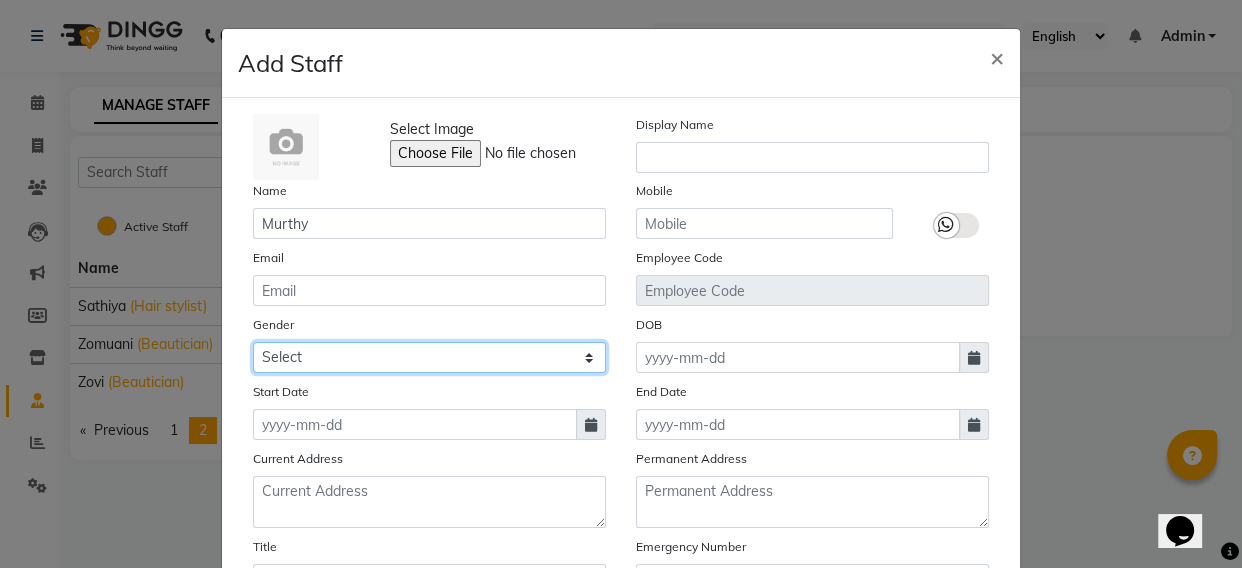 click on "Select Male Female Other Prefer Not To Say" 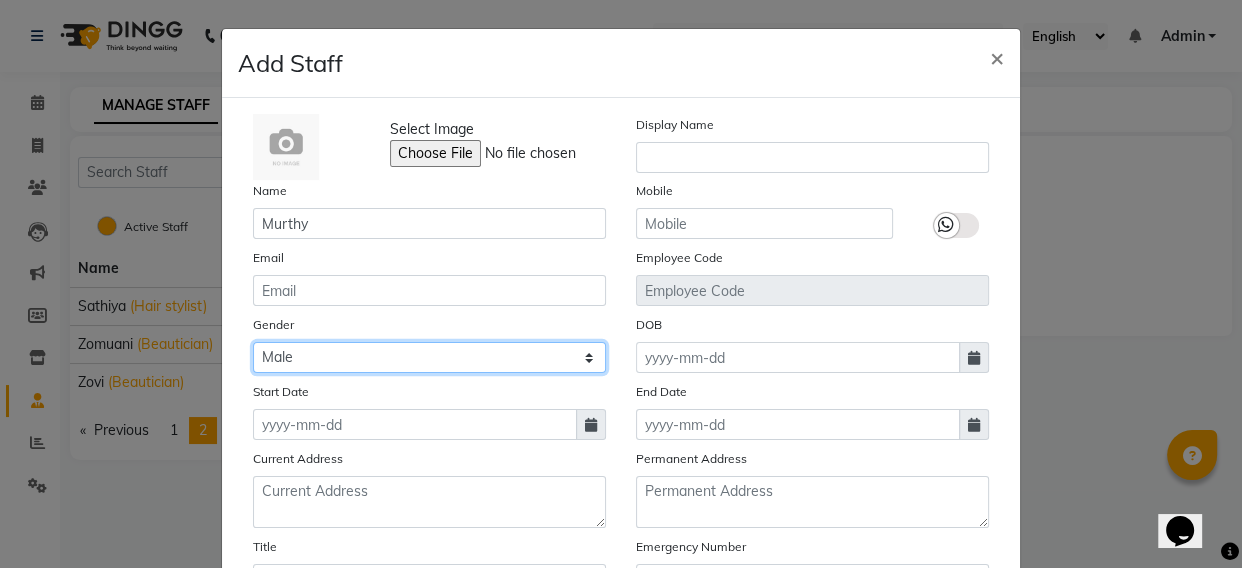 click on "Select Male Female Other Prefer Not To Say" 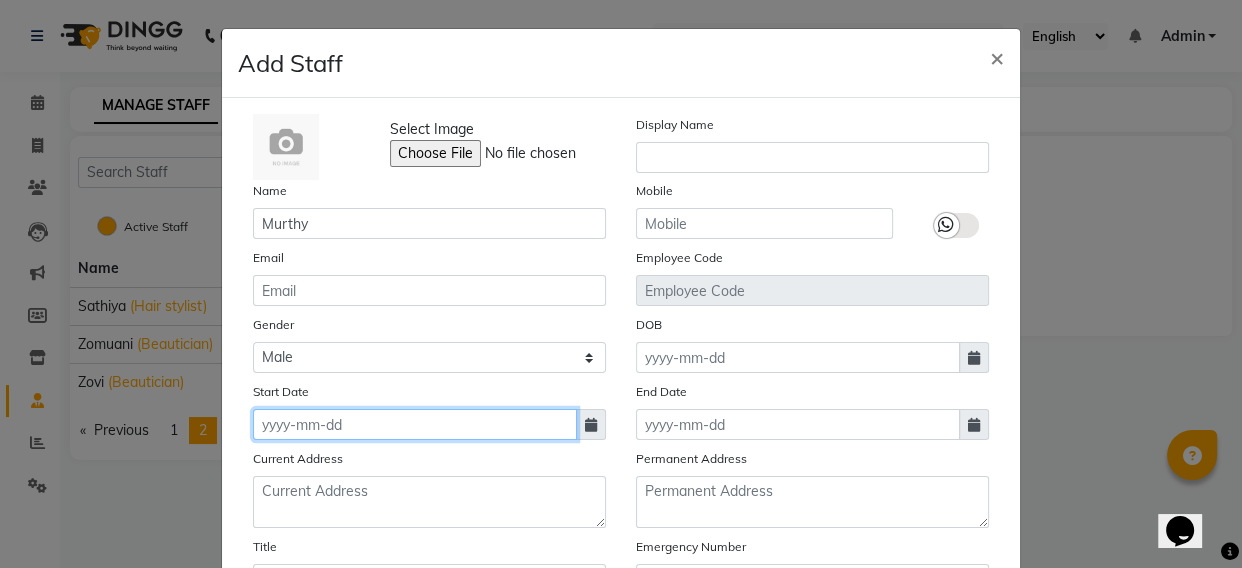 click 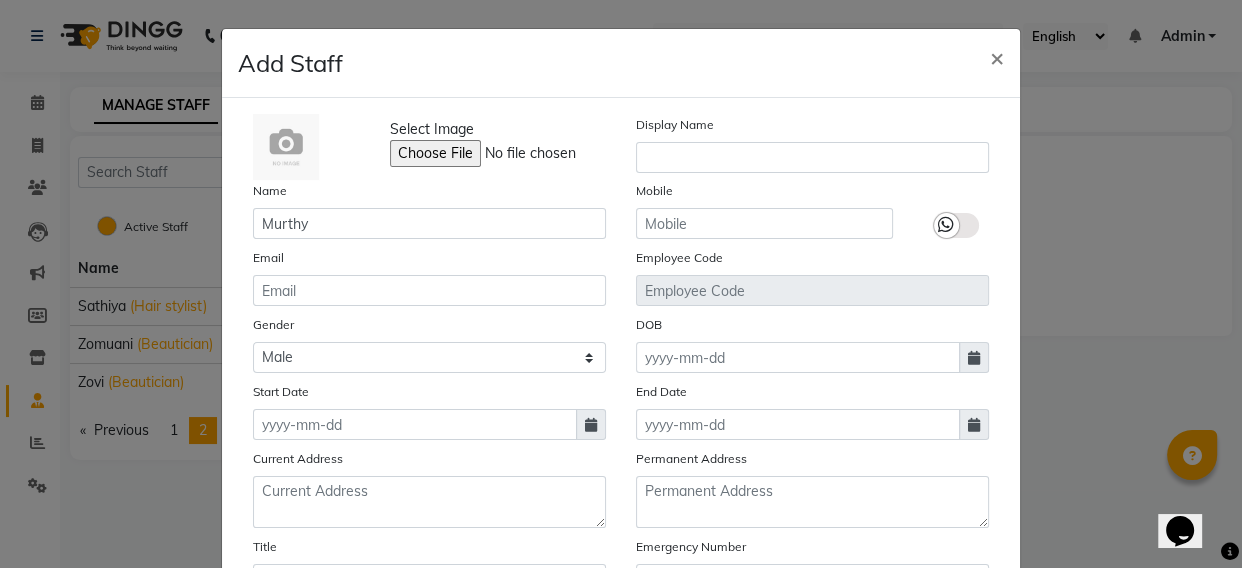 select on "8" 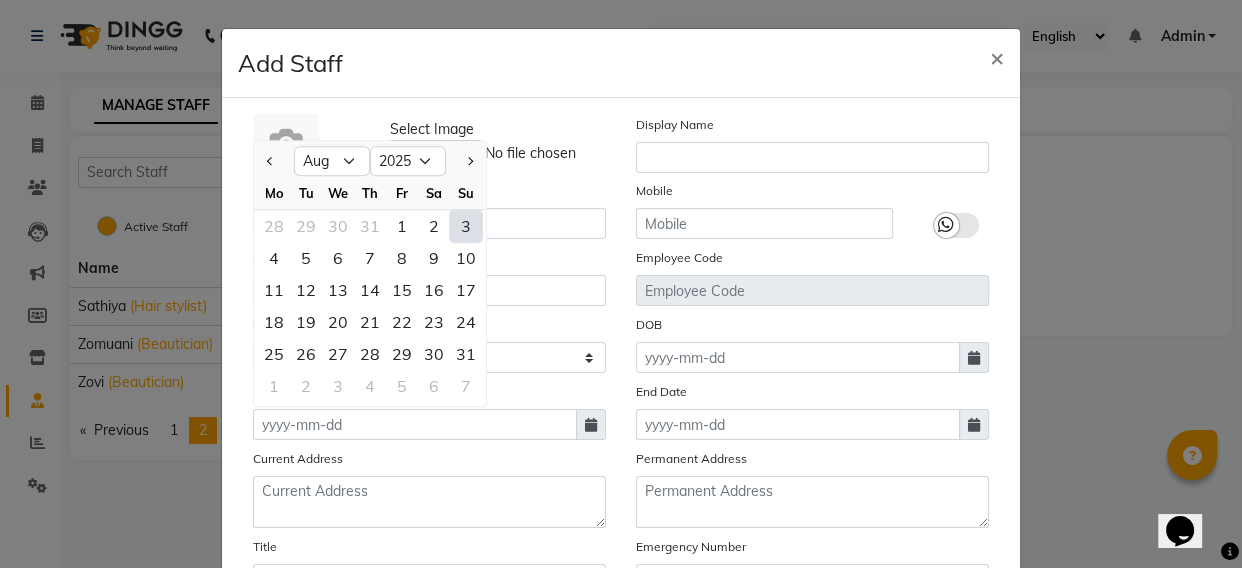 click on "Select Image Display Name Name Murthy Mobile Email Employee Code Gender Select Male Female Other Prefer Not To Say DOB Start Date Jan Feb Mar Apr May Jun Jul Aug Sep Oct Nov Dec 2015 2016 2017 2018 2019 2020 2021 2022 2023 2024 2025 2026 2027 2028 2029 2030 2031 2032 2033 2034 2035 Mo Tu We Th Fr Sa Su 28 29 30 31 1 2 3 4 5 6 7 8 9 10 11 12 13 14 15 16 17 18 19 20 21 22 23 24 25 26 27 28 29 30 31 1 2 3 4 5 6 7 End Date Current Address Permanent Address Title Emergency Number Appointments Enable Description Daily SMS Daily Email" 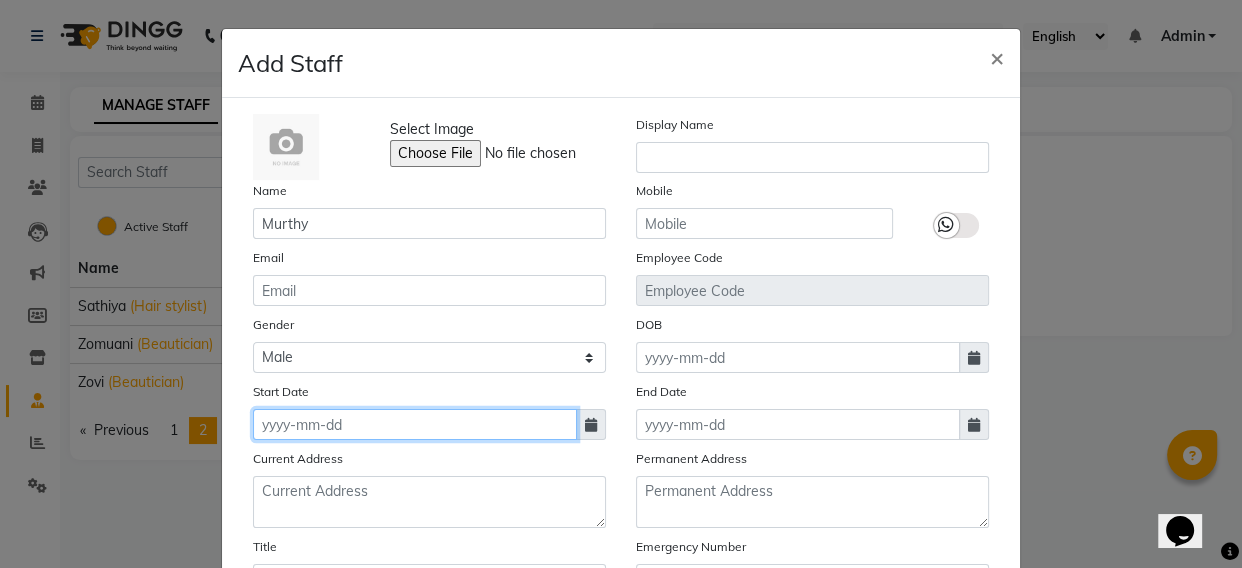 click 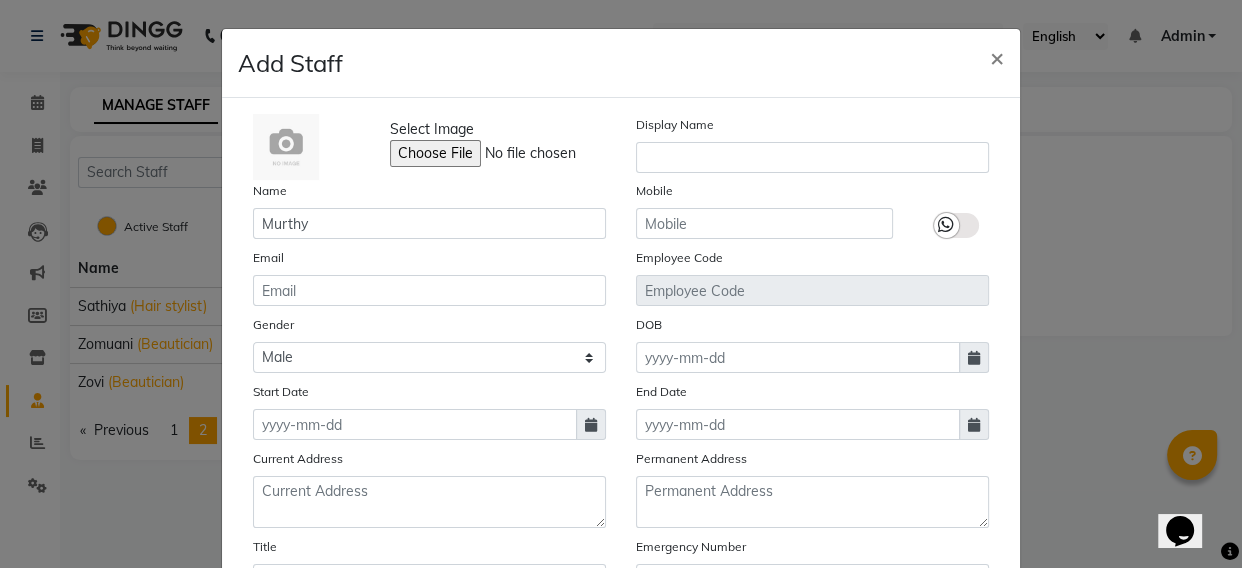 select on "8" 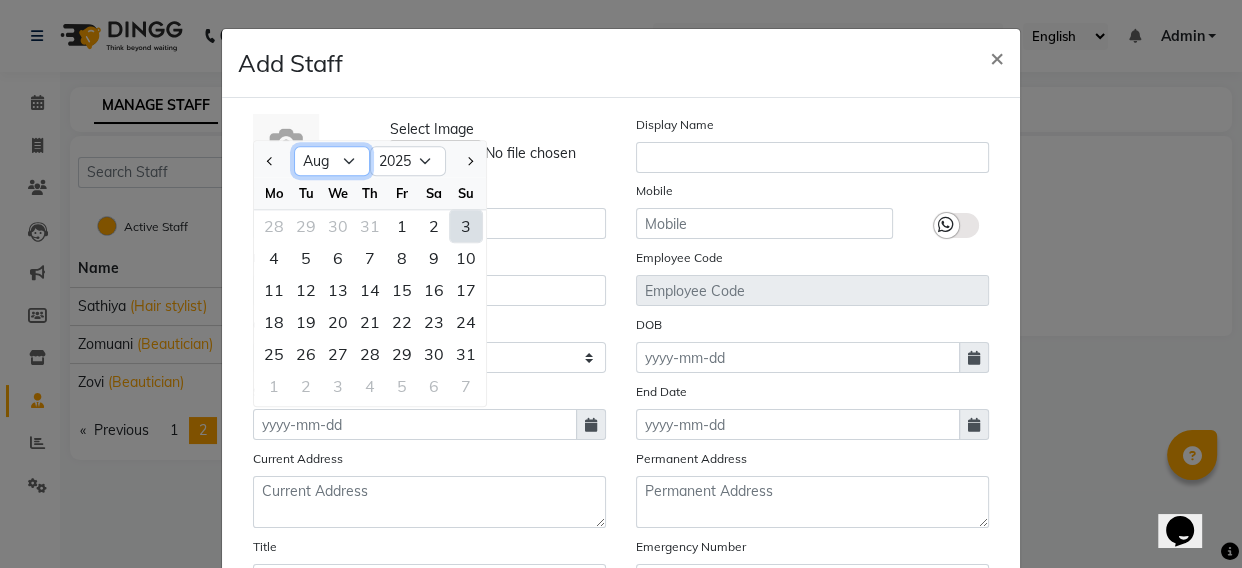 click on "Jan Feb Mar Apr May Jun Jul Aug Sep Oct Nov Dec" 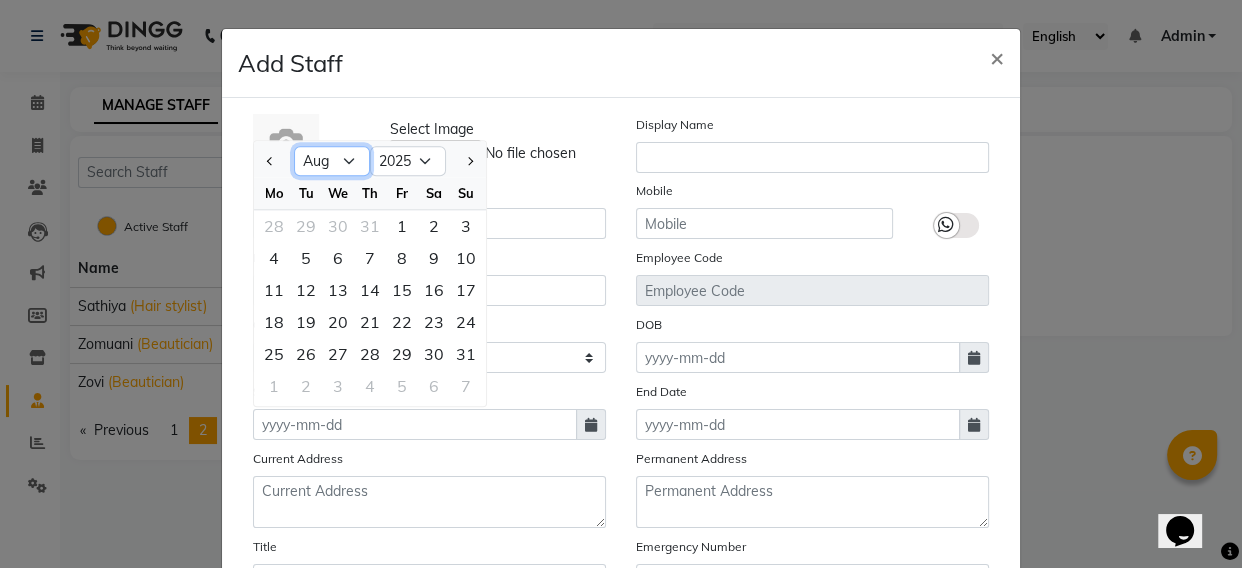 click on "Jan Feb Mar Apr May Jun Jul Aug Sep Oct Nov Dec" 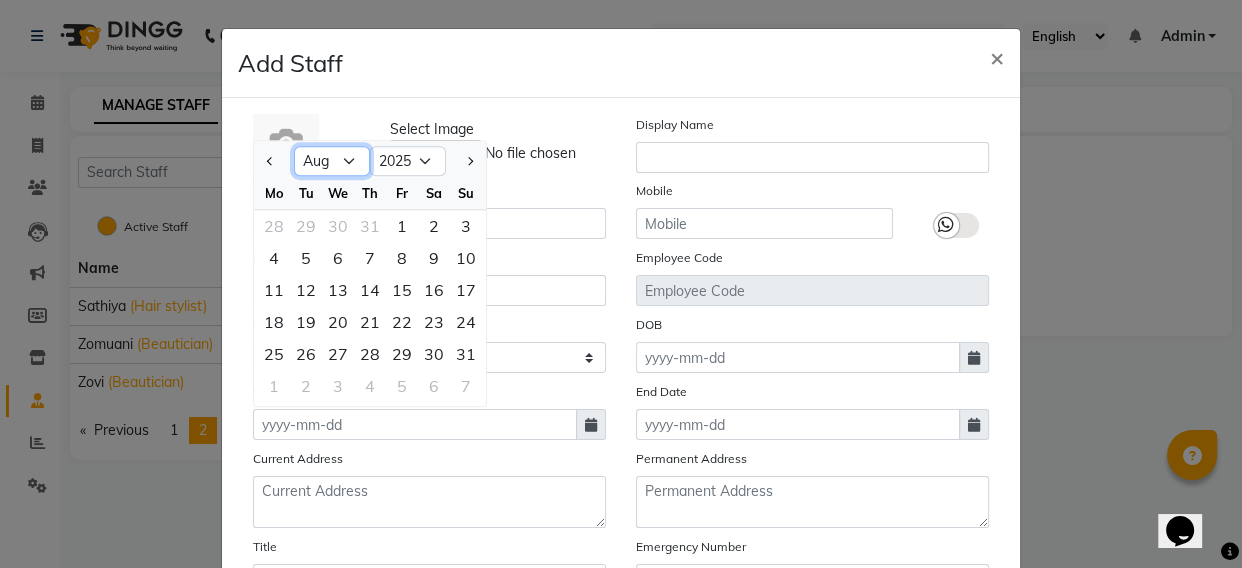 select on "6" 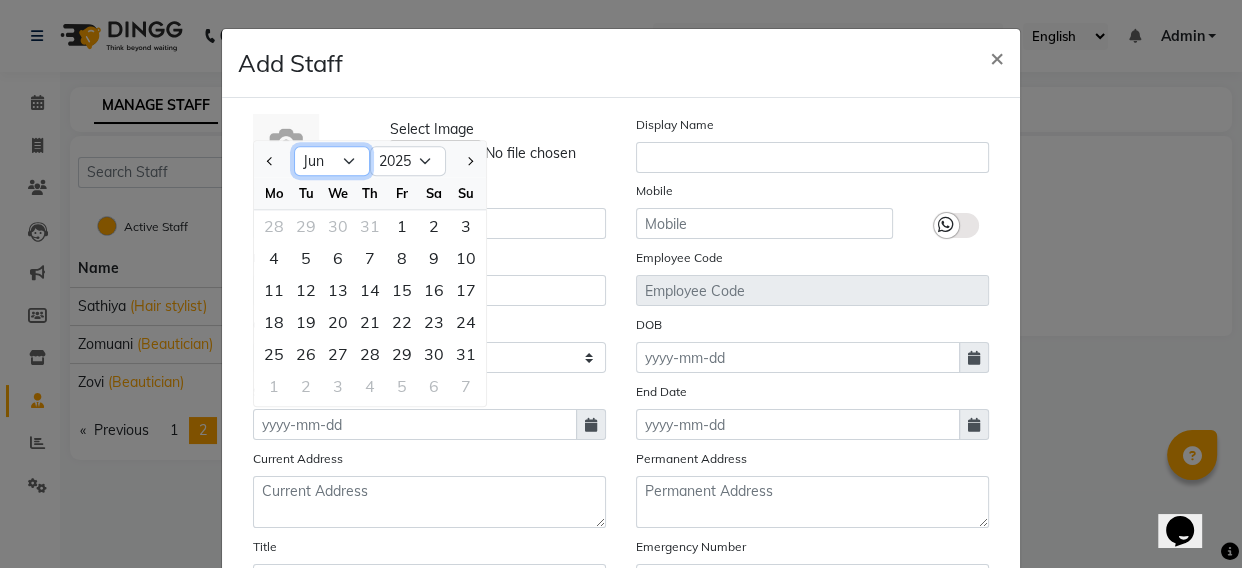 click on "Jan Feb Mar Apr May Jun Jul Aug Sep Oct Nov Dec" 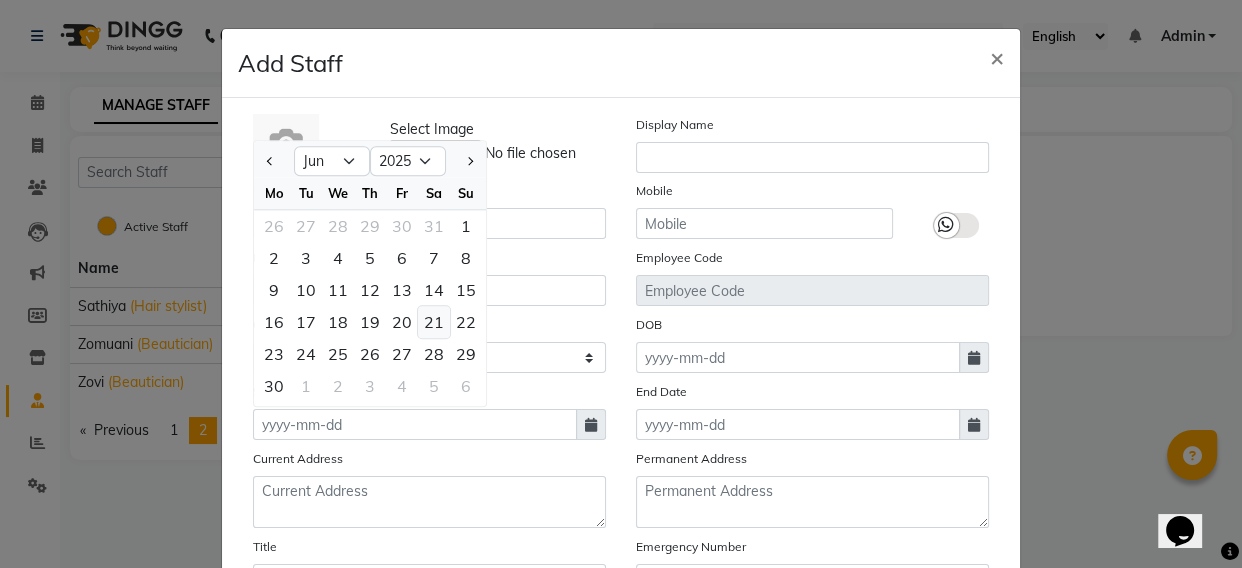 click on "21" 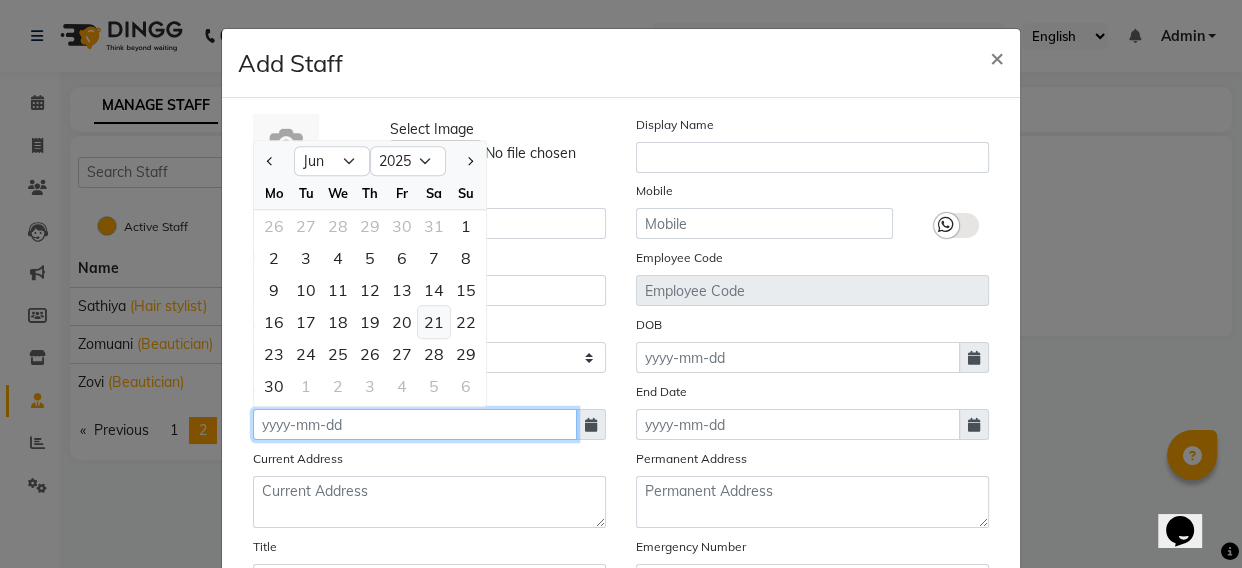 type on "21-06-2025" 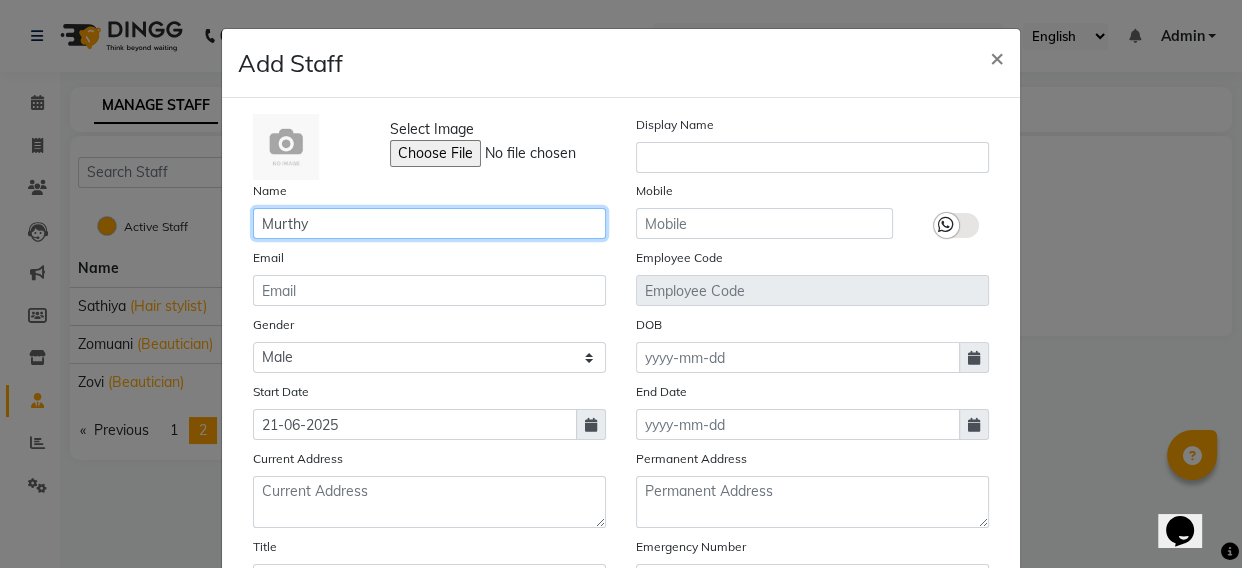 click on "Murthy" 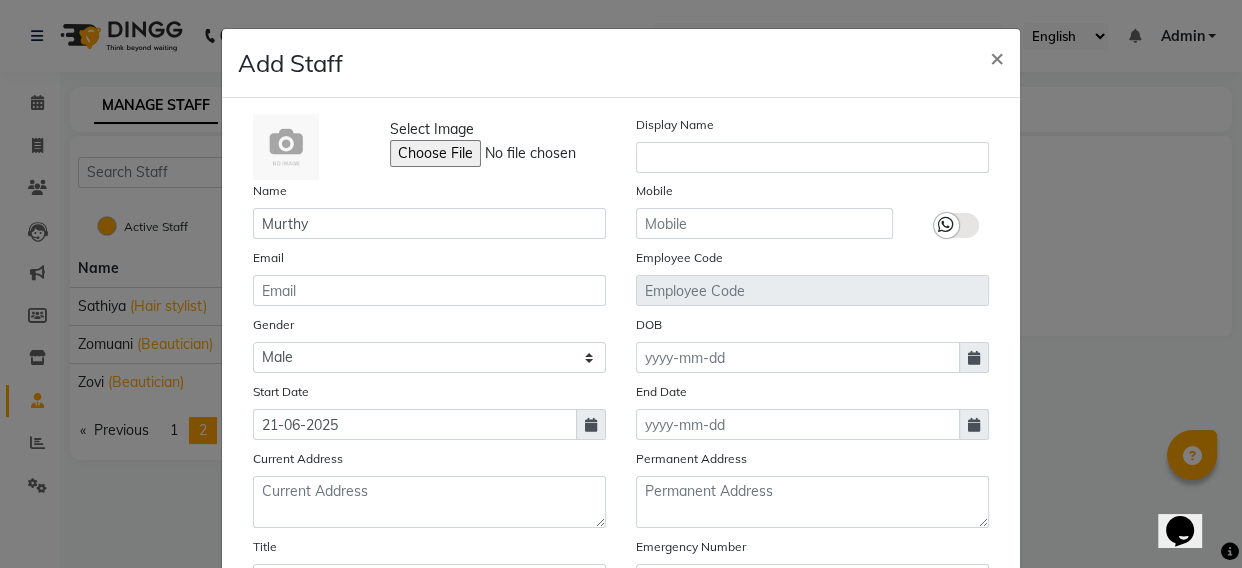 click on "Email" 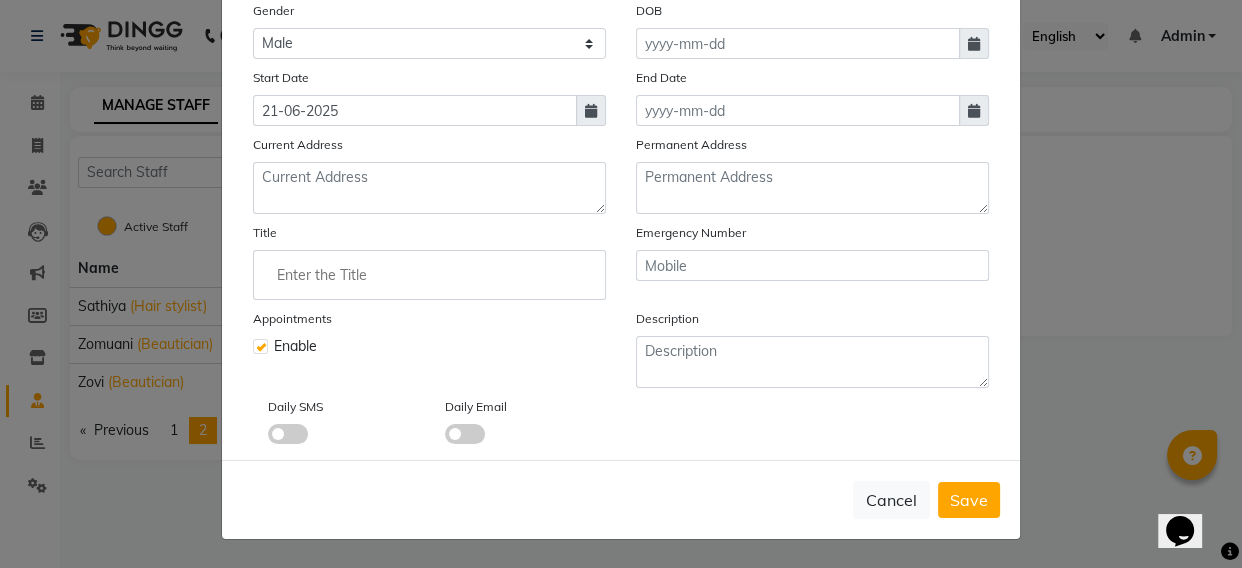 scroll, scrollTop: 0, scrollLeft: 0, axis: both 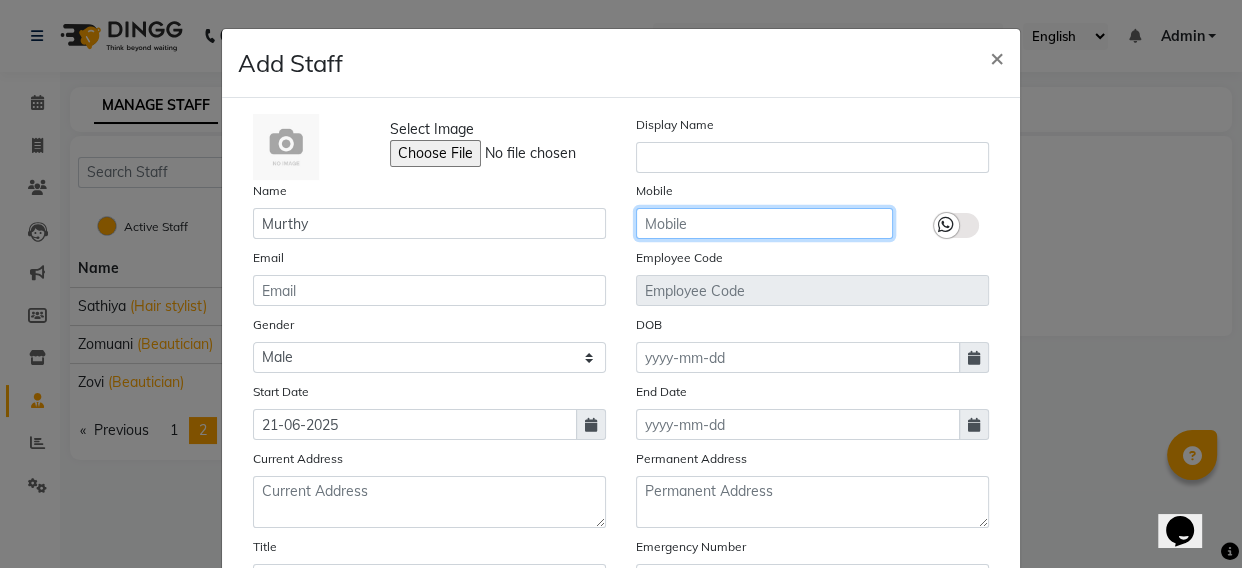 click 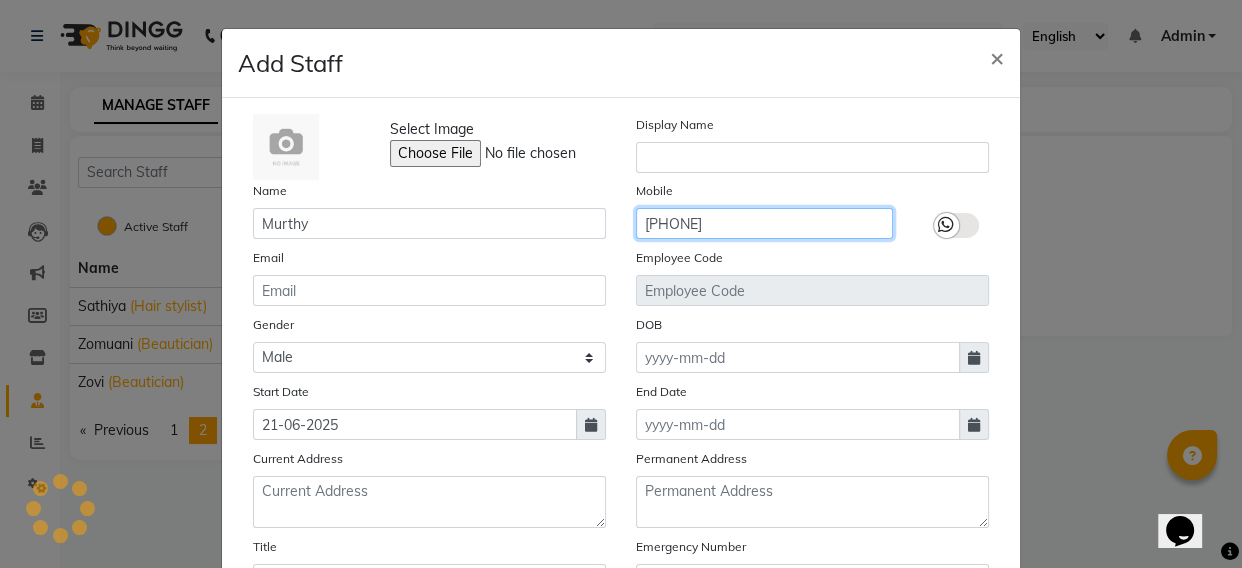 type on "[PHONE]" 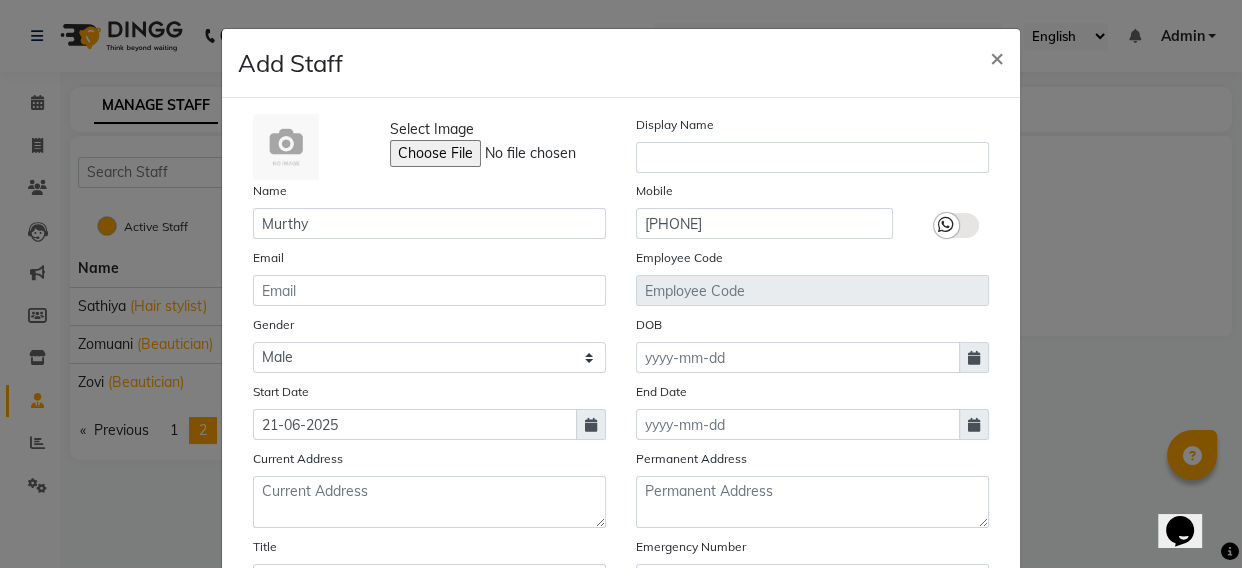 click on "DOB" 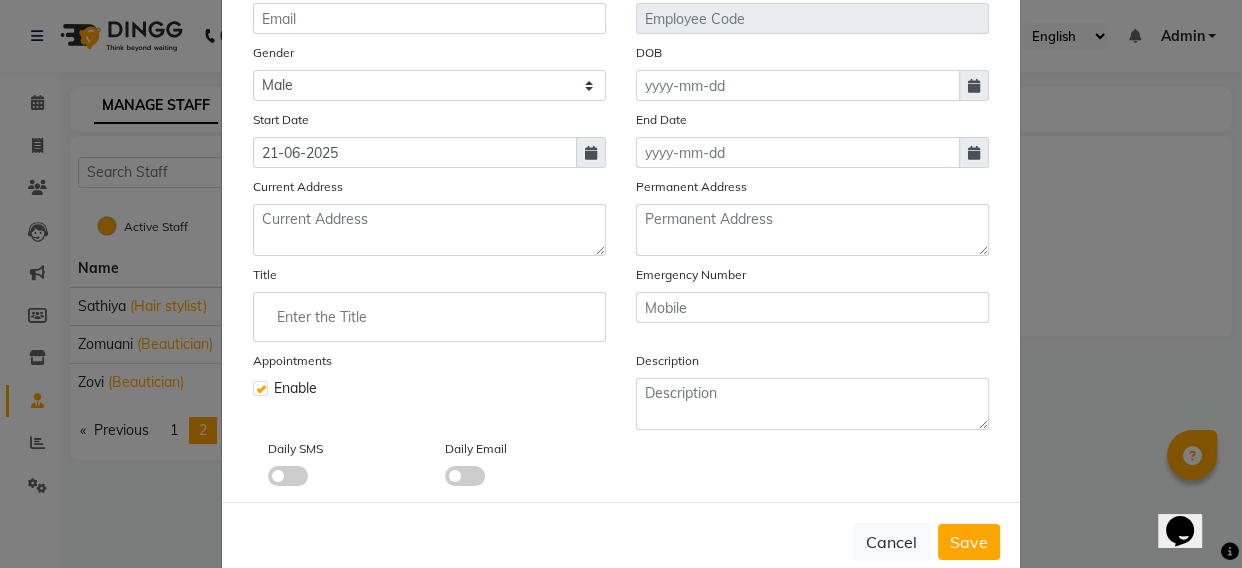 scroll, scrollTop: 318, scrollLeft: 0, axis: vertical 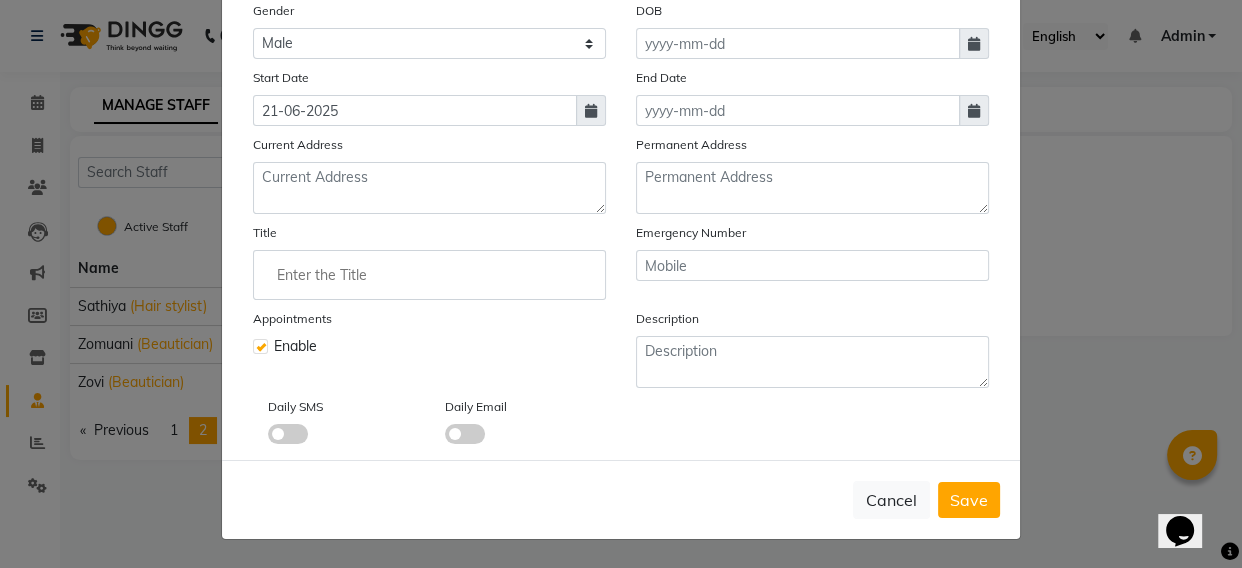 click 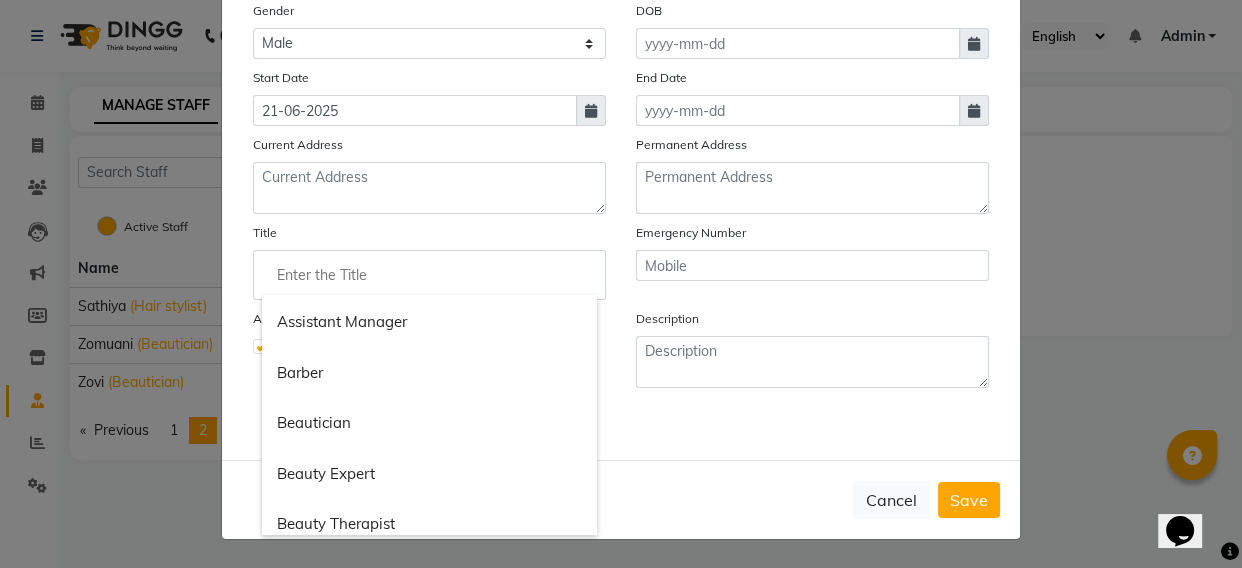 scroll, scrollTop: 234, scrollLeft: 0, axis: vertical 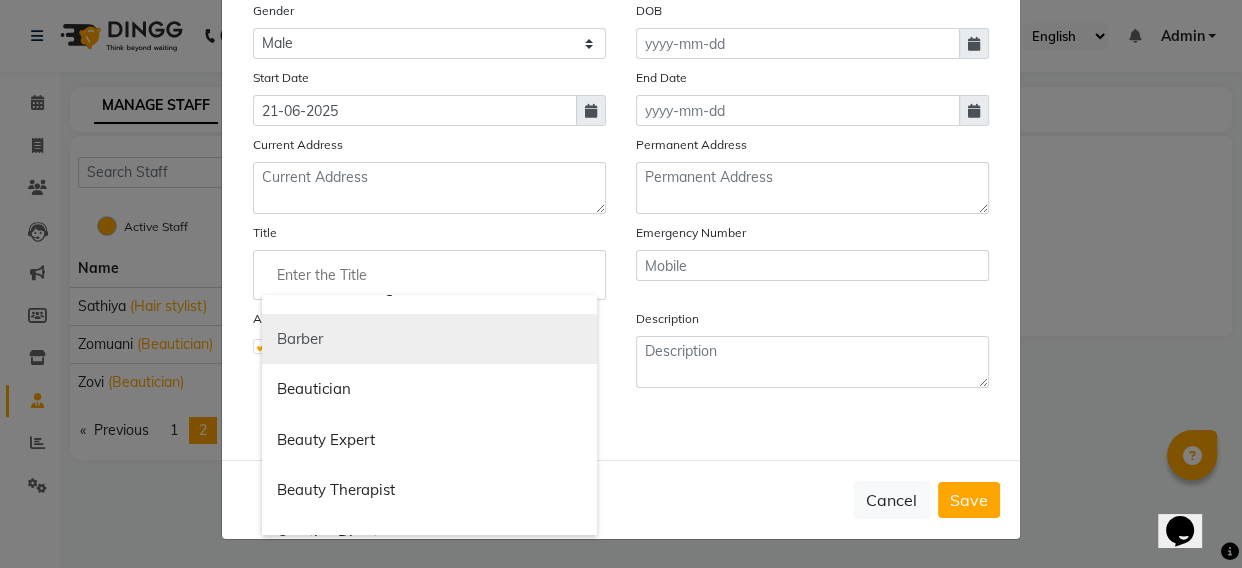 click on "Barber" at bounding box center (429, 339) 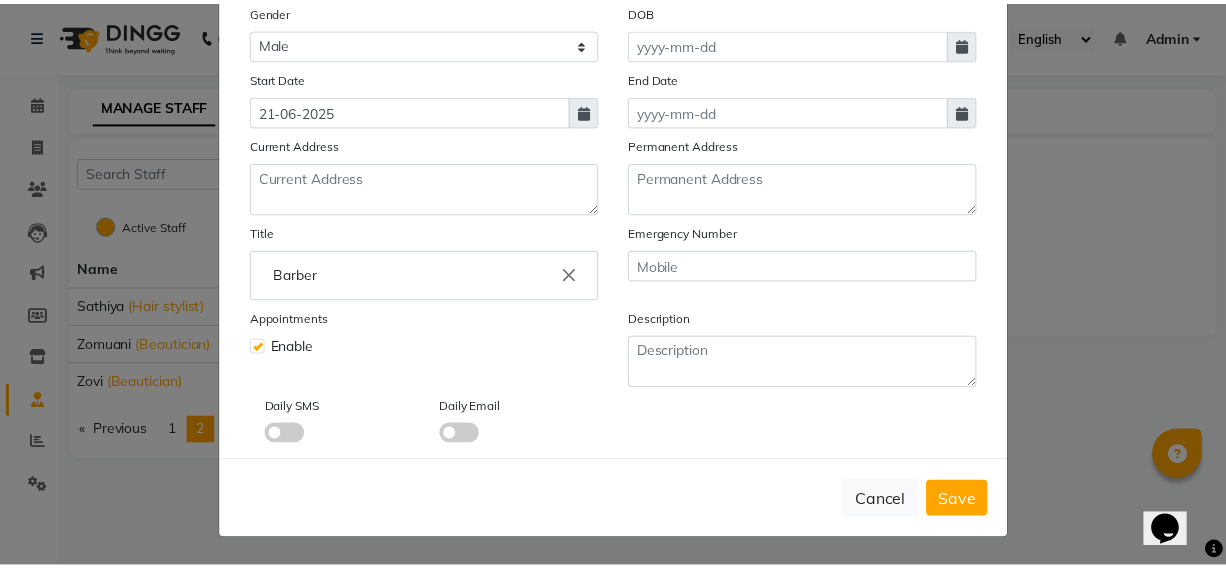 scroll, scrollTop: 0, scrollLeft: 0, axis: both 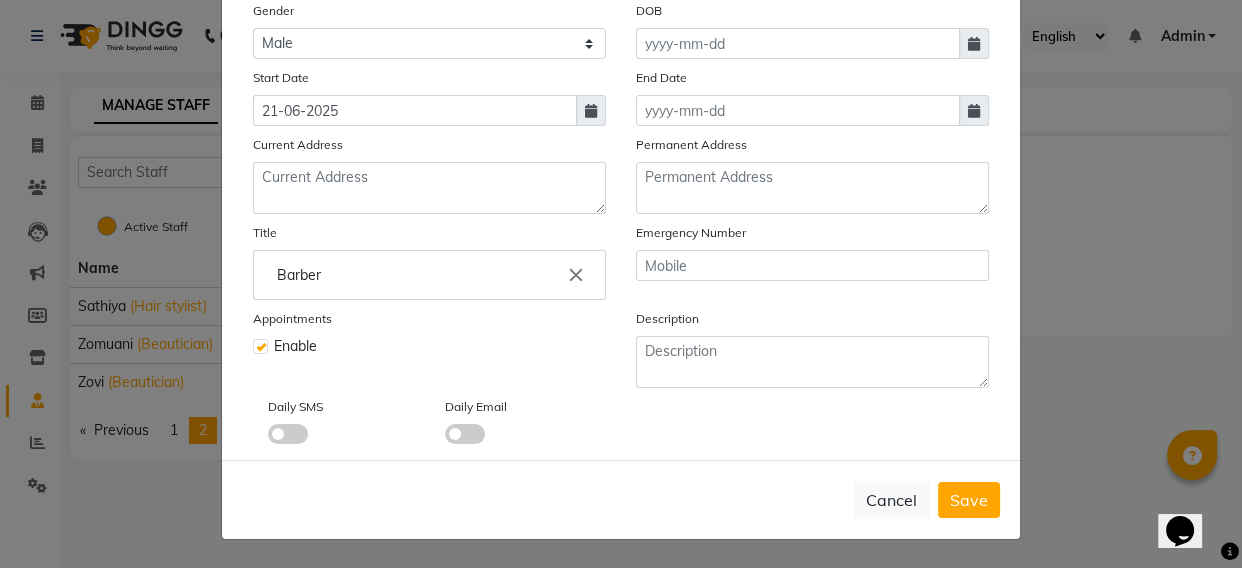 click on "close" 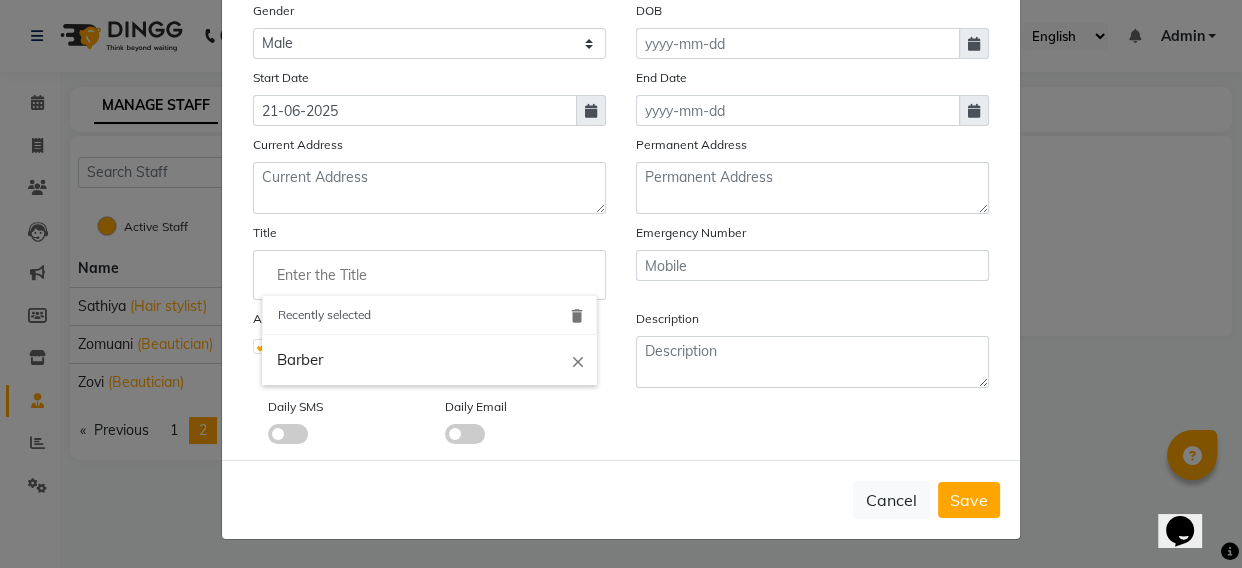 click 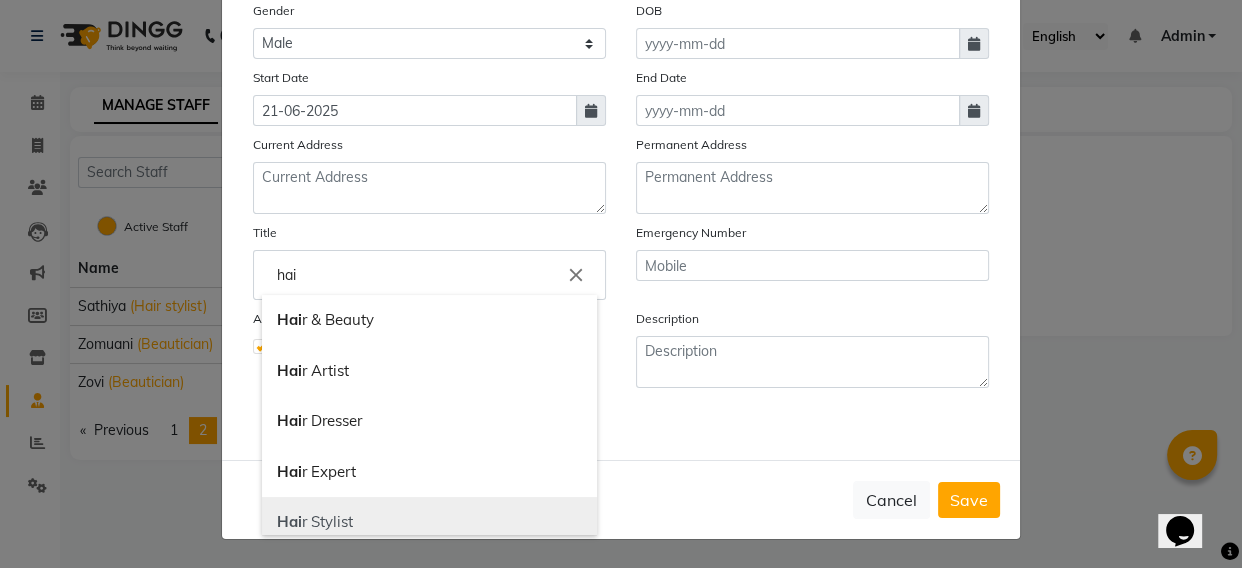 click on "Hai r Stylist" at bounding box center [429, 522] 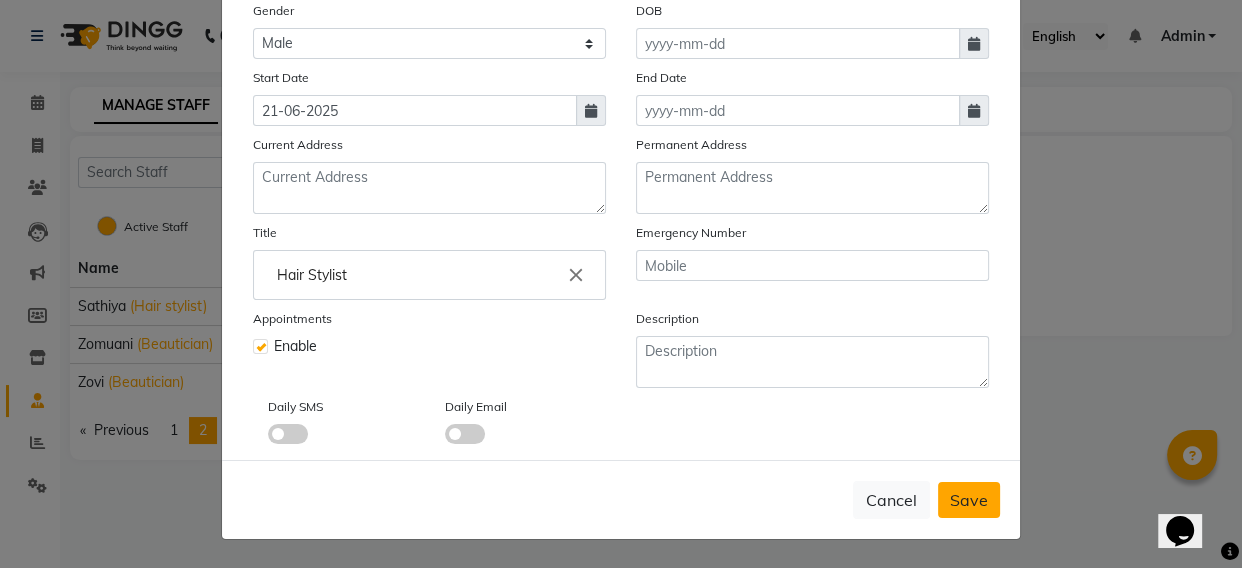 click on "Save" at bounding box center [969, 500] 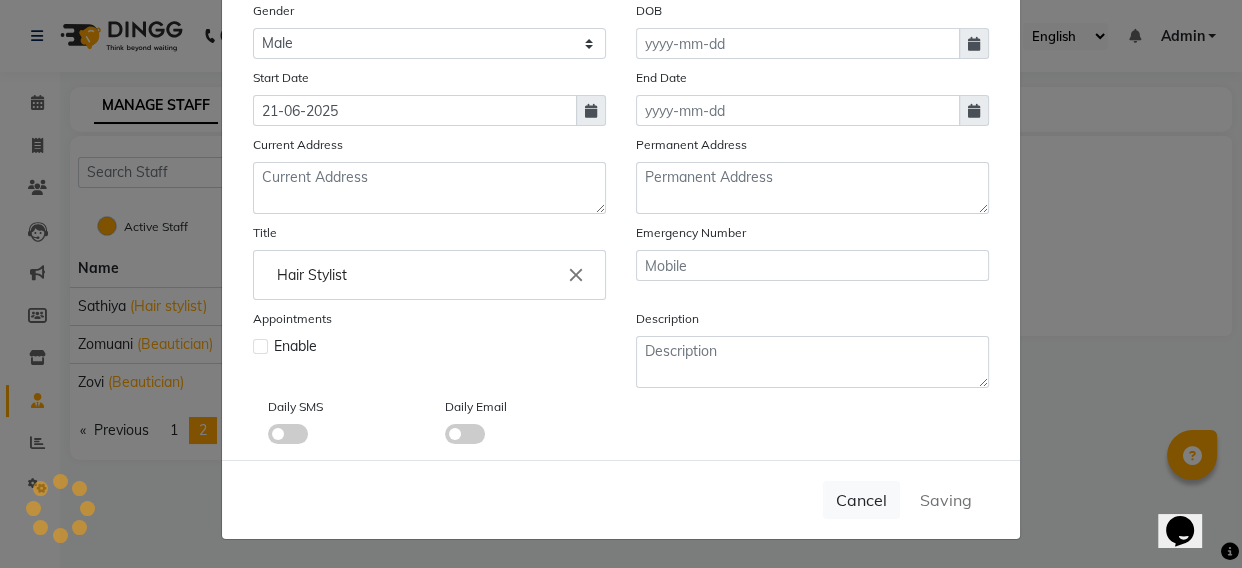 type 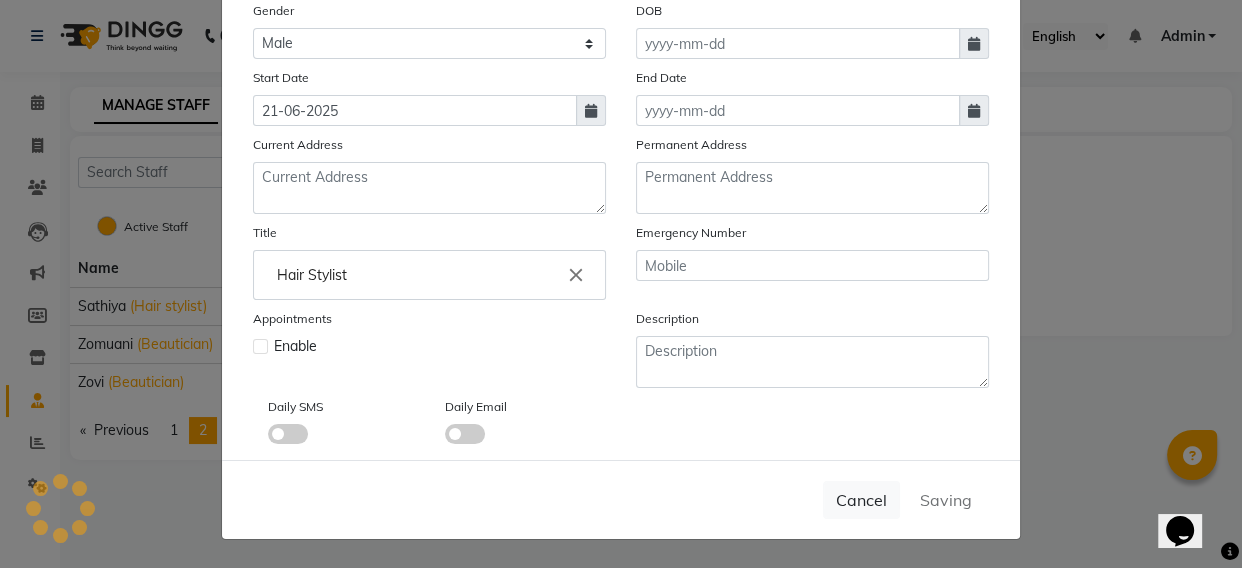 type 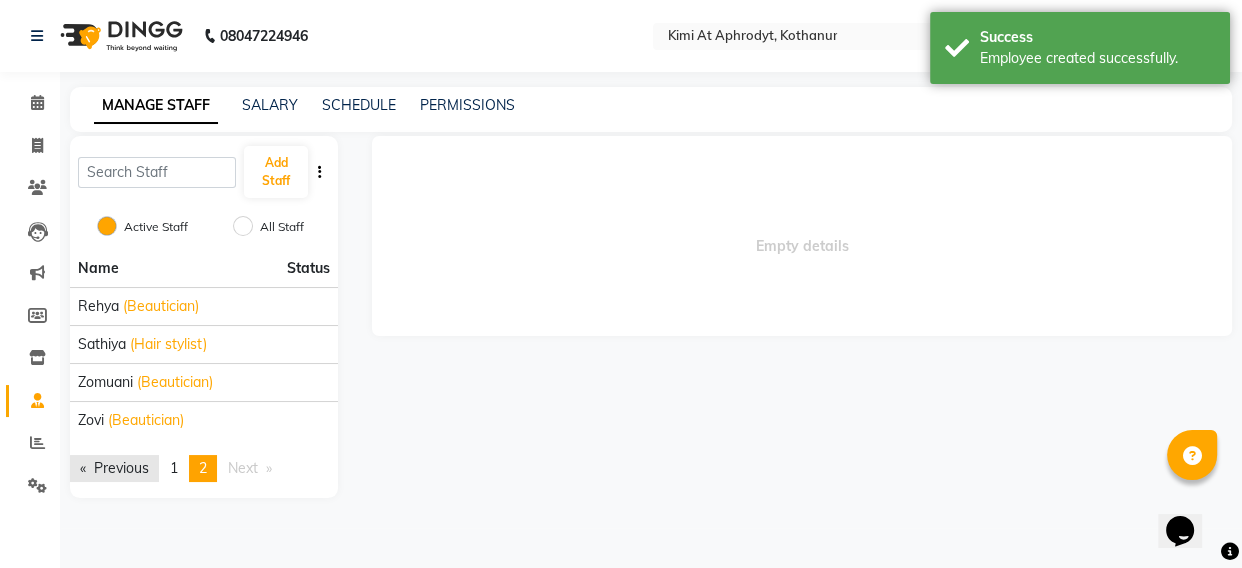 click on "Previous  page" at bounding box center [114, 468] 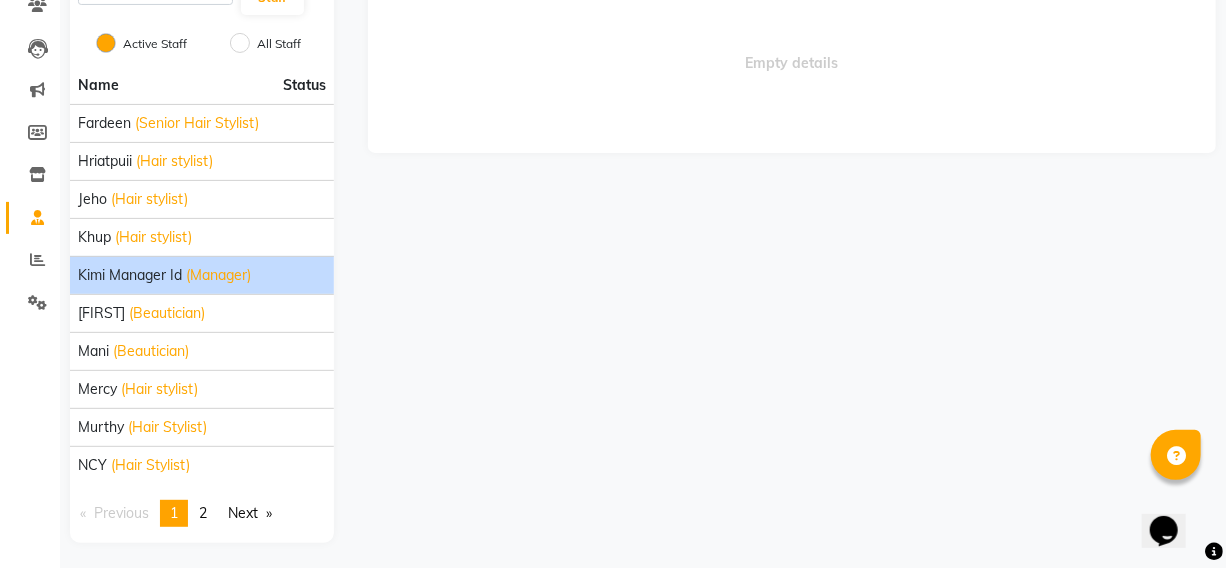 scroll, scrollTop: 187, scrollLeft: 0, axis: vertical 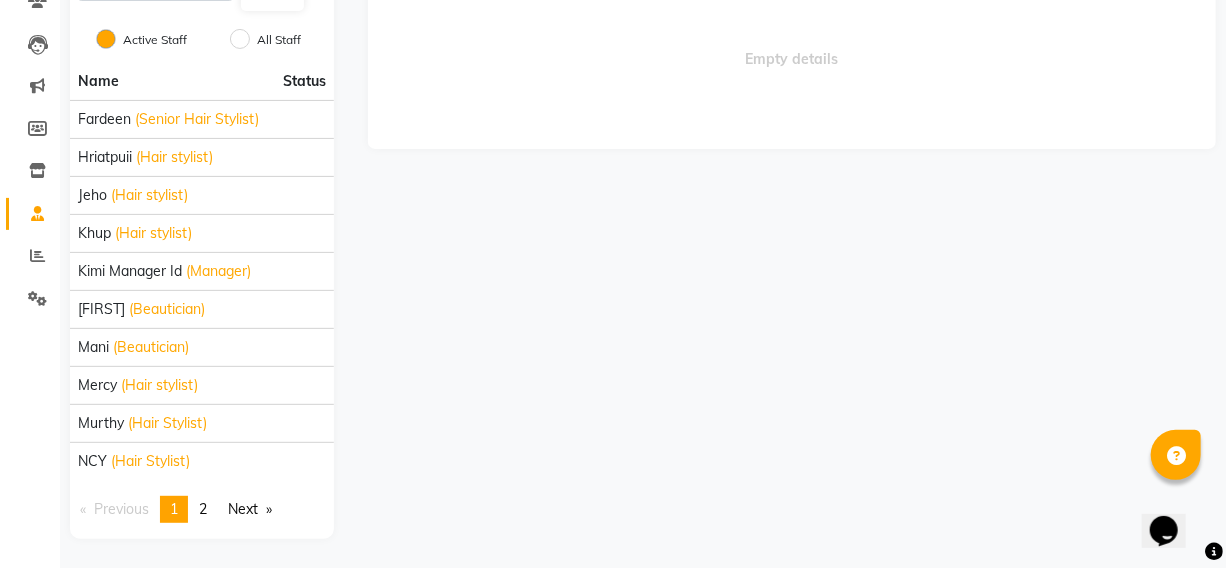 click on "Empty details" 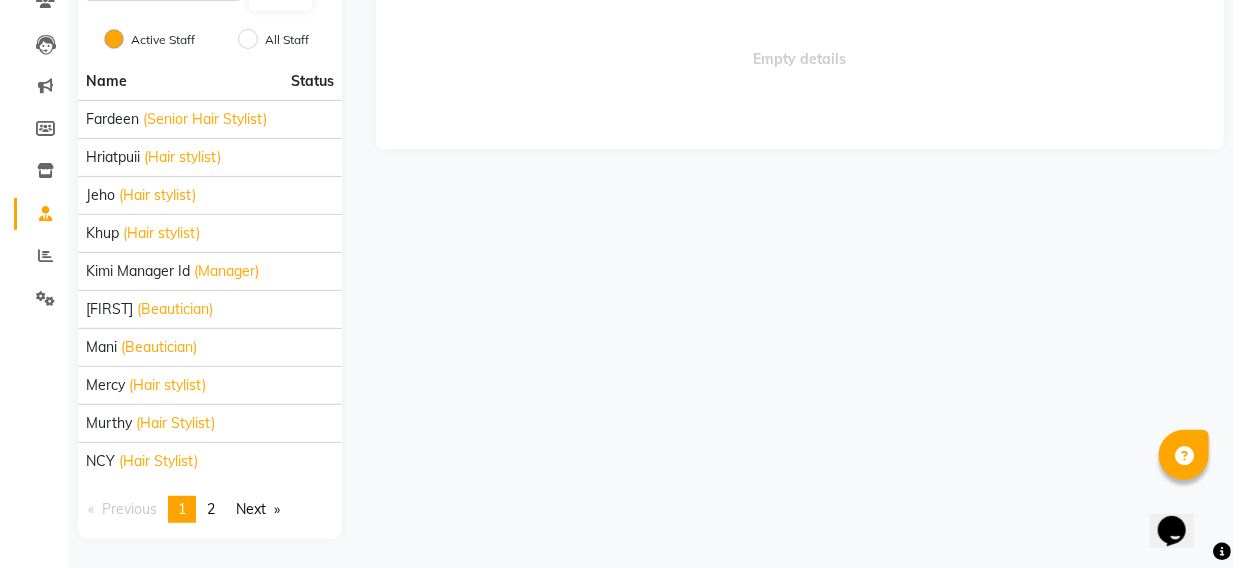 scroll, scrollTop: 0, scrollLeft: 0, axis: both 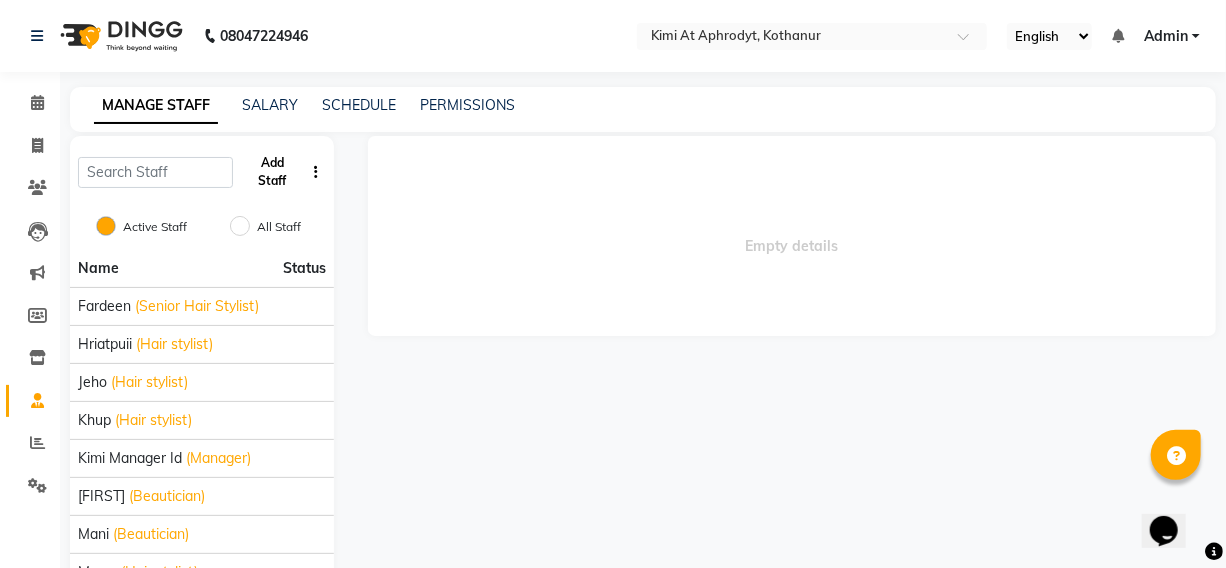click on "Add Staff" 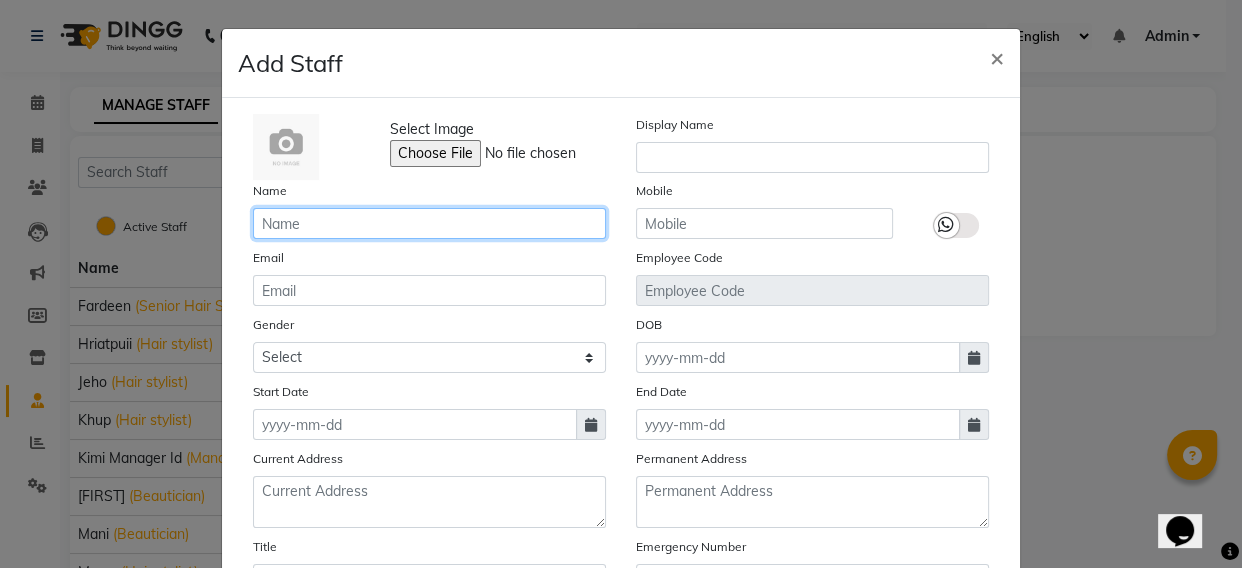 click 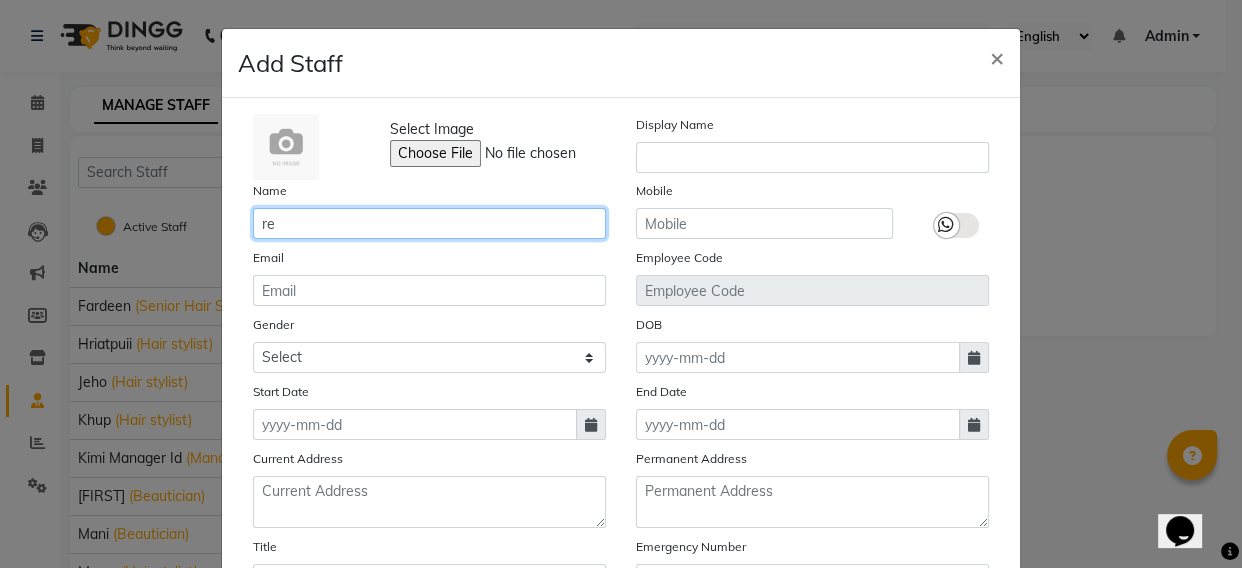 type on "r" 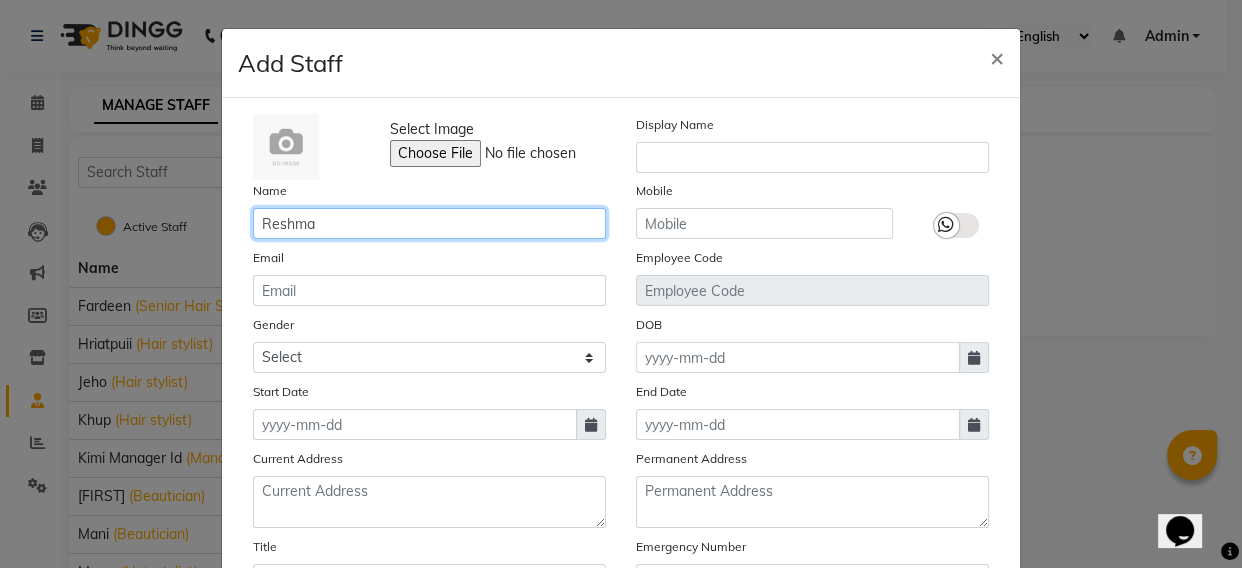 type on "Reshma" 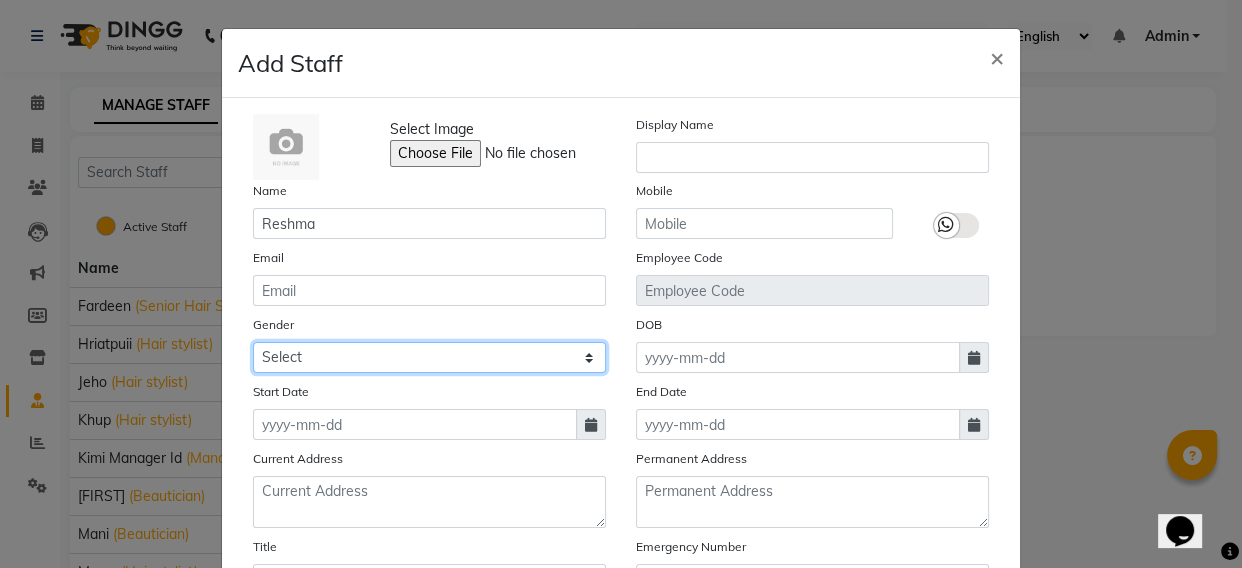 click on "Select Male Female Other Prefer Not To Say" 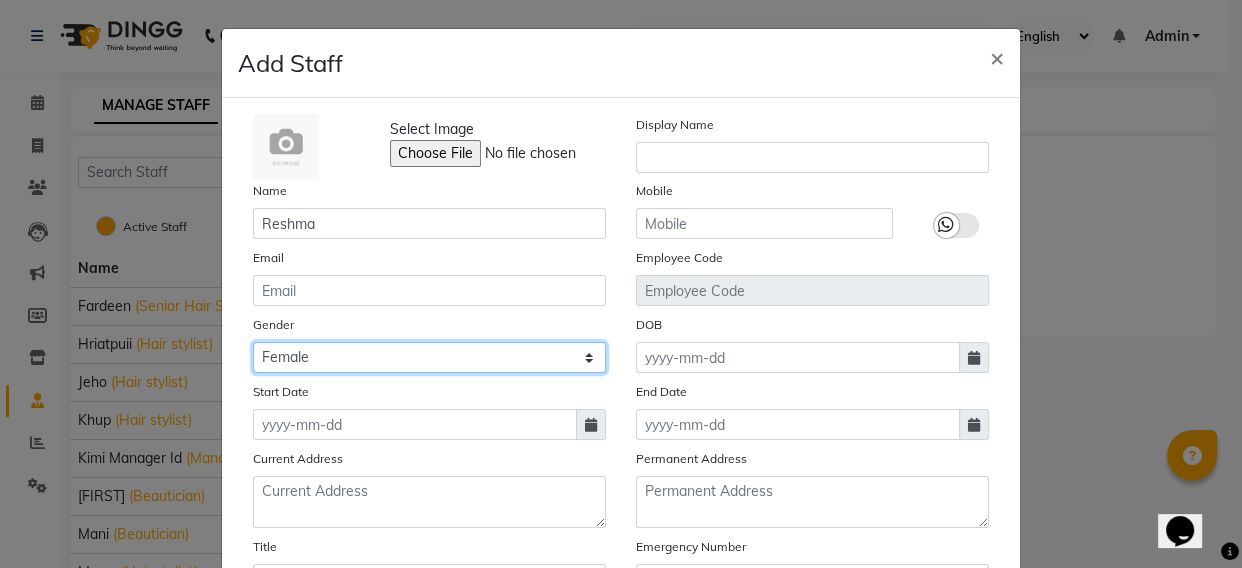click on "Select Male Female Other Prefer Not To Say" 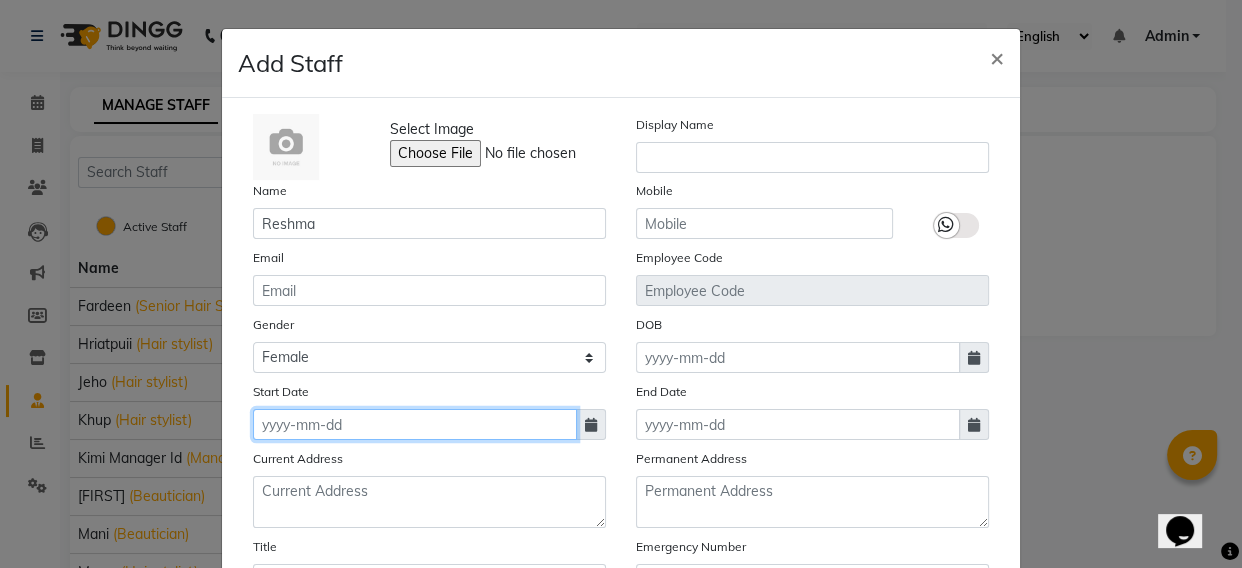 click 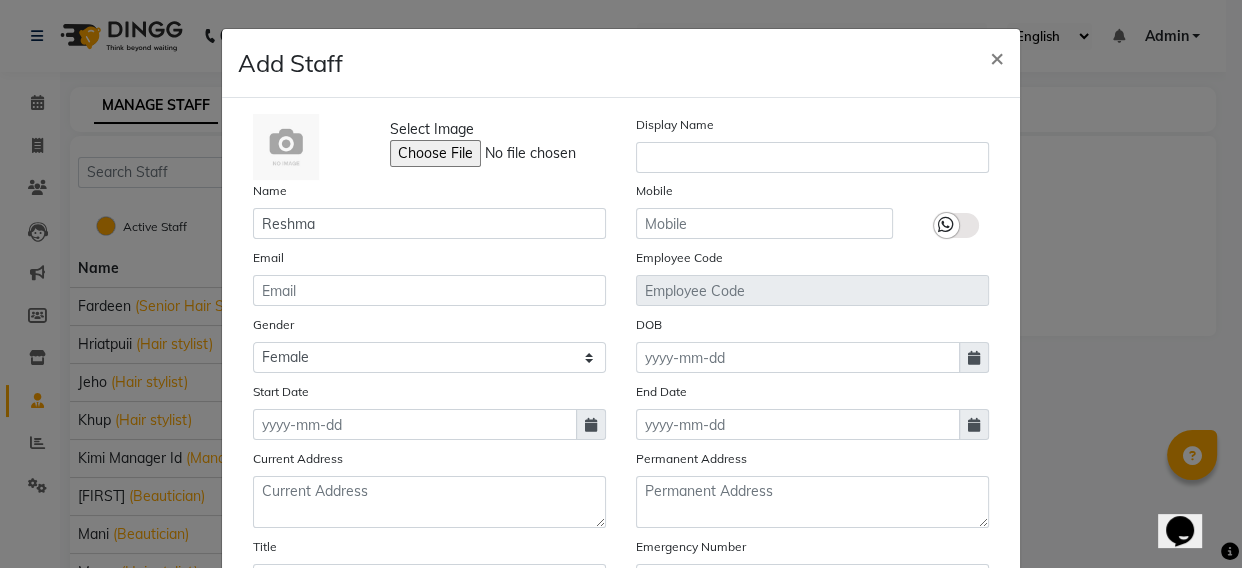 select on "8" 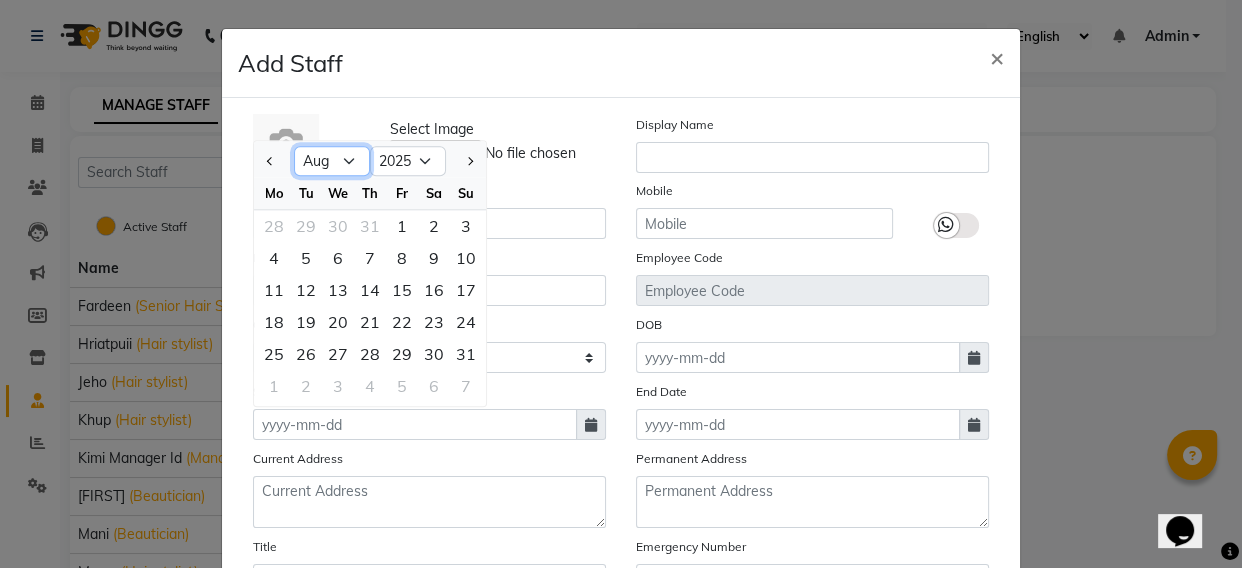 click on "Jan Feb Mar Apr May Jun Jul Aug Sep Oct Nov Dec" 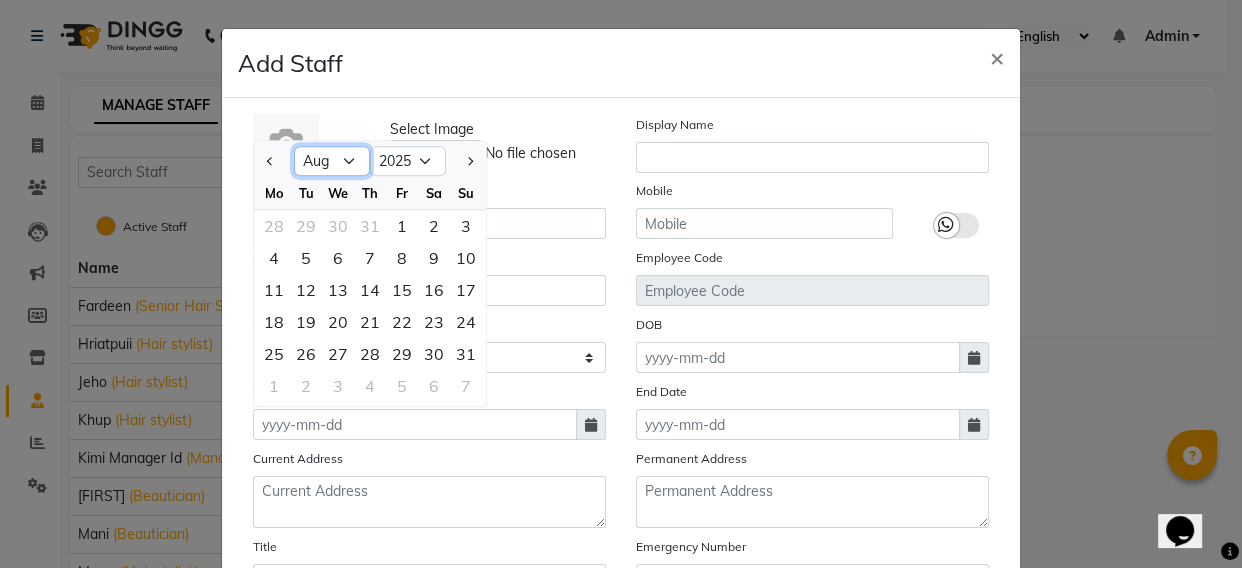 select on "7" 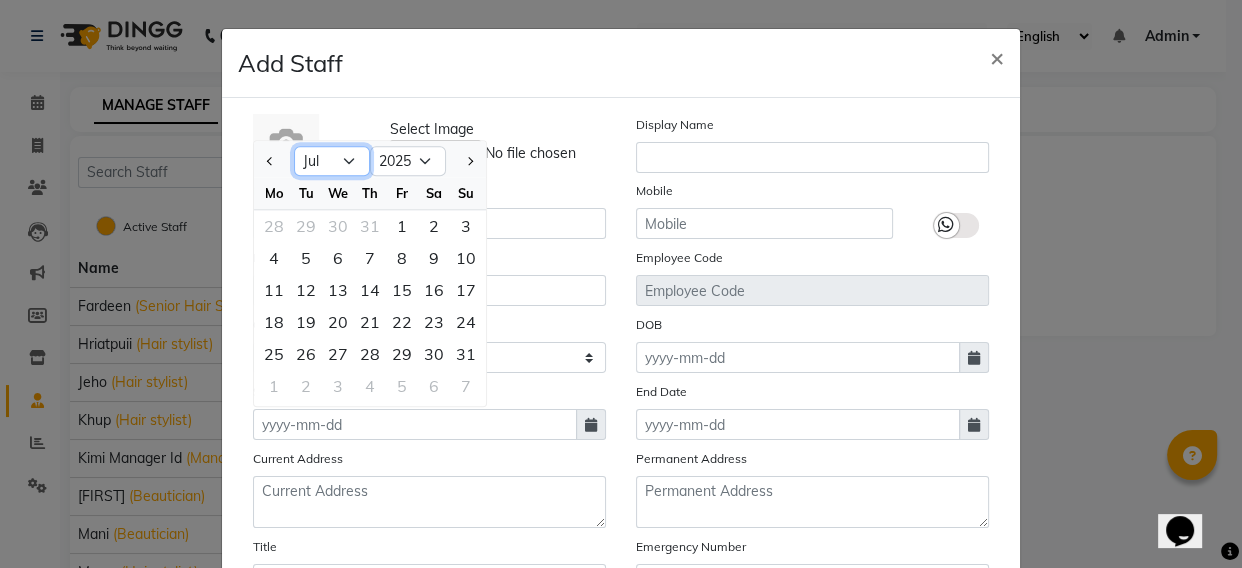 click on "Jan Feb Mar Apr May Jun Jul Aug Sep Oct Nov Dec" 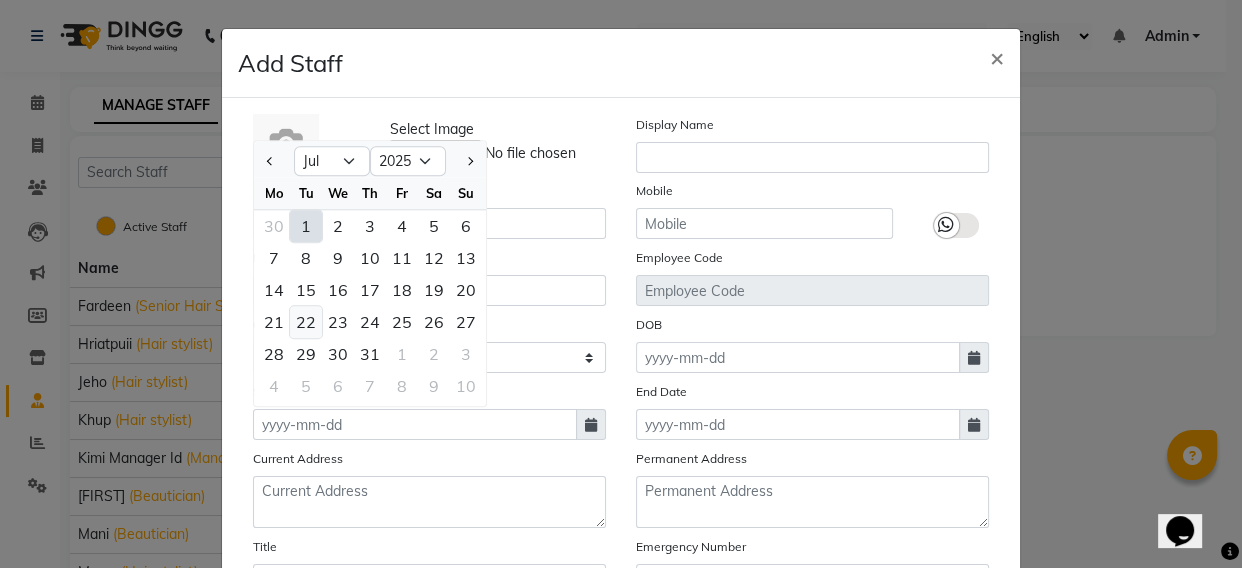 click on "22" 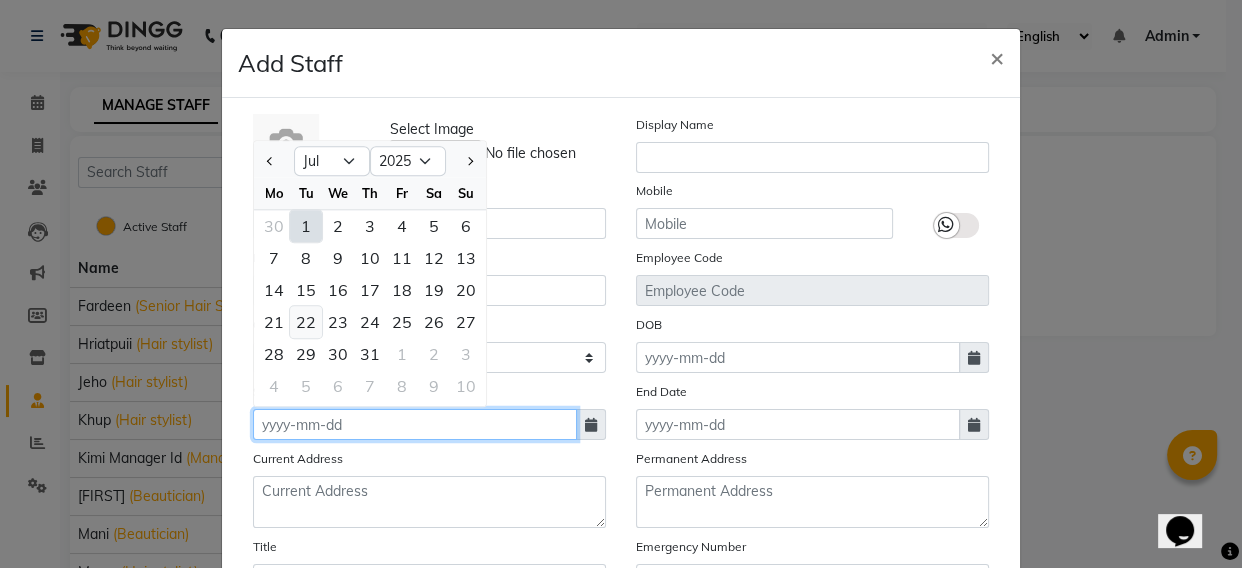 type on "22-07-2025" 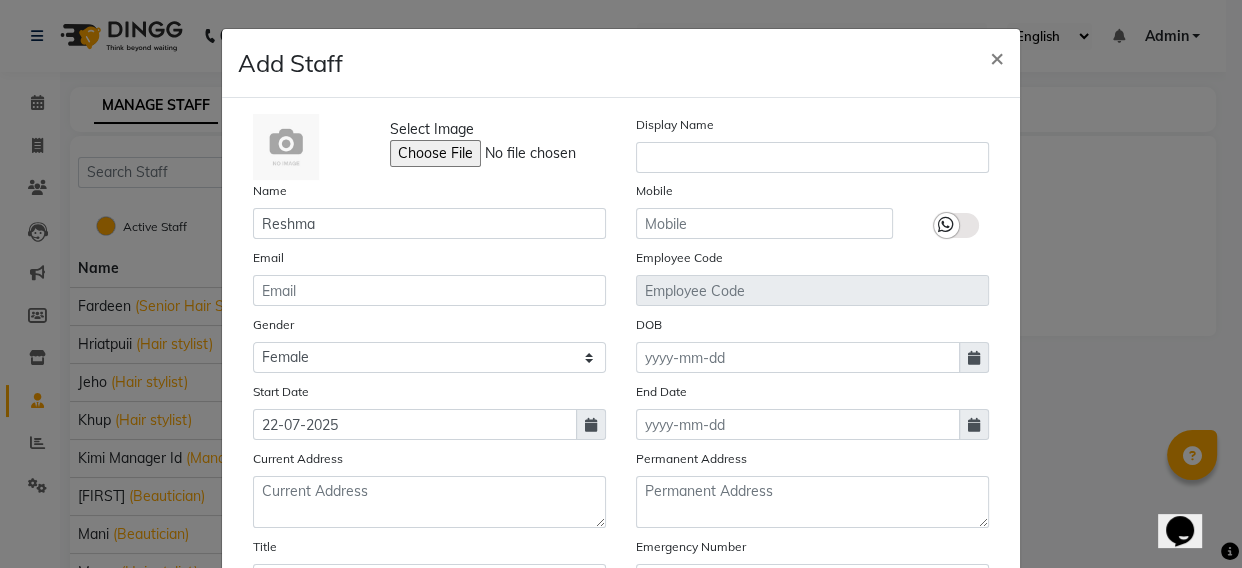 click on "Current Address" 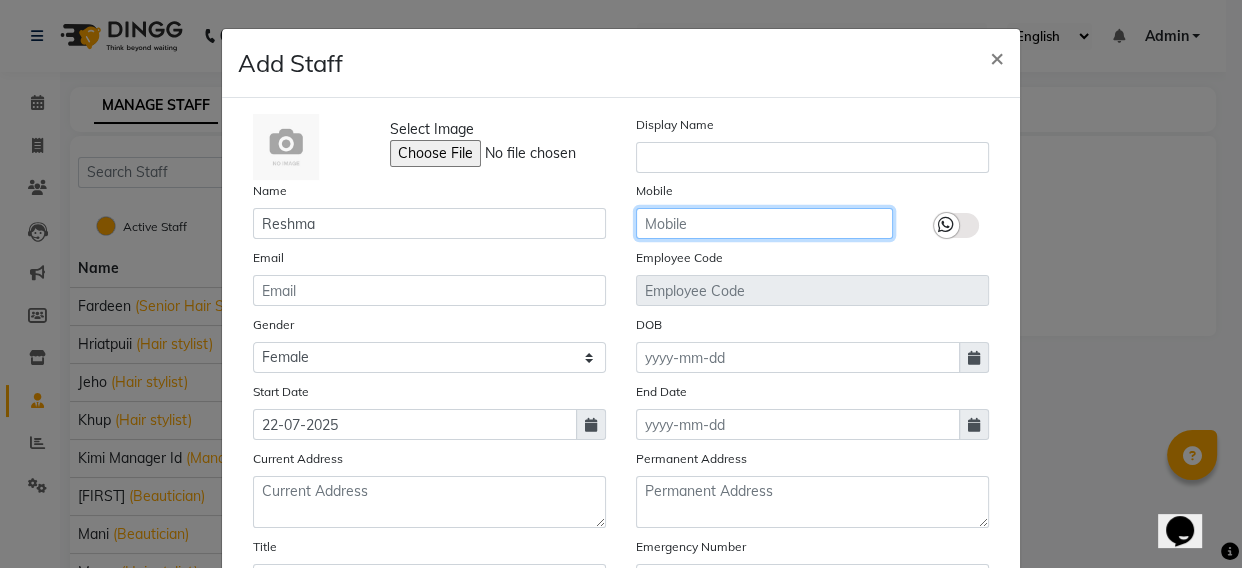 click 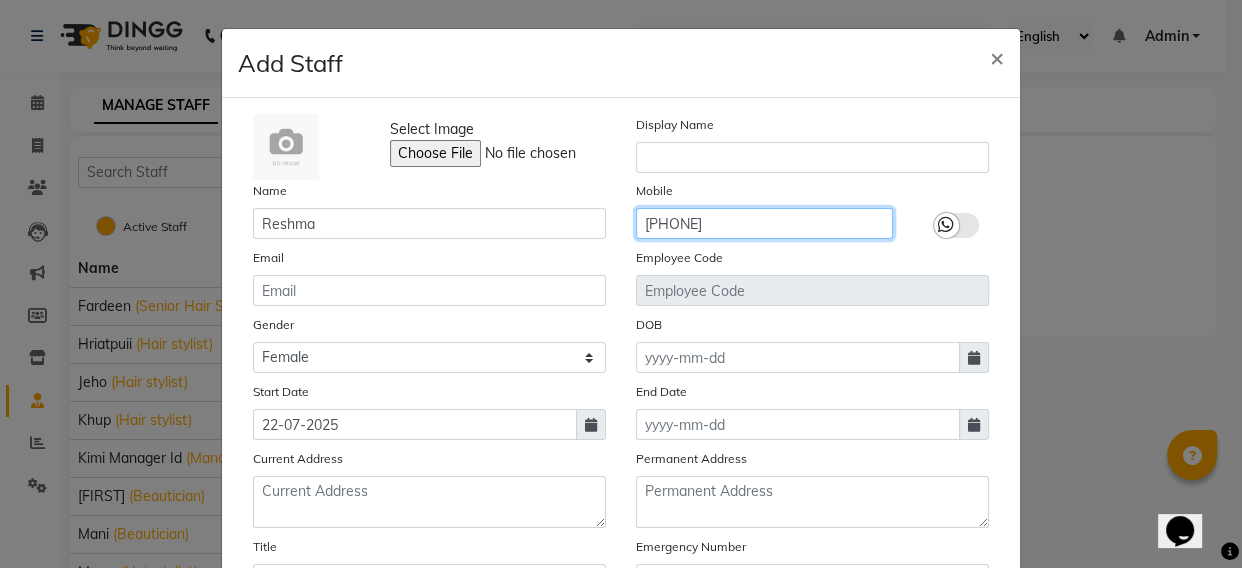type on "[PHONE]" 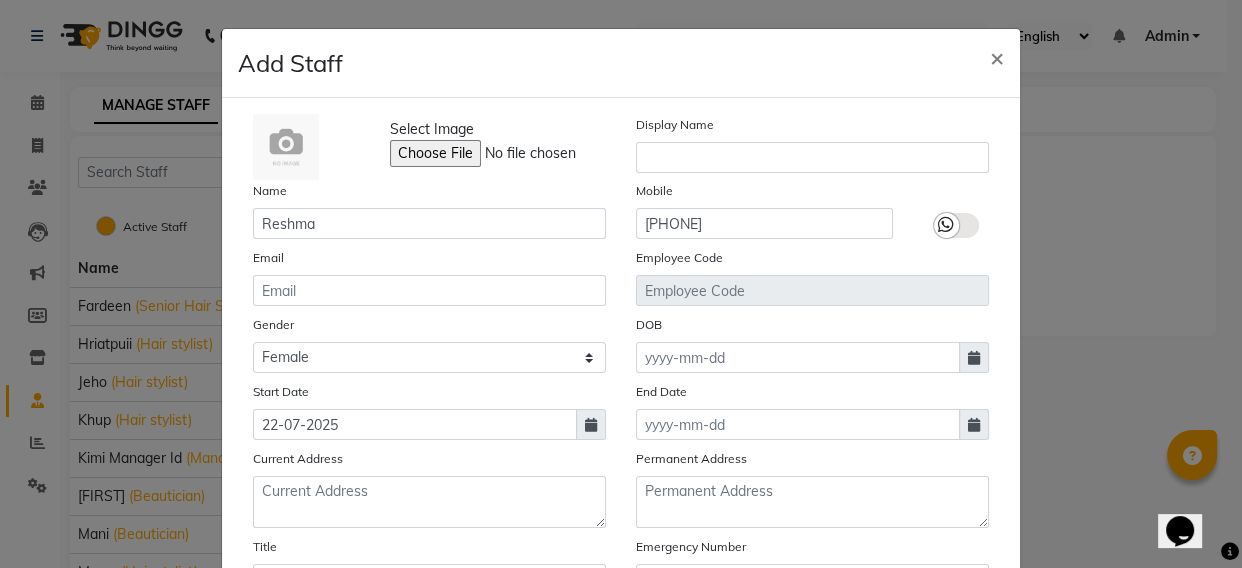 click on "Employee Code" 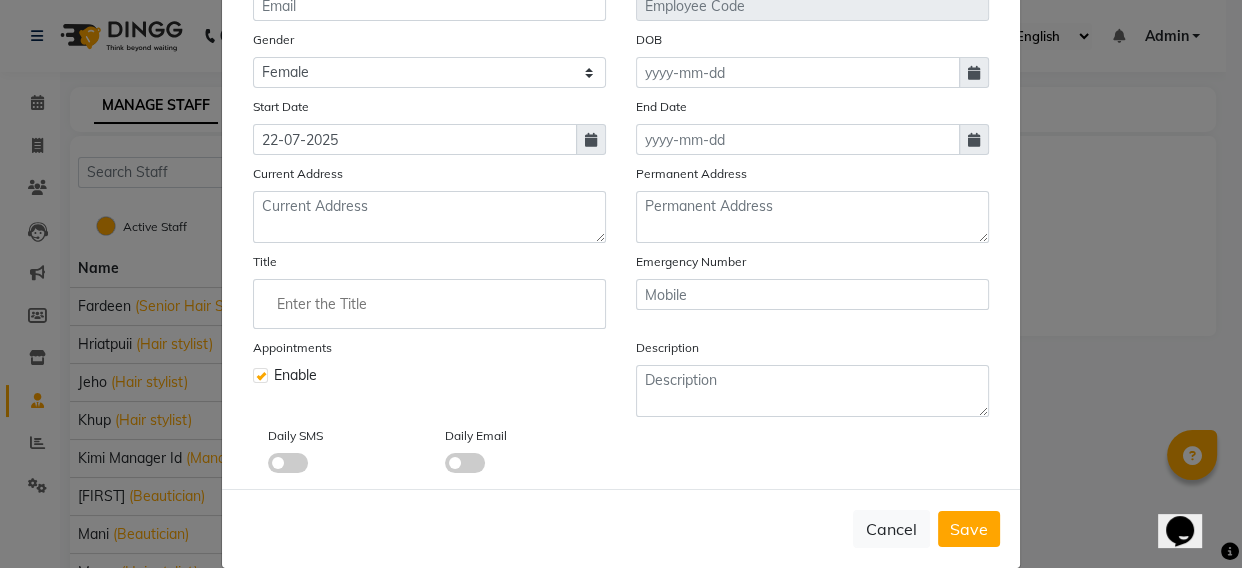scroll, scrollTop: 227, scrollLeft: 0, axis: vertical 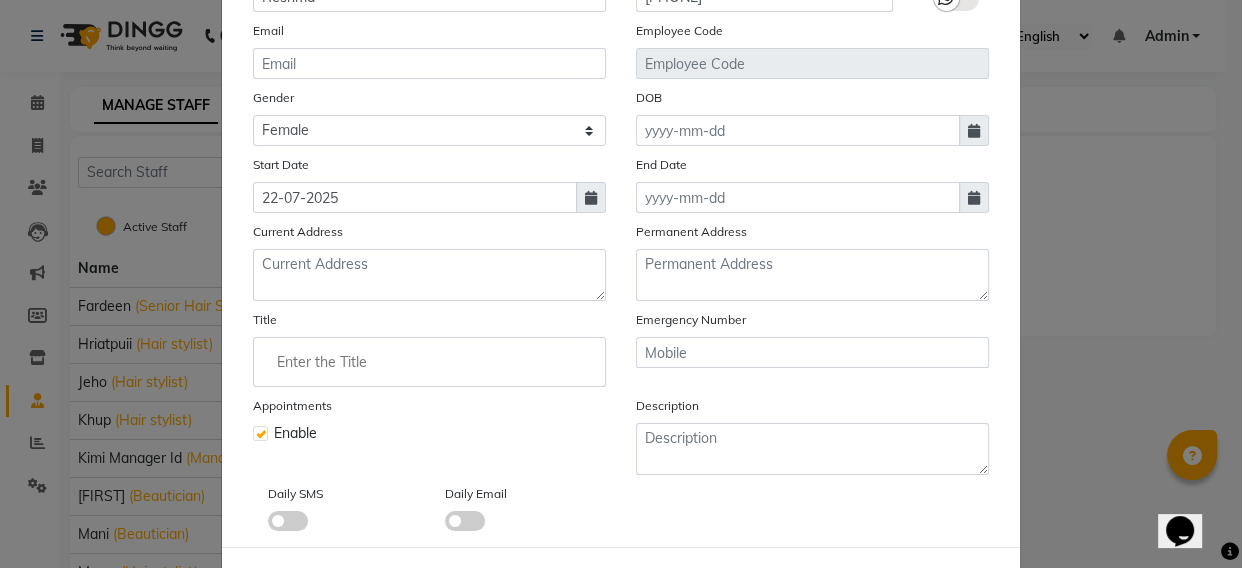 click 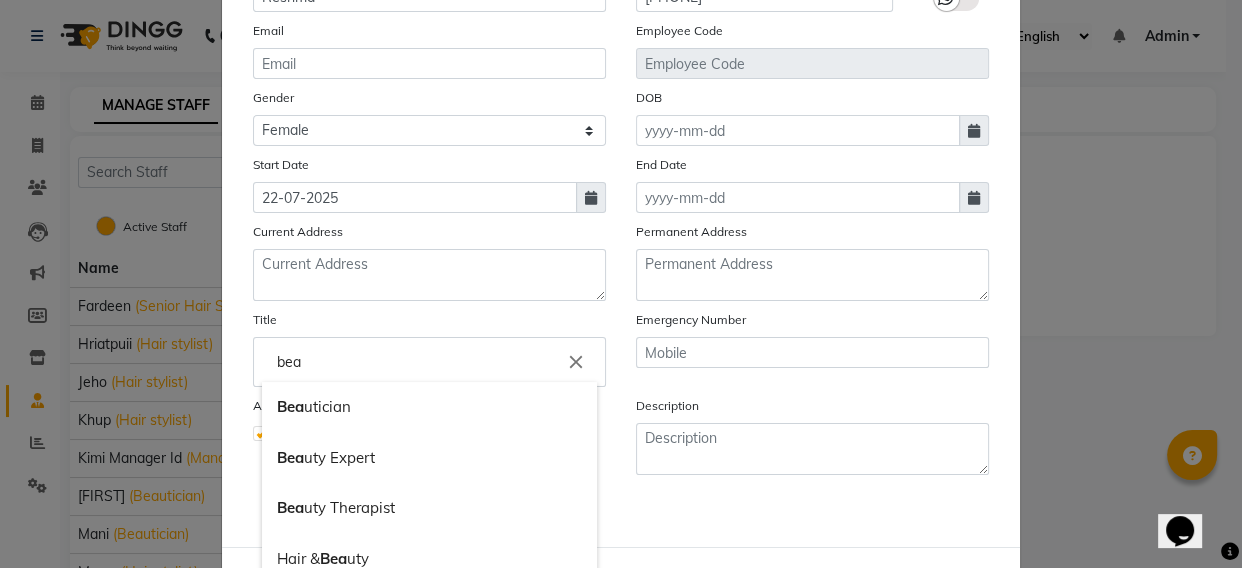 click on "Bea utician" at bounding box center [429, 407] 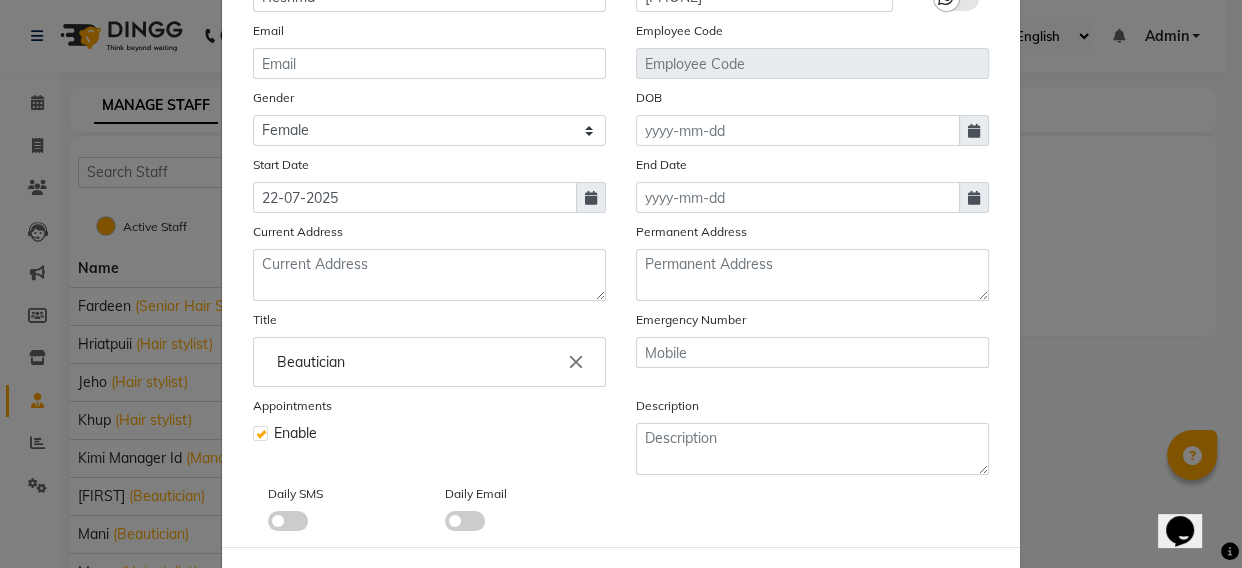 click on "Appointments Enable" 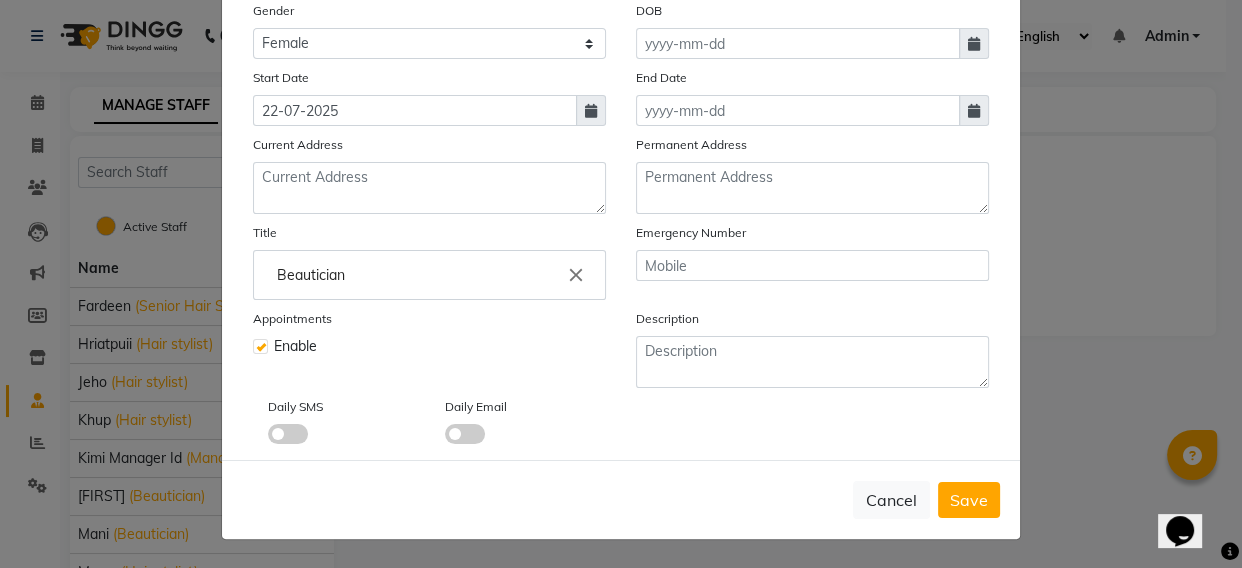 click on "Save" at bounding box center (969, 500) 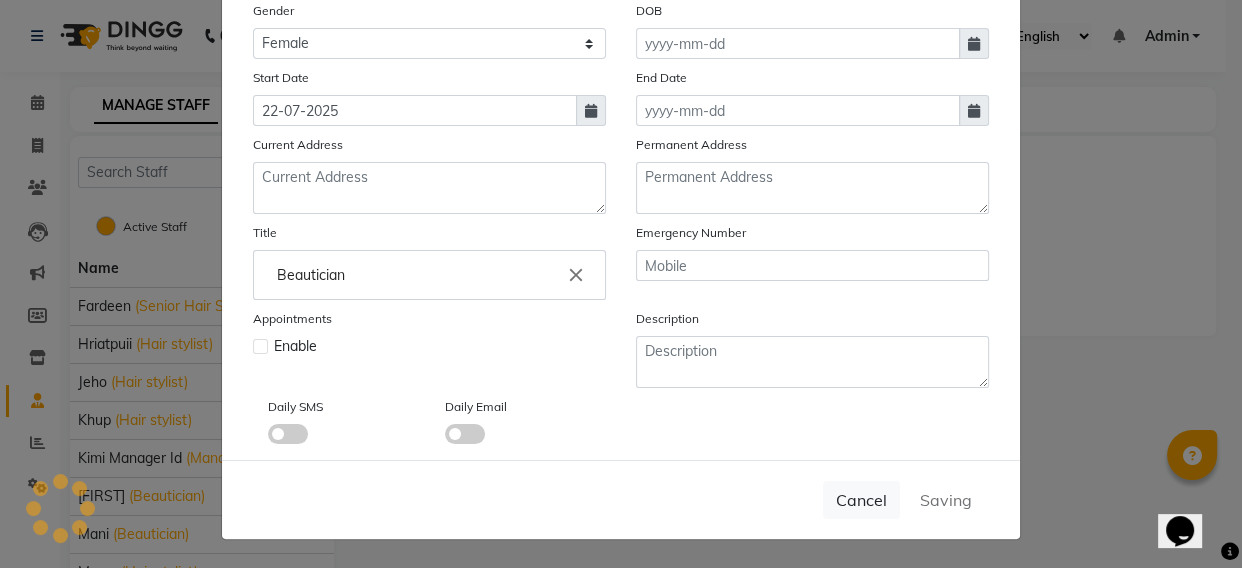 type 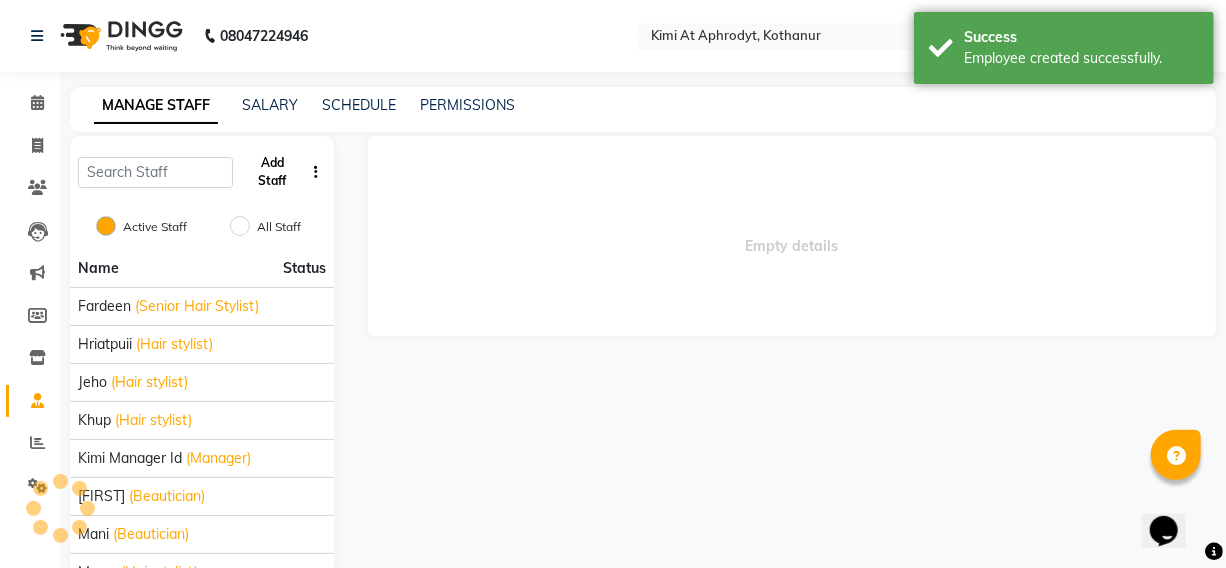 click on "Add Staff" 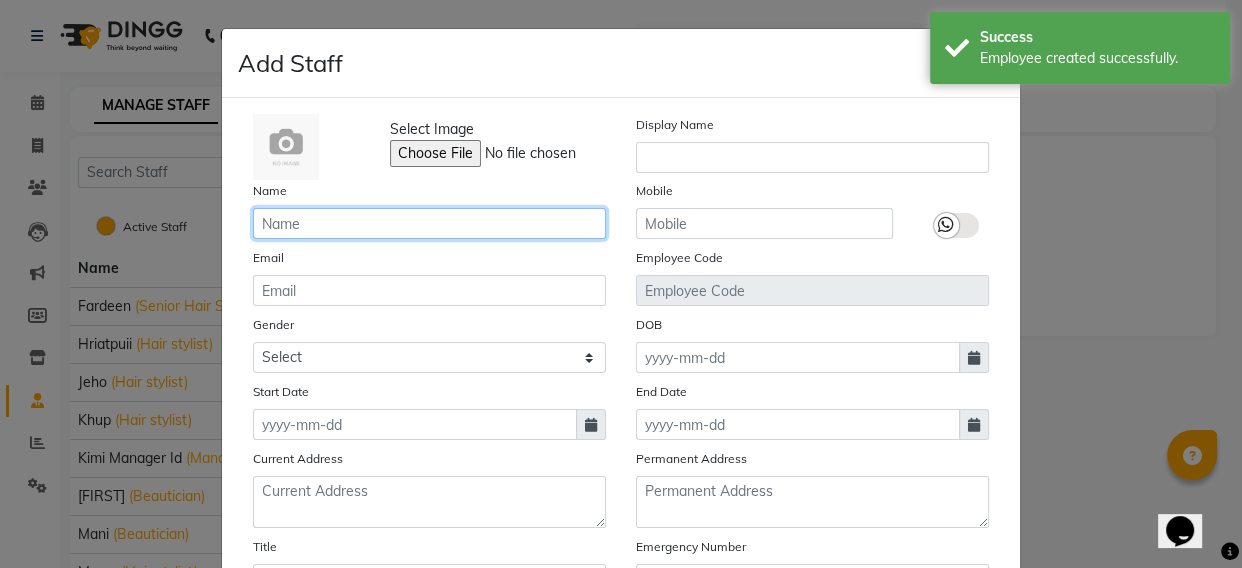 click 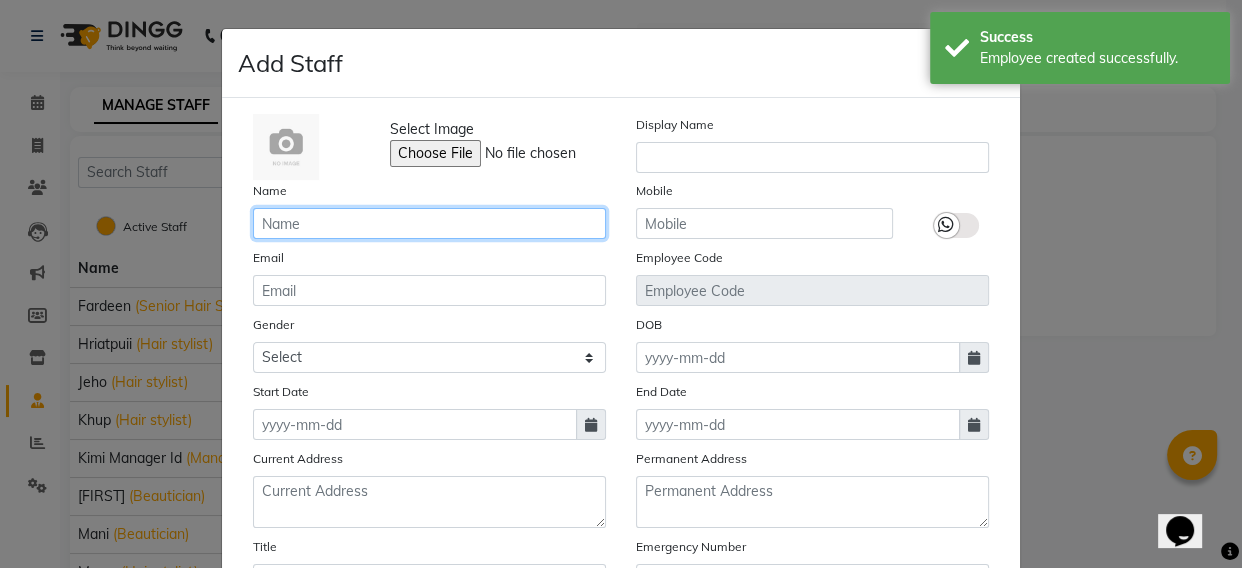 type on "r" 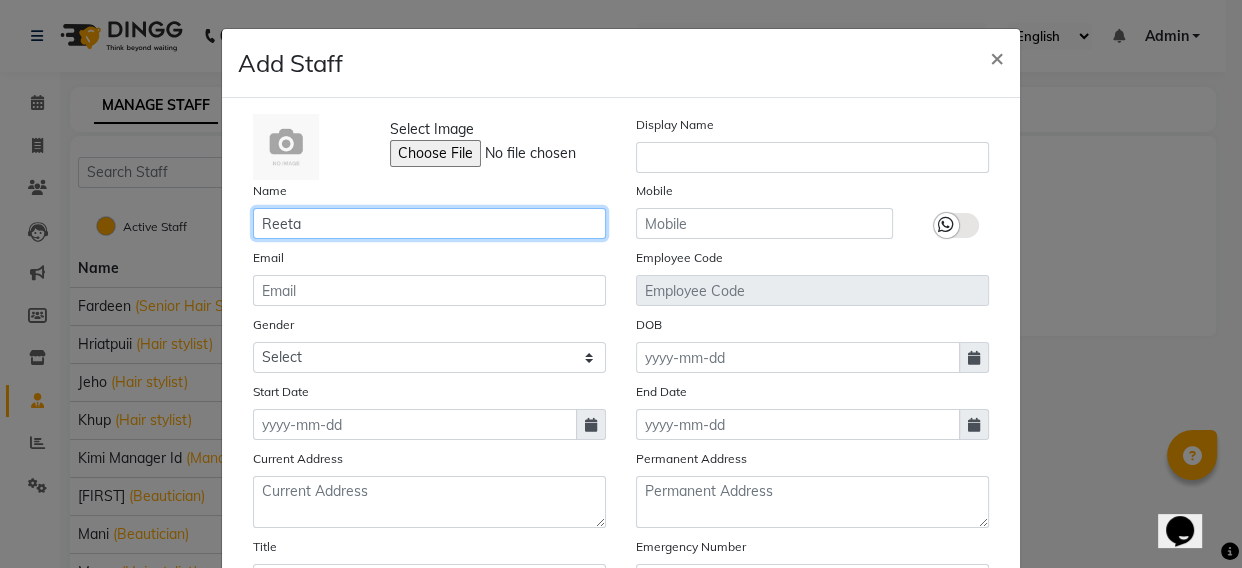 type on "Reeta" 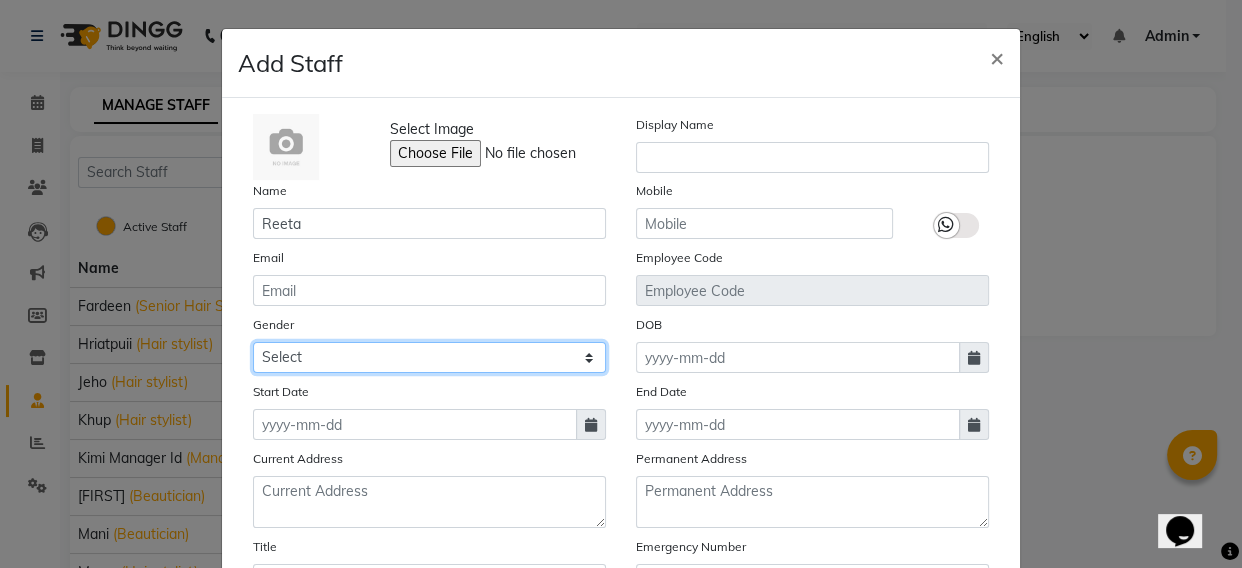 click on "Select Male Female Other Prefer Not To Say" 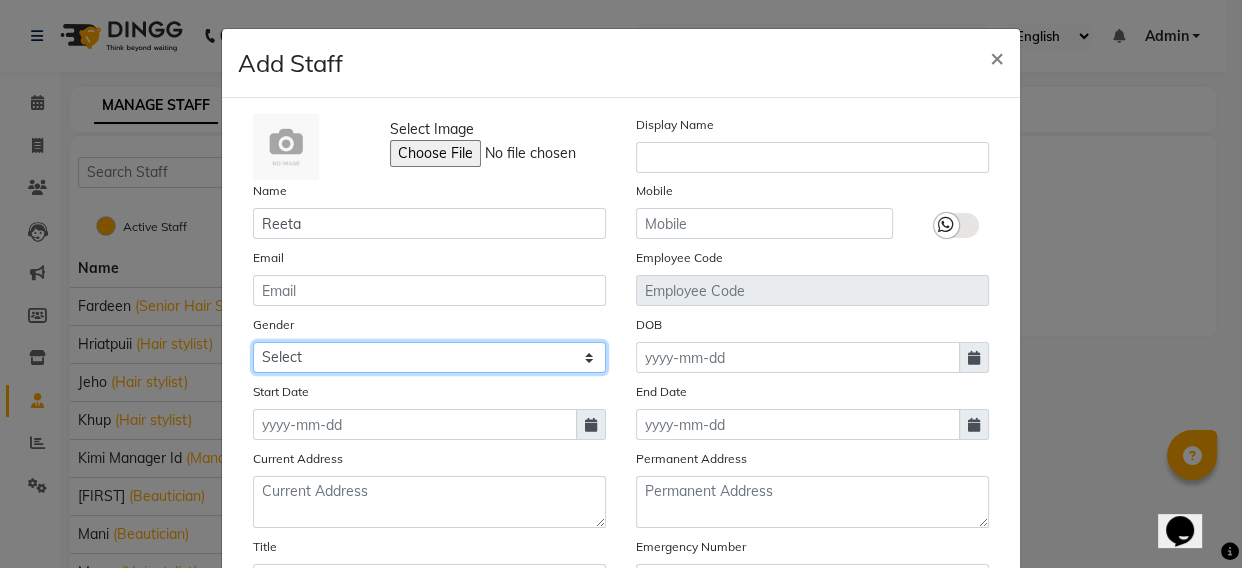 select on "female" 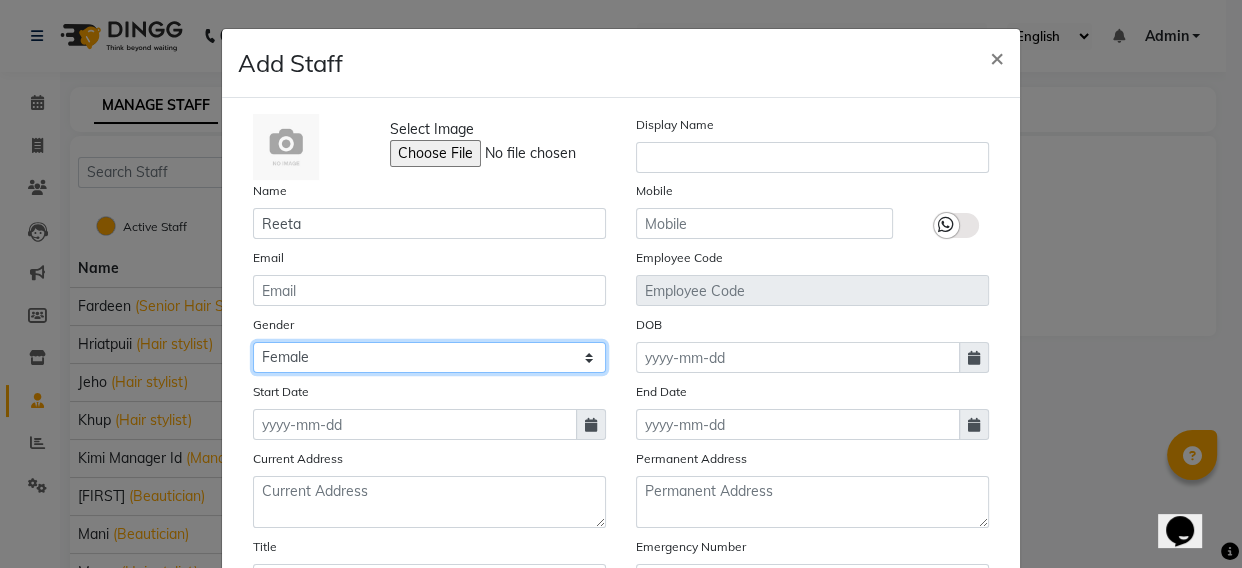 click on "Select Male Female Other Prefer Not To Say" 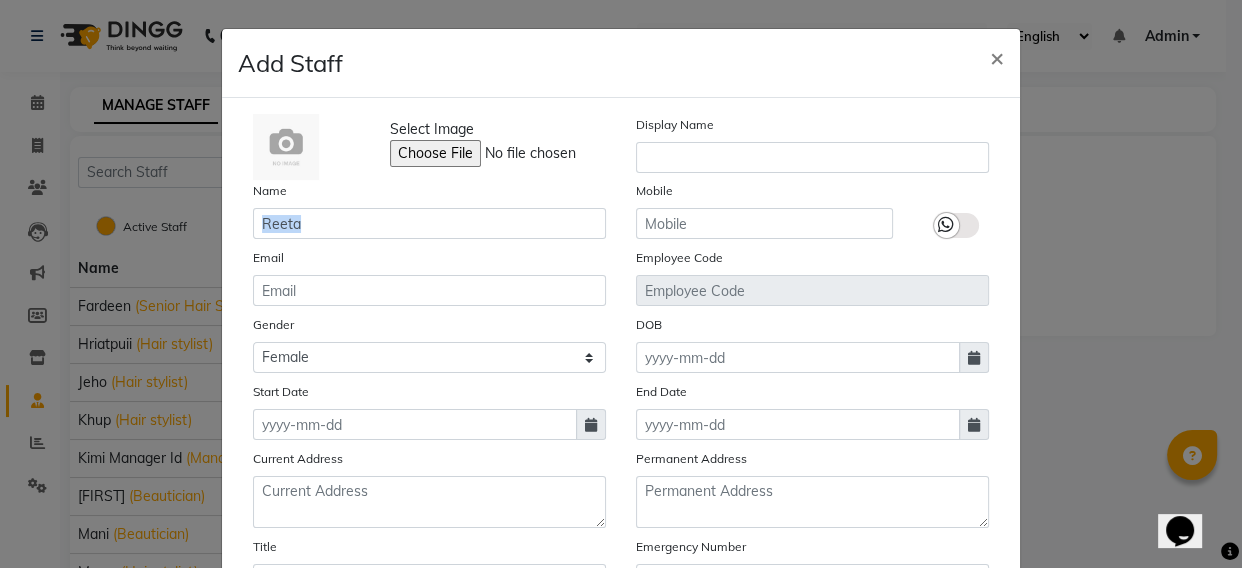 click on "Name Reeta Mobile" 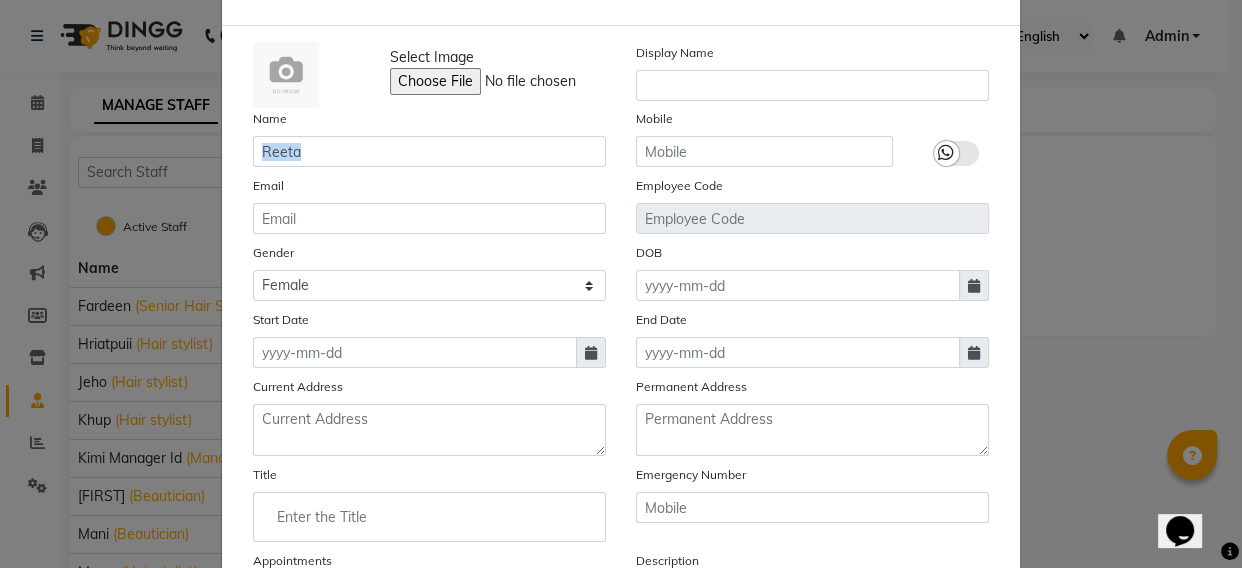 scroll, scrollTop: 181, scrollLeft: 0, axis: vertical 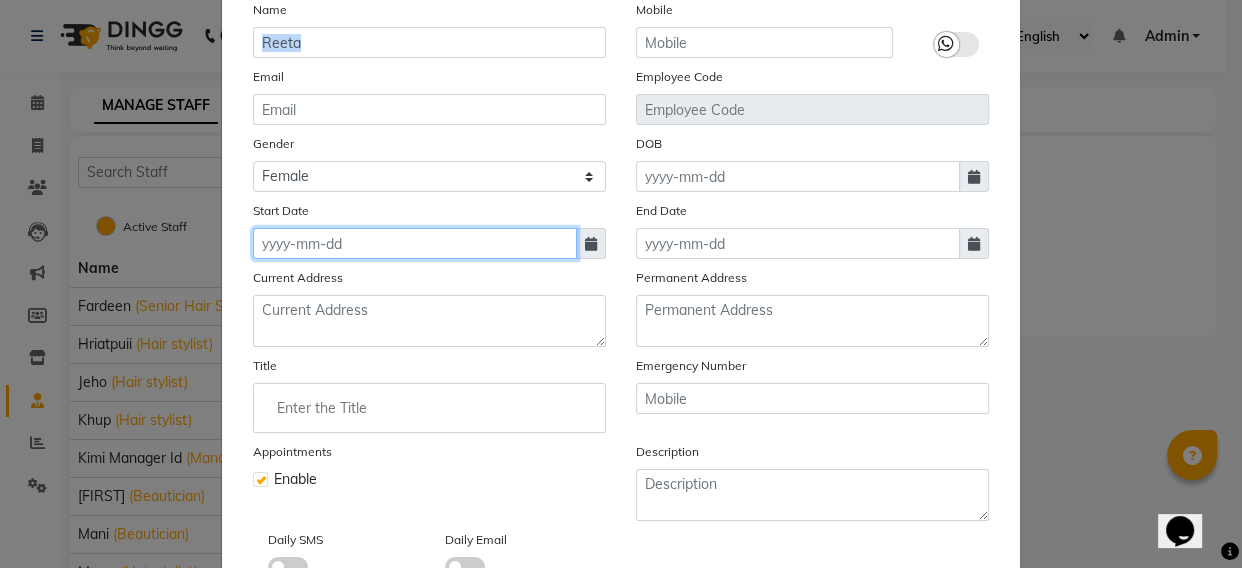 click 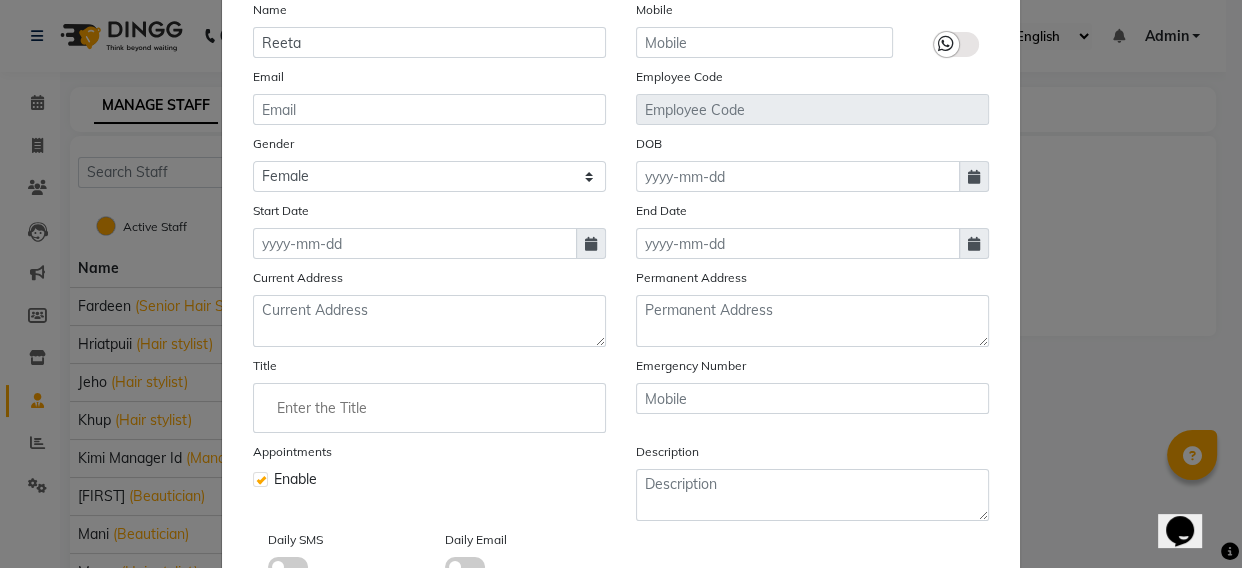 select on "8" 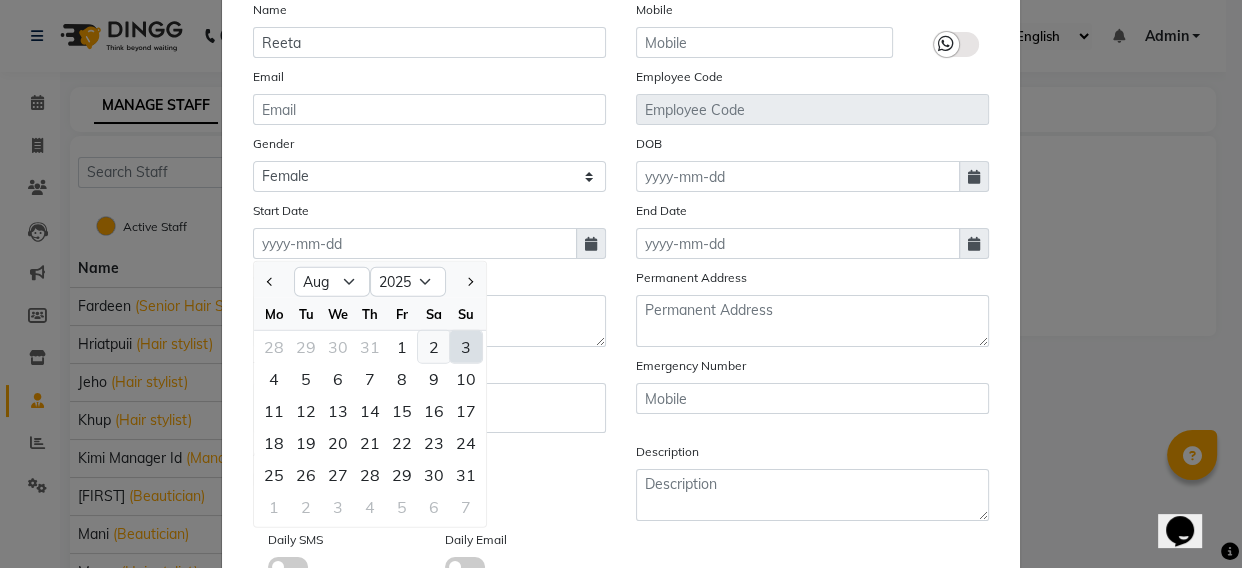 click on "2" 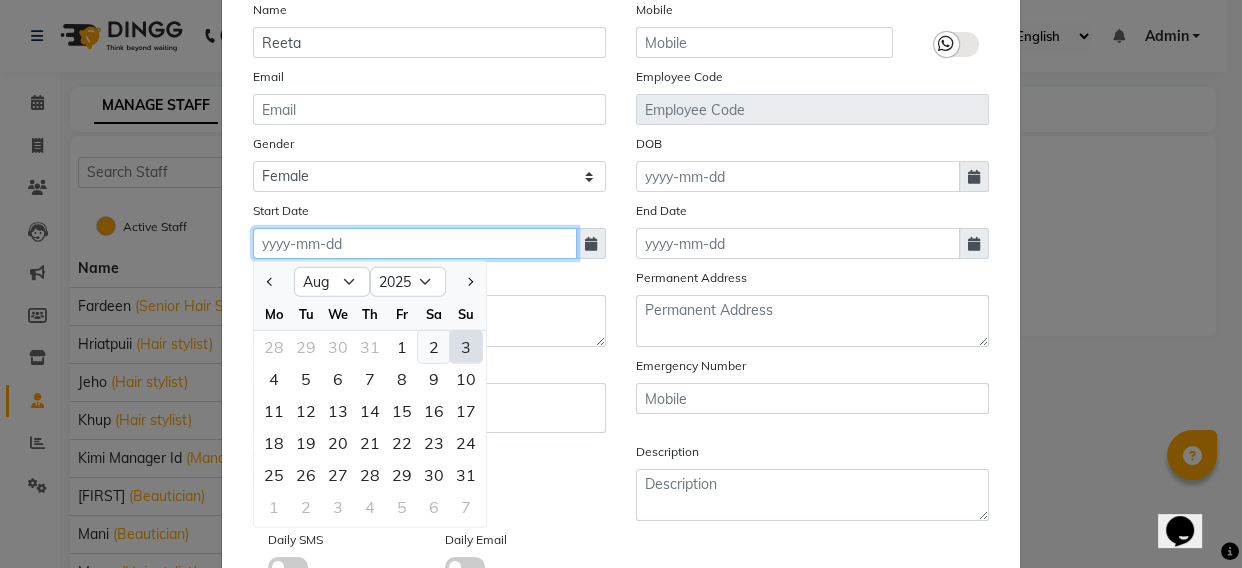 type on "02-08-2025" 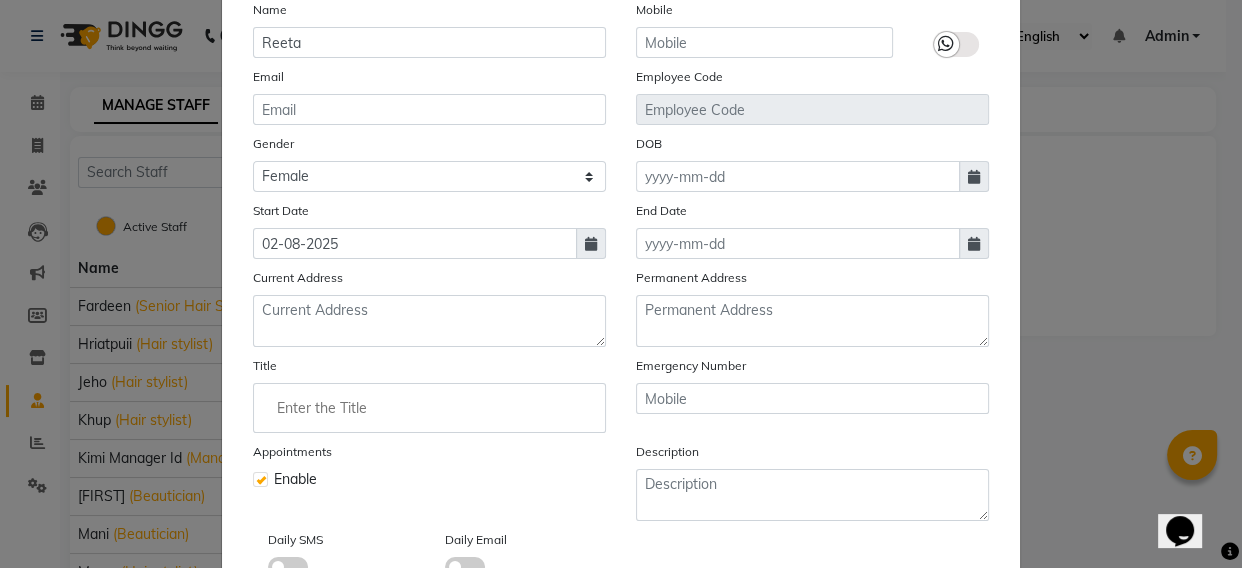 click 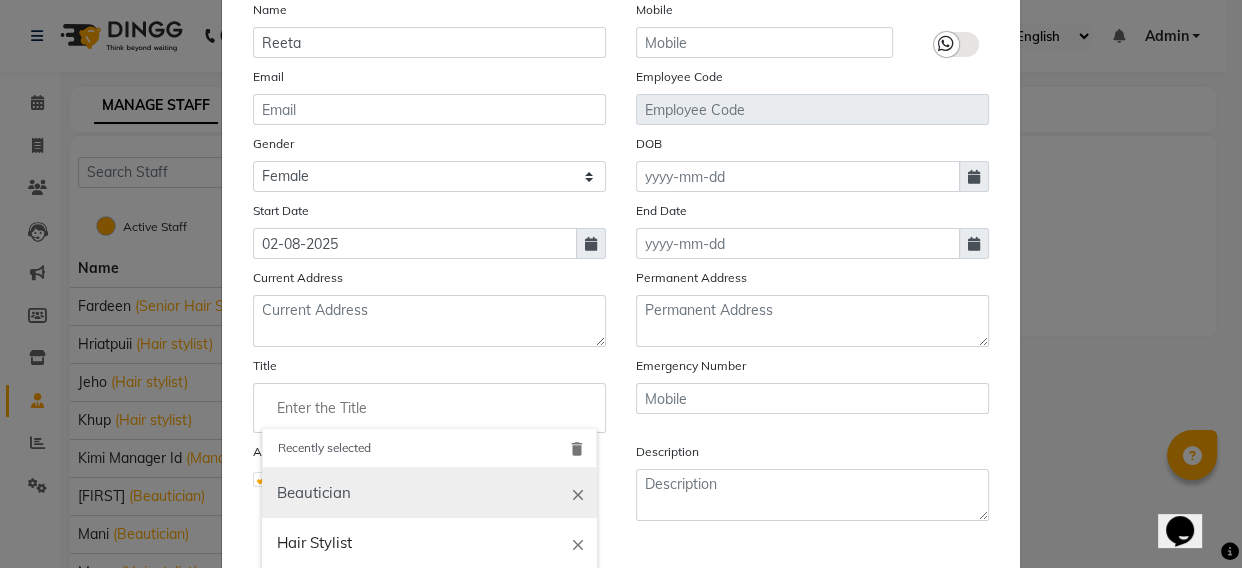 click on "Beautician" at bounding box center (429, 493) 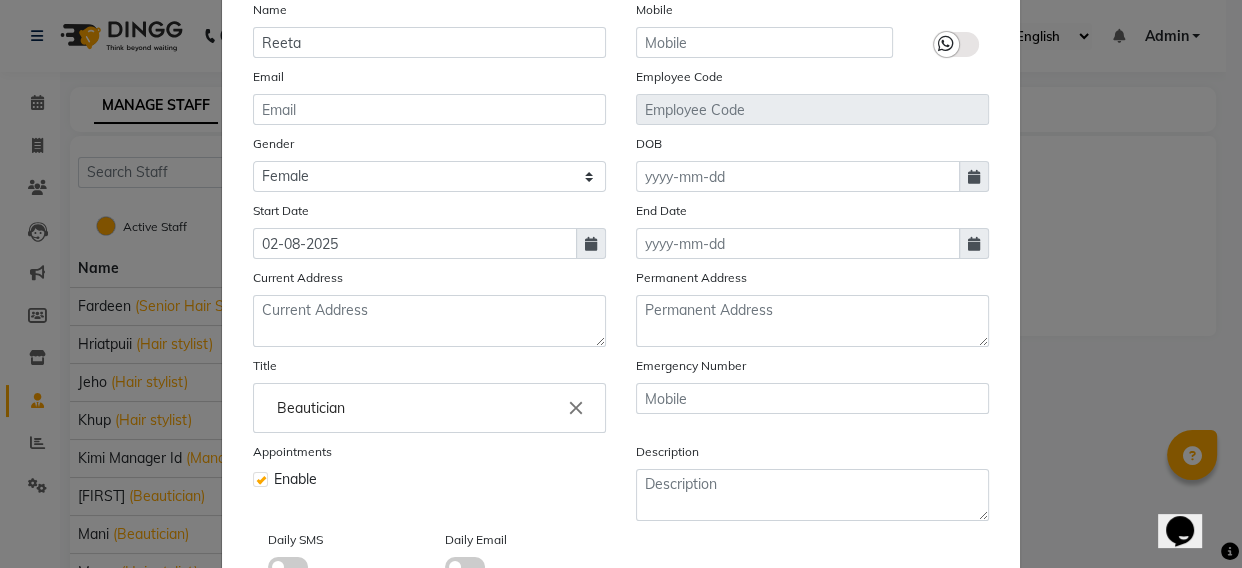 click on "Title Beautician close Recently selected delete Beautician close Hair Stylist close Barber close" 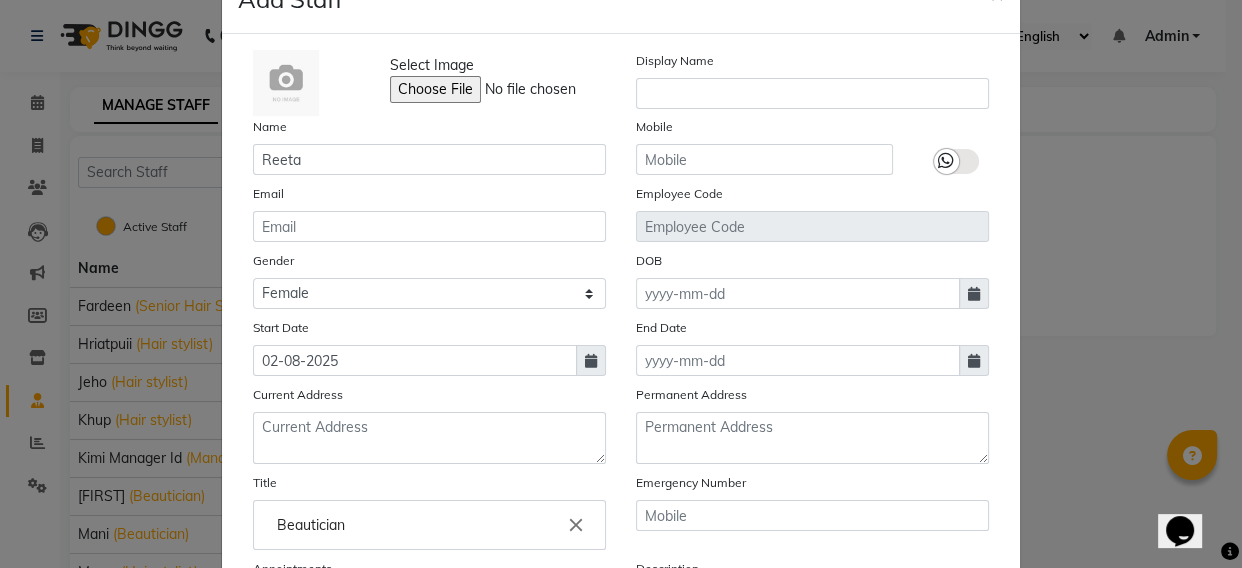 scroll, scrollTop: 0, scrollLeft: 0, axis: both 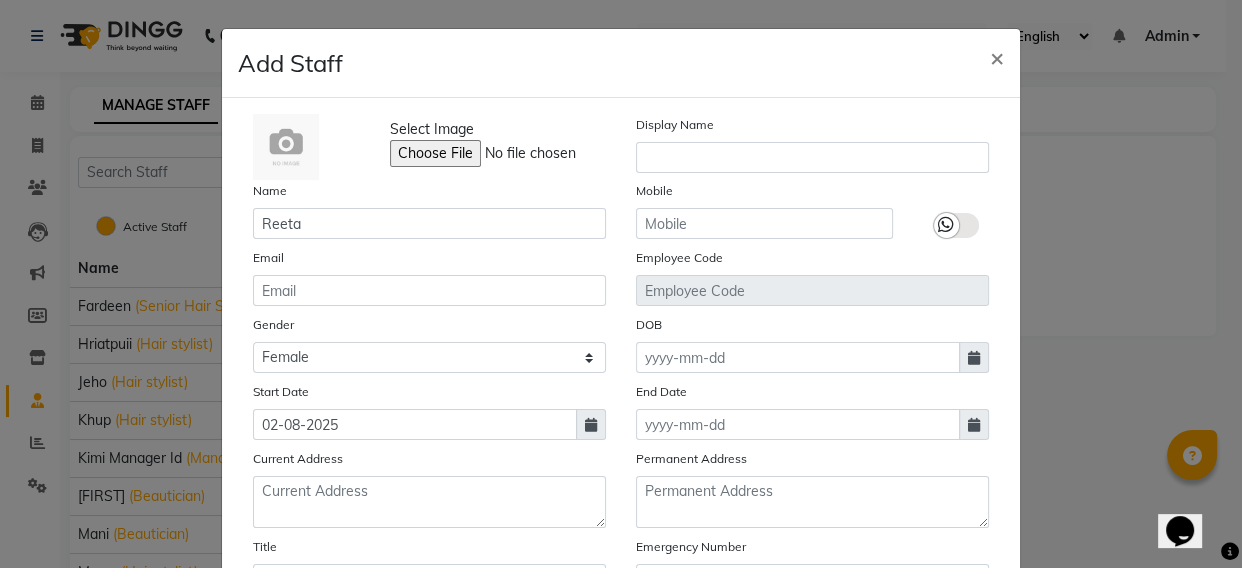 click on "Display Name" 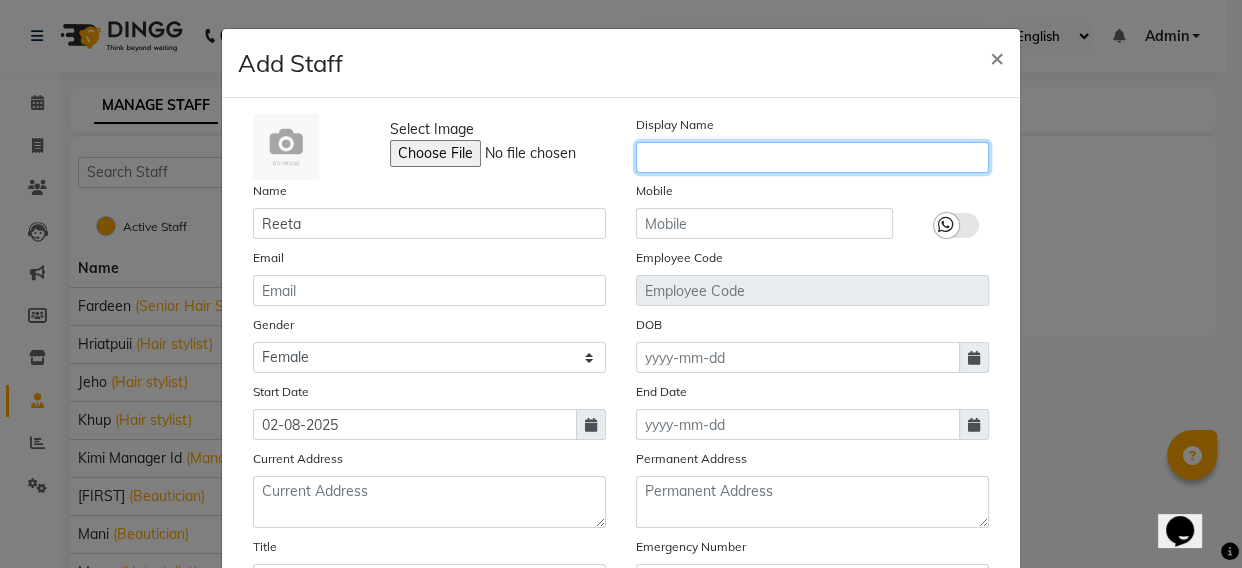 click 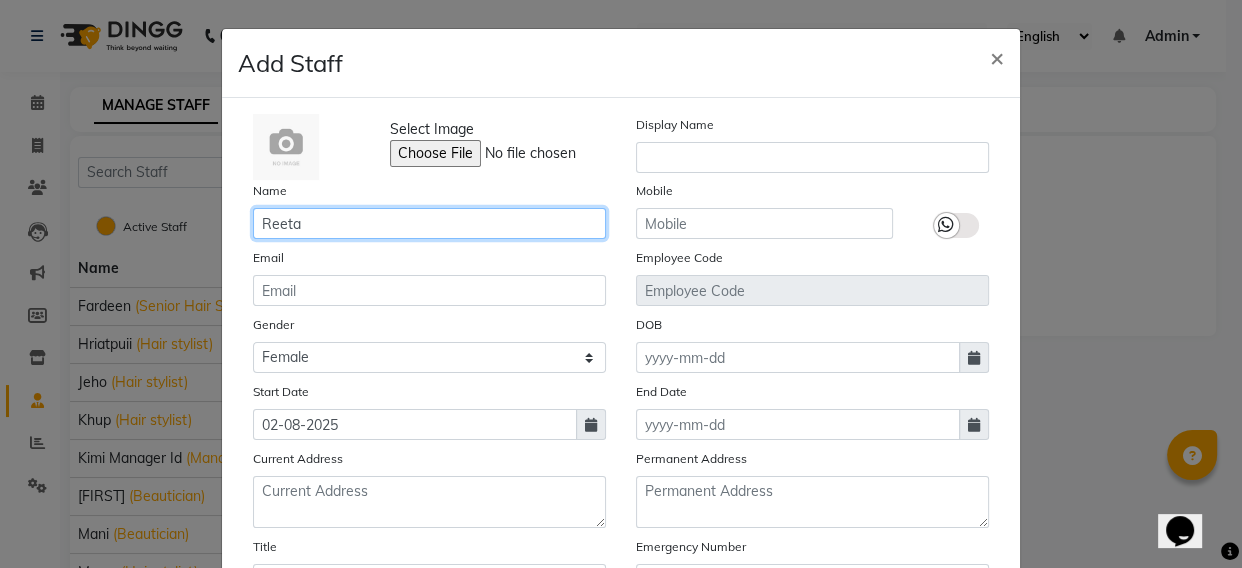 click on "Reeta" 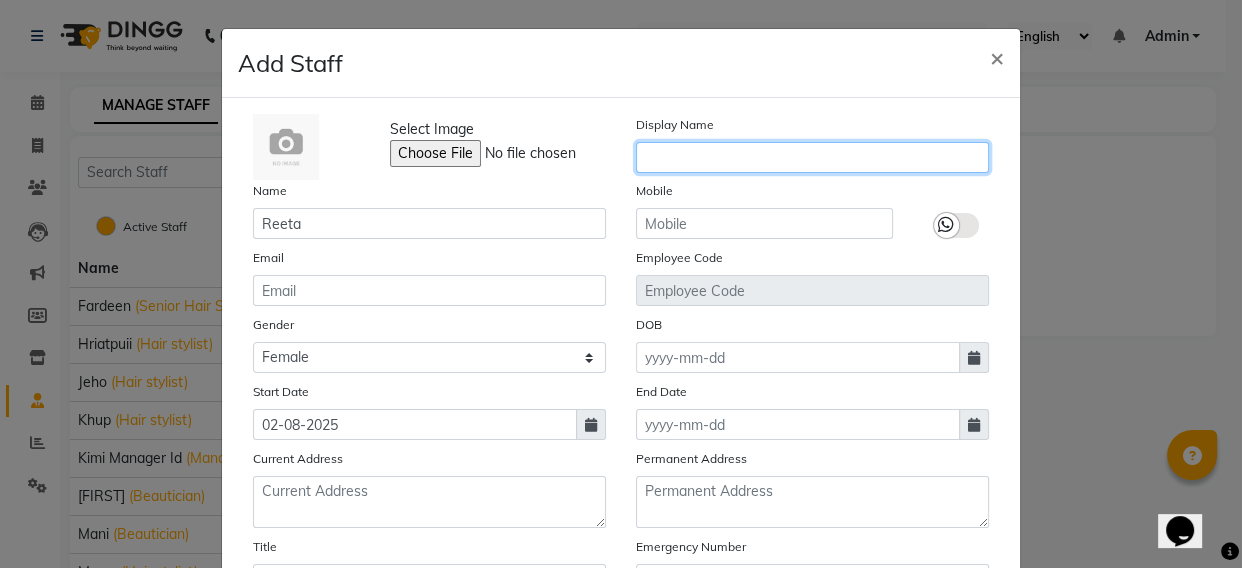 click 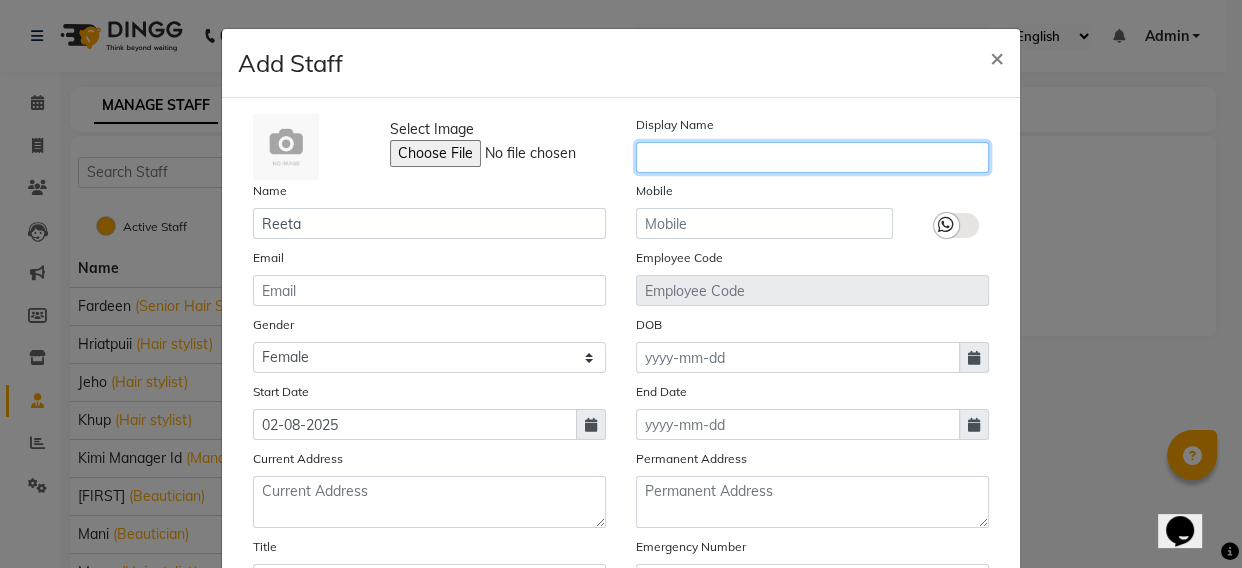 paste on "Reeta" 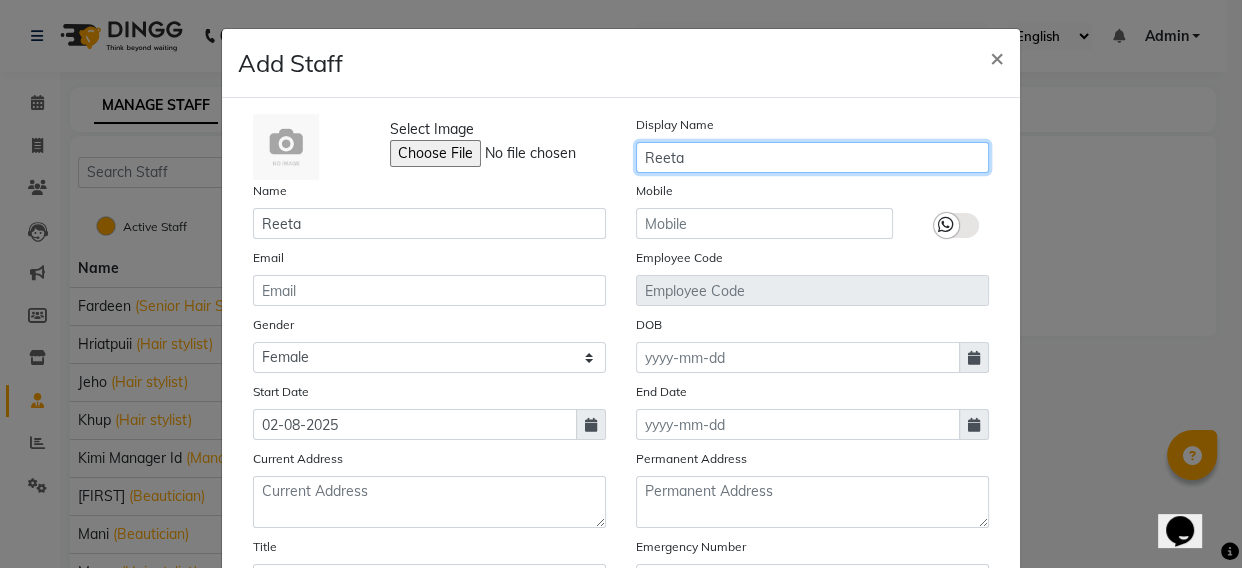 type on "Reeta" 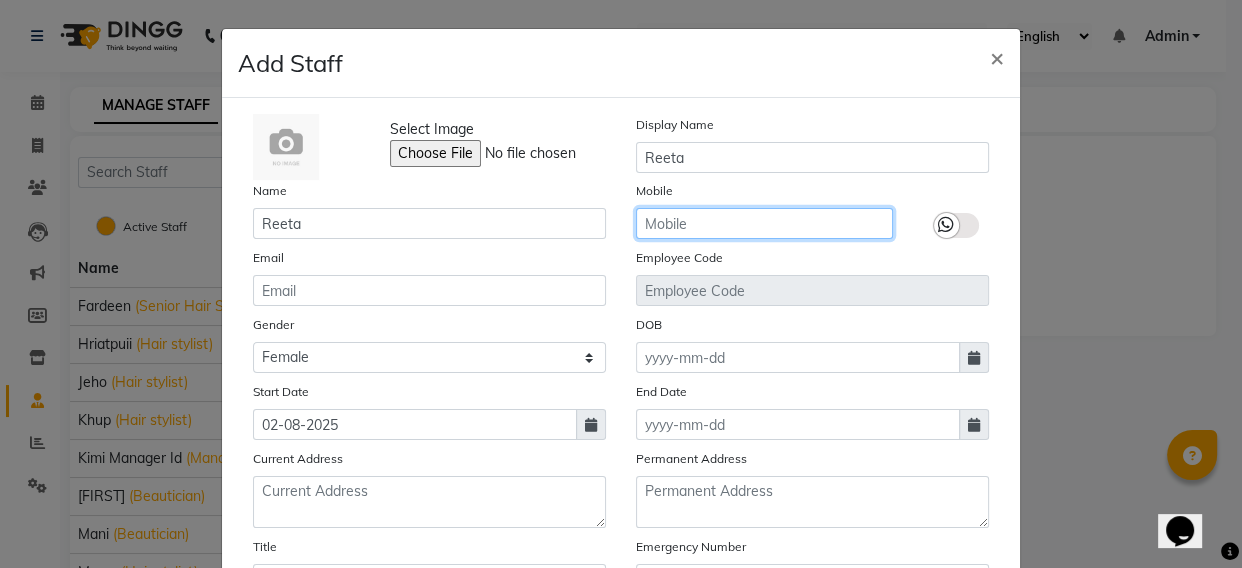 click 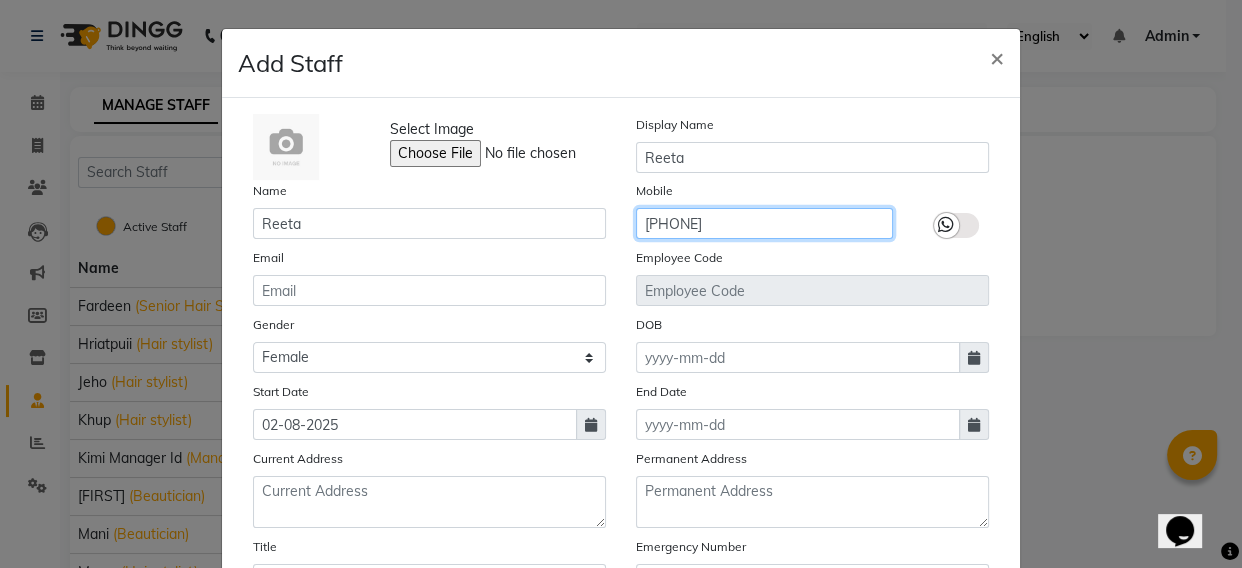 type on "[PHONE]" 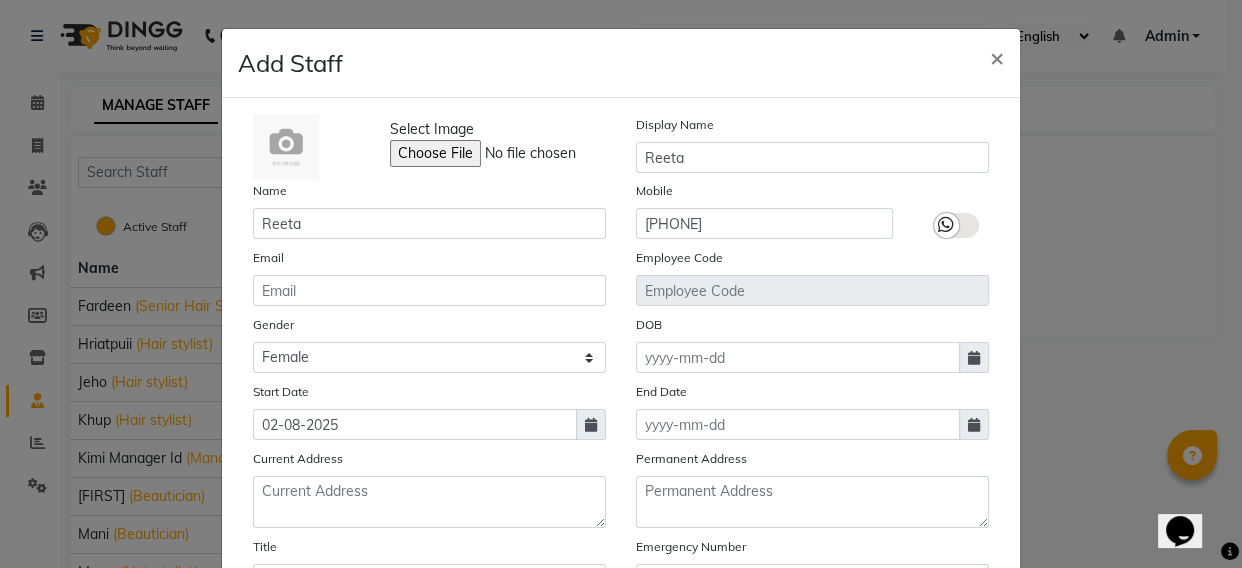 click on "Email" 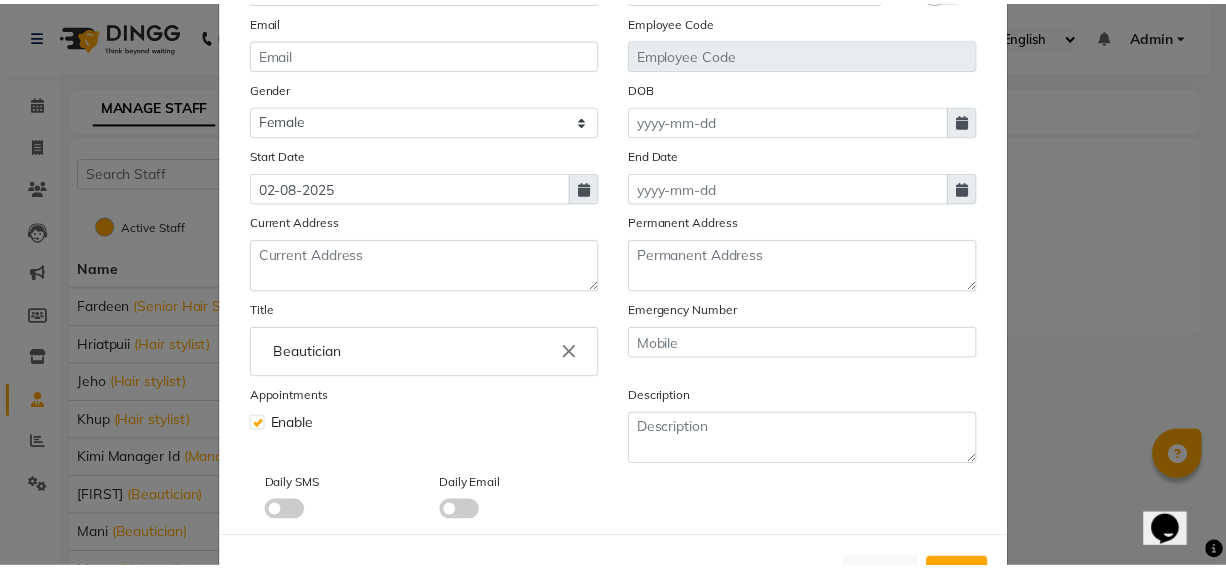 scroll, scrollTop: 272, scrollLeft: 0, axis: vertical 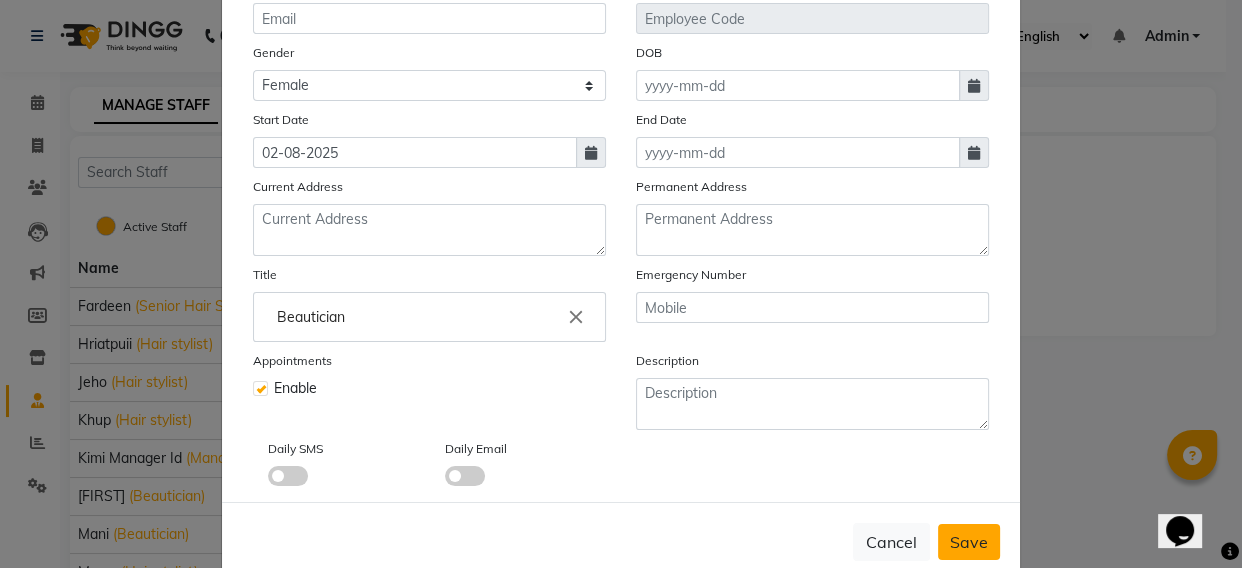 click on "Save" at bounding box center [969, 542] 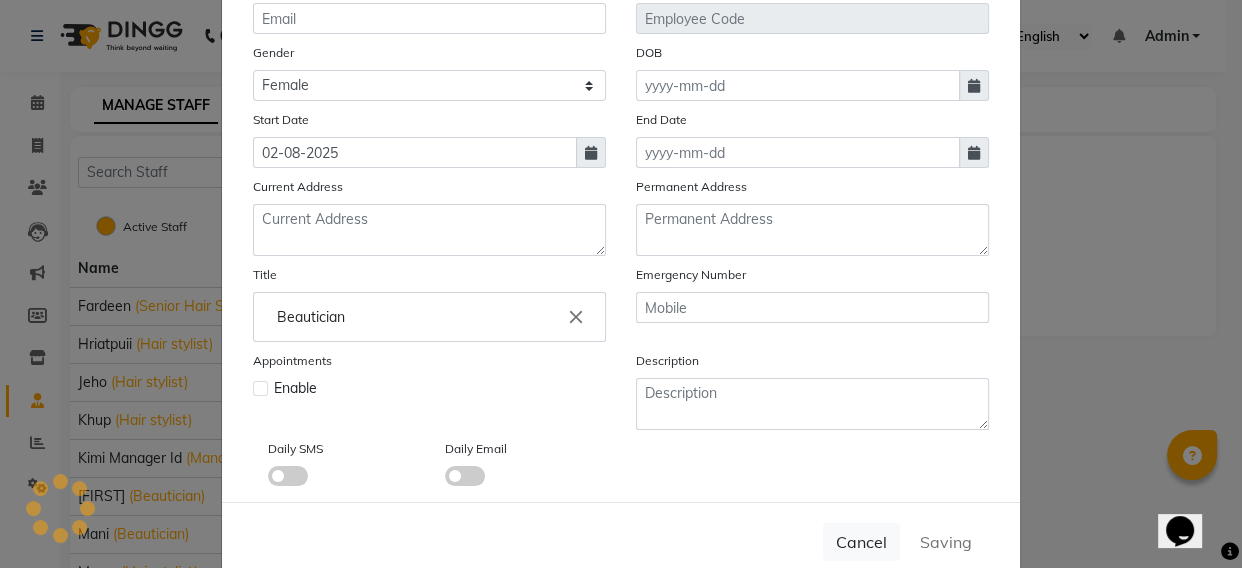 type 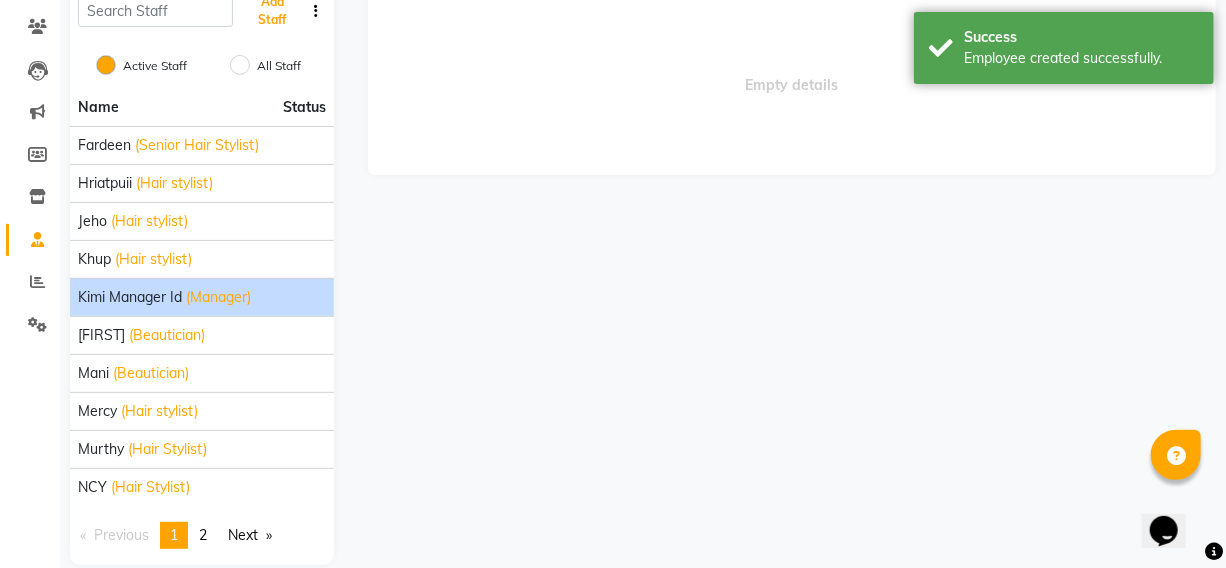 scroll, scrollTop: 187, scrollLeft: 0, axis: vertical 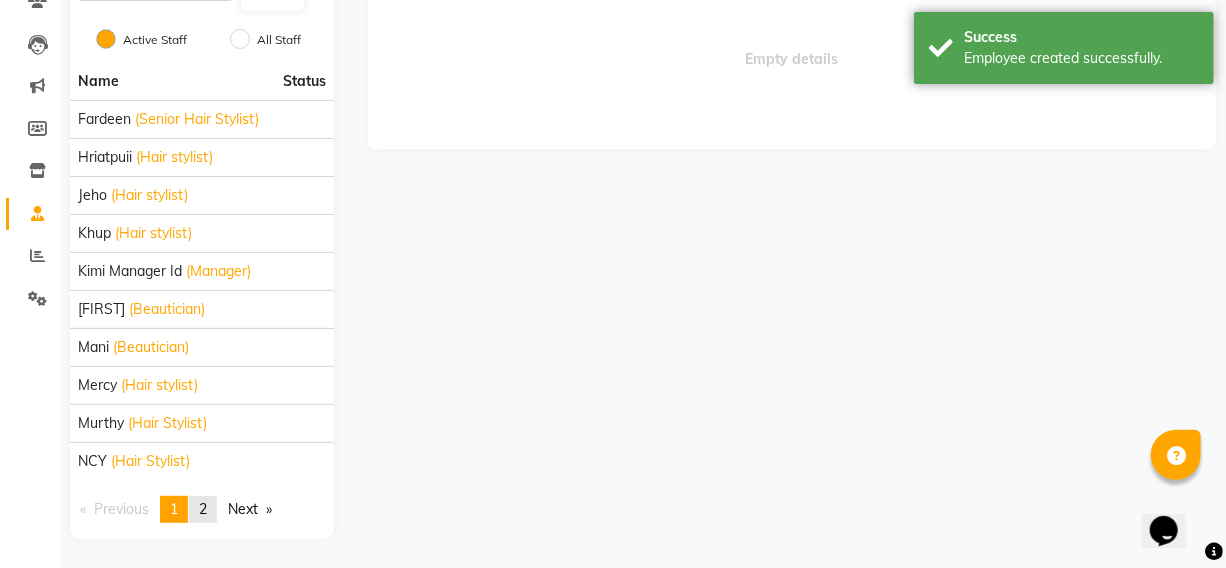 click on "2" at bounding box center [203, 509] 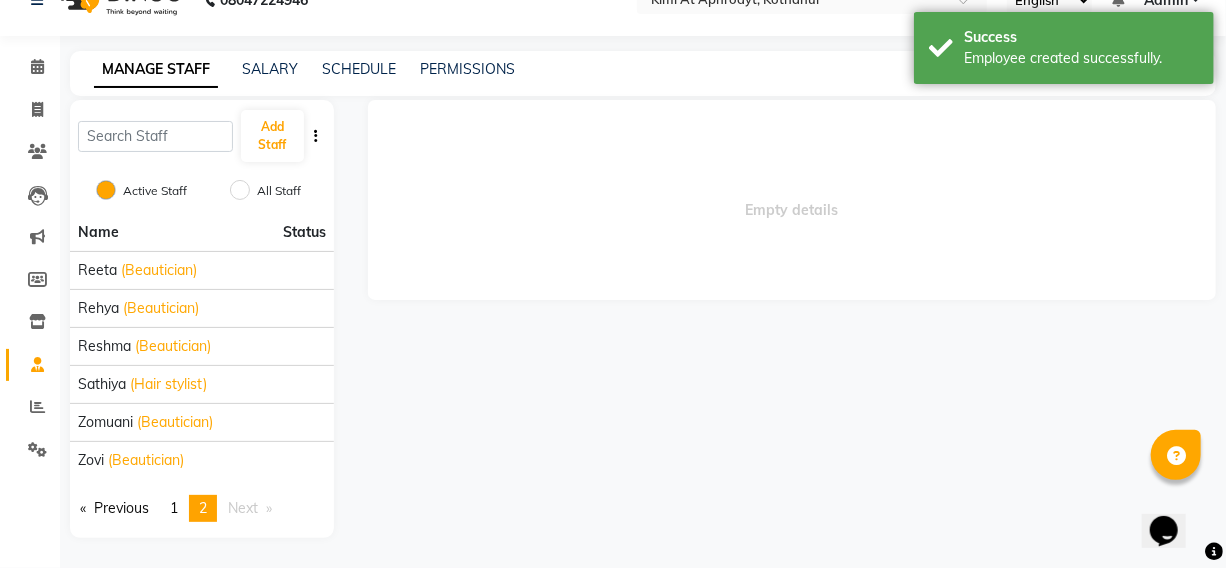 scroll, scrollTop: 35, scrollLeft: 0, axis: vertical 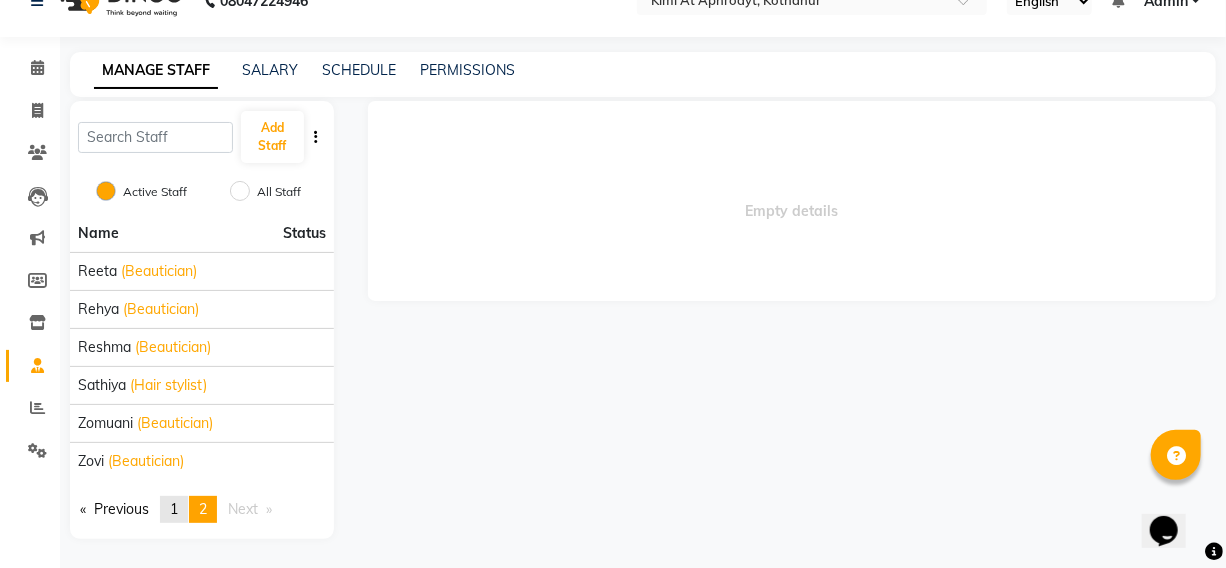 click on "1" at bounding box center [174, 509] 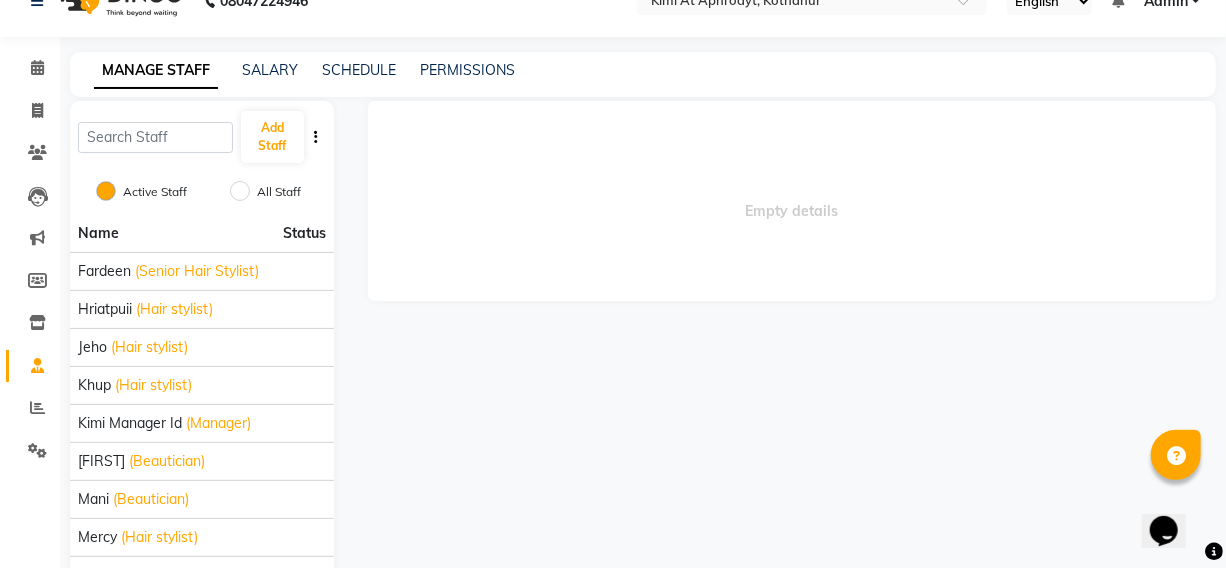 click on "Empty details" 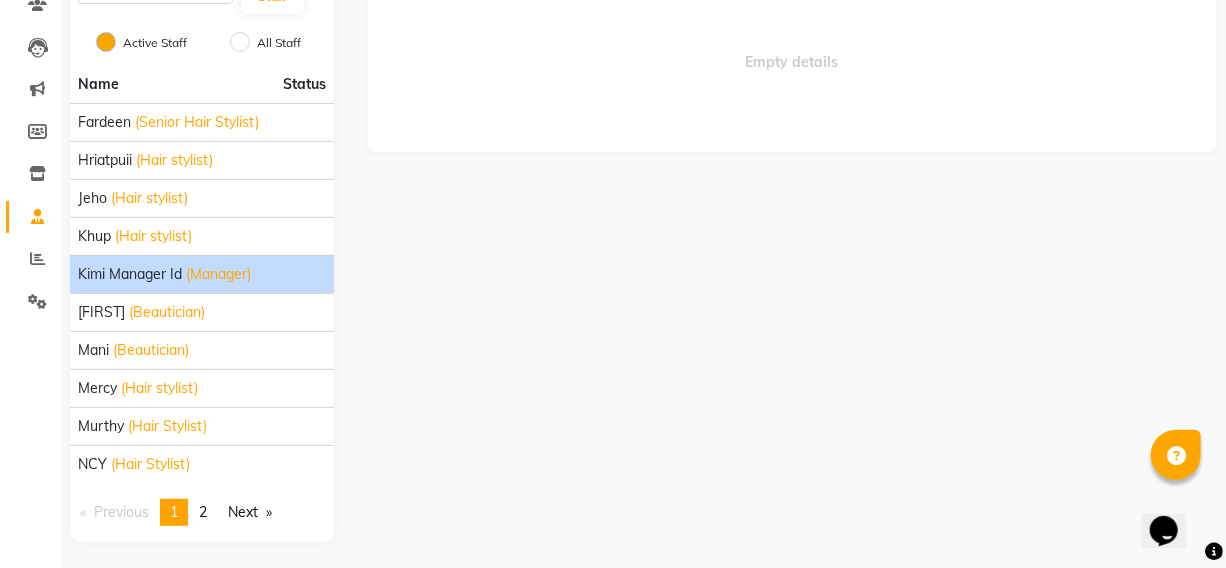 scroll, scrollTop: 187, scrollLeft: 0, axis: vertical 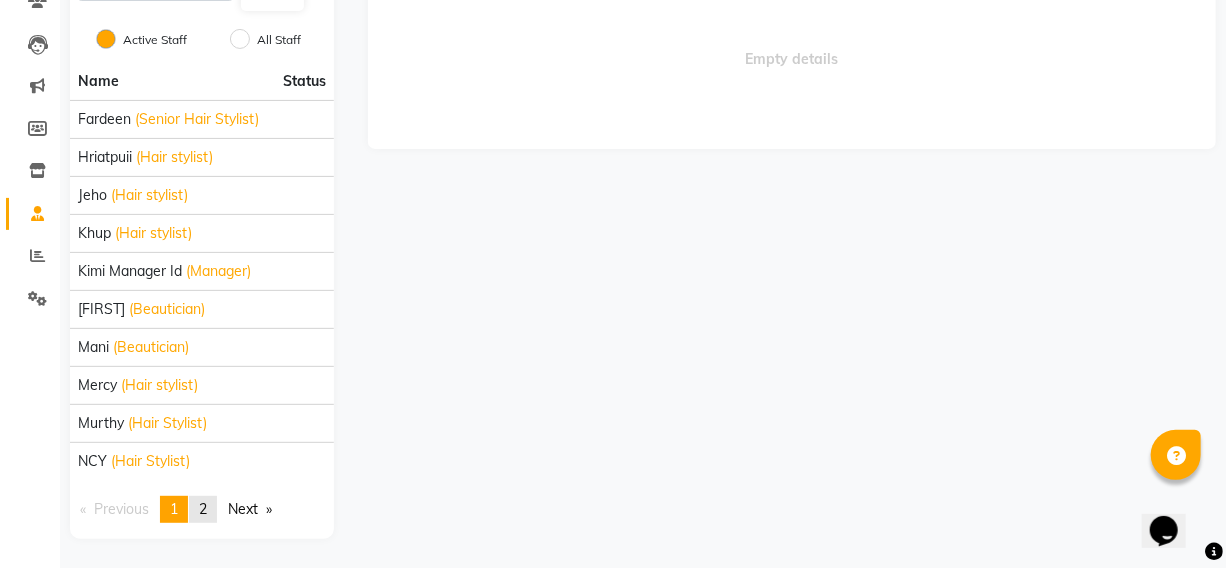 click on "2" at bounding box center (203, 509) 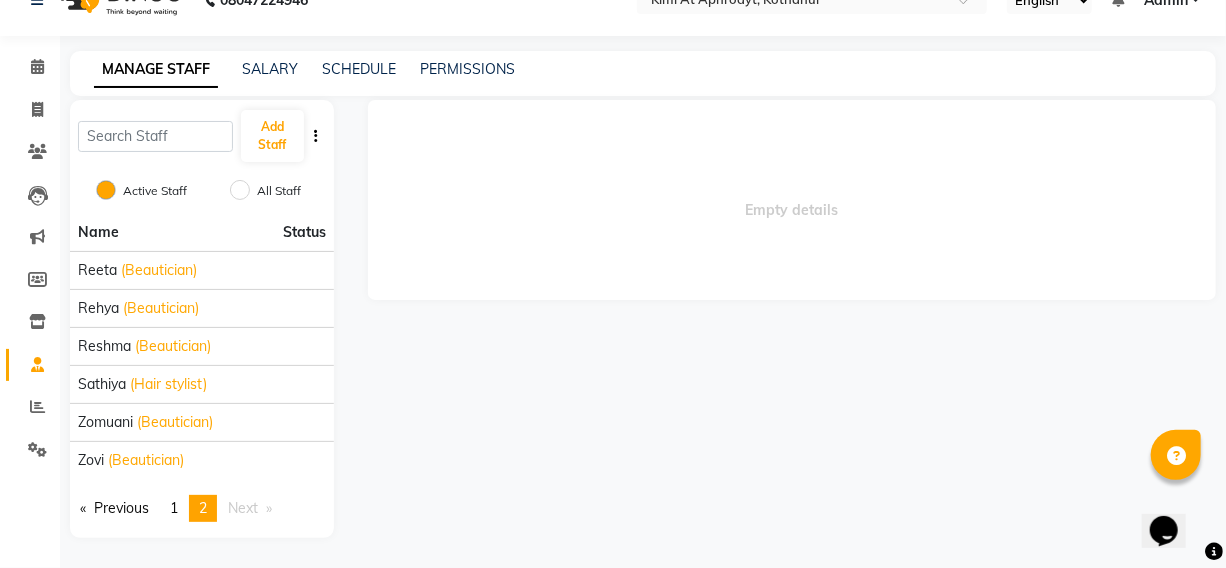click on "2" at bounding box center [203, 508] 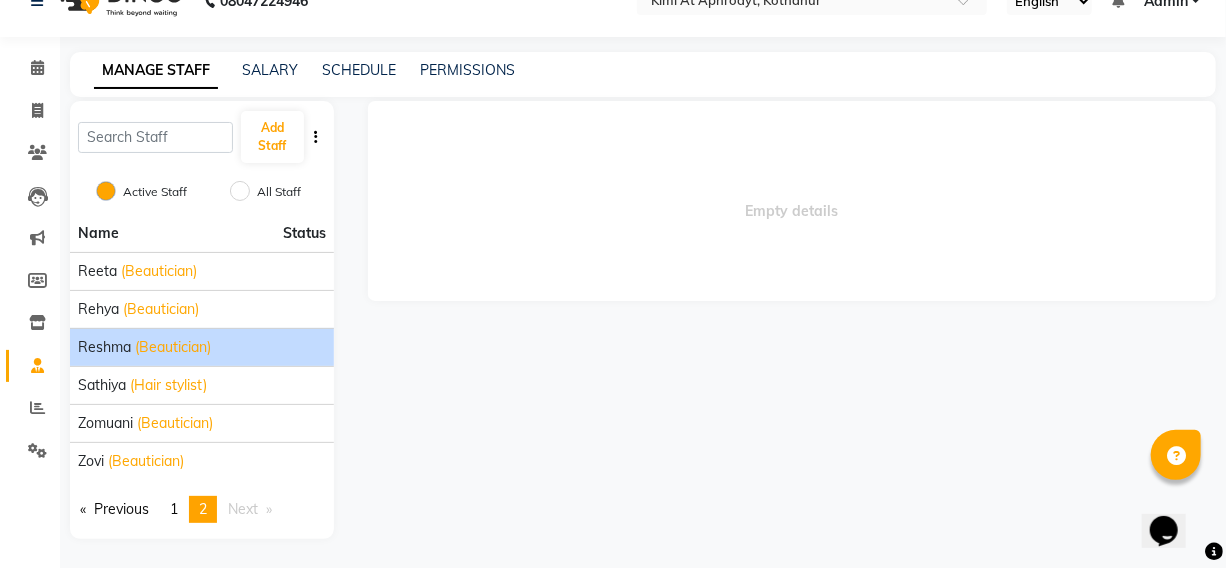 click on "(Beautician)" 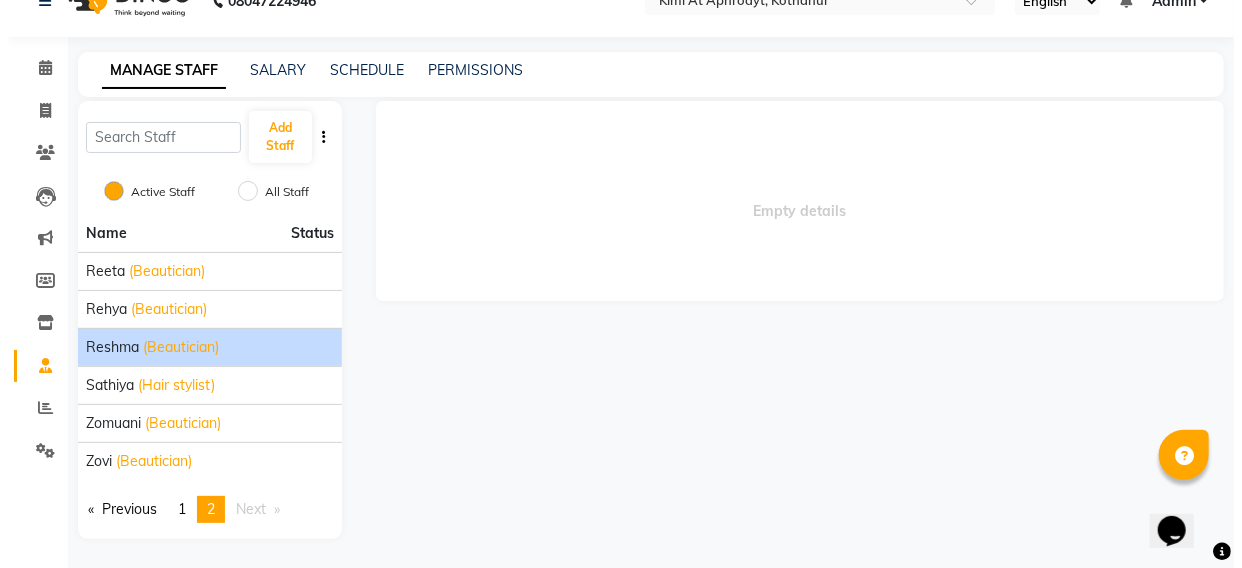 scroll, scrollTop: 48, scrollLeft: 0, axis: vertical 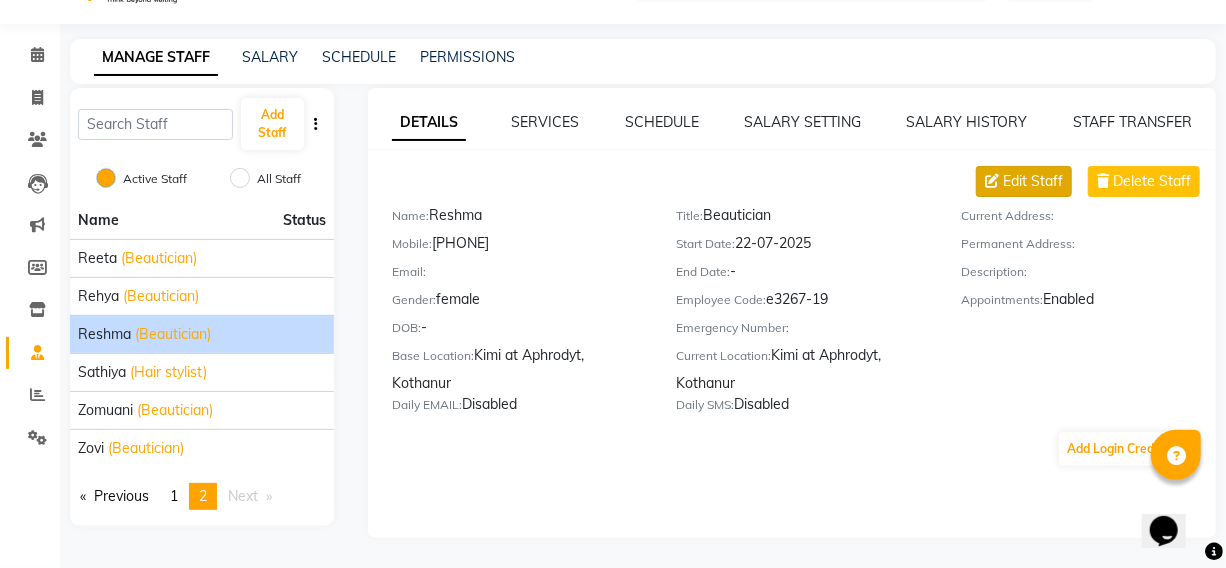 click on "Edit Staff" 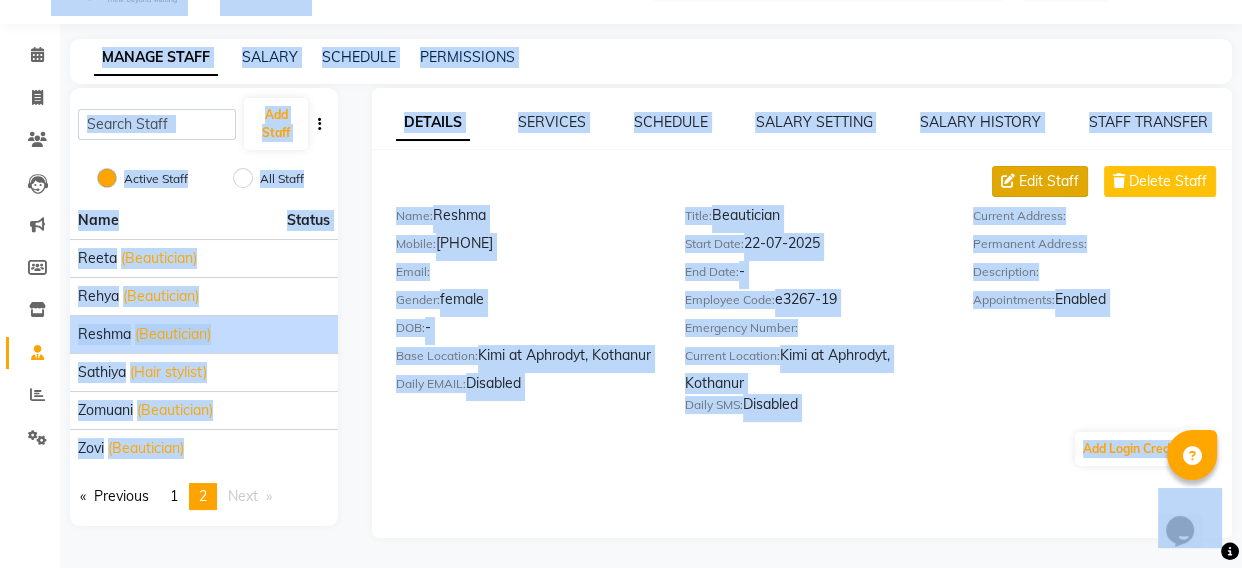 select on "female" 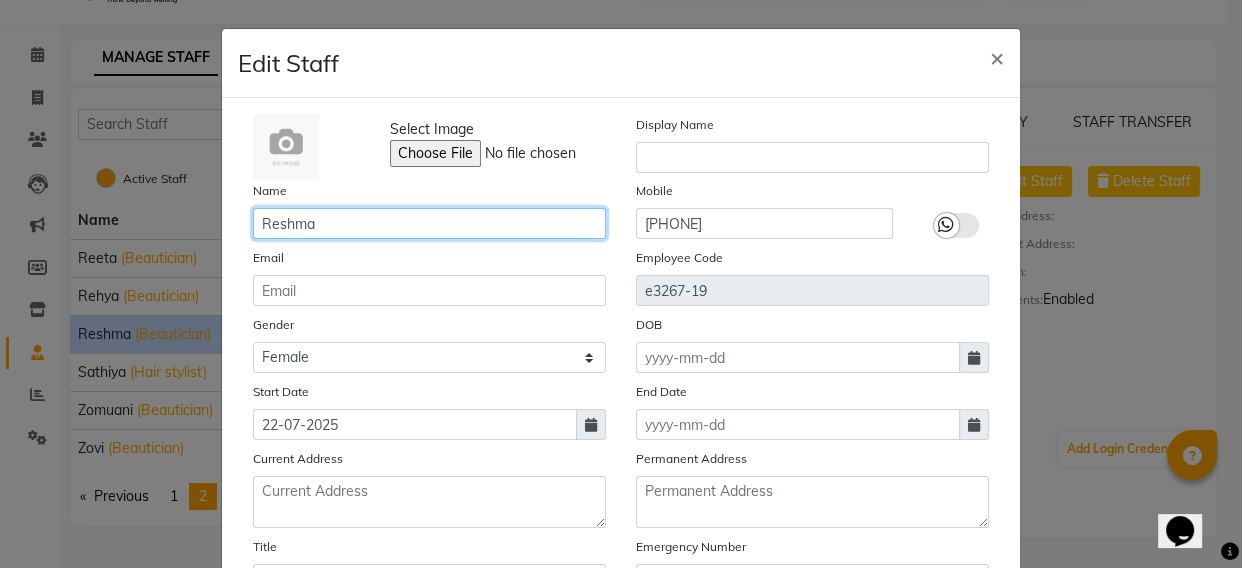 click on "Reshma" 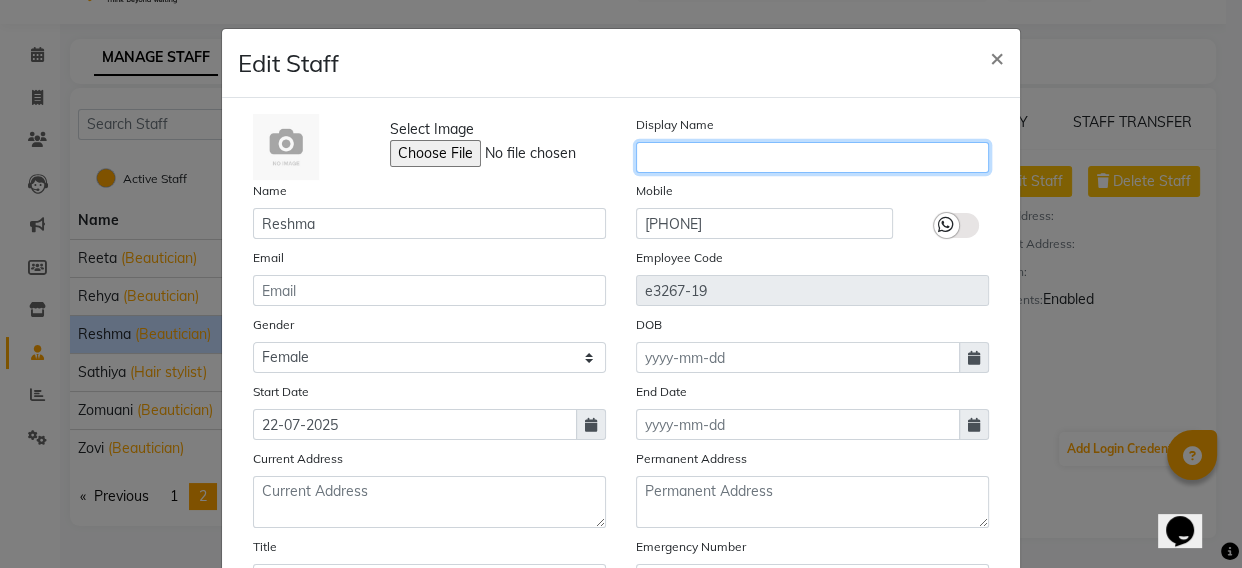 click 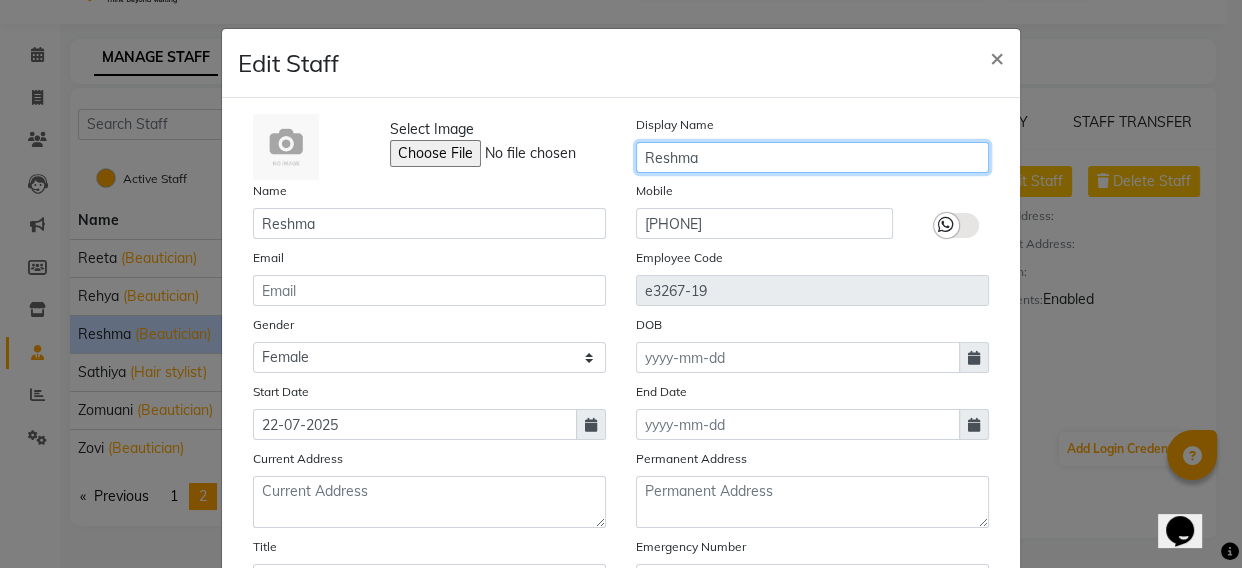type on "Reshma" 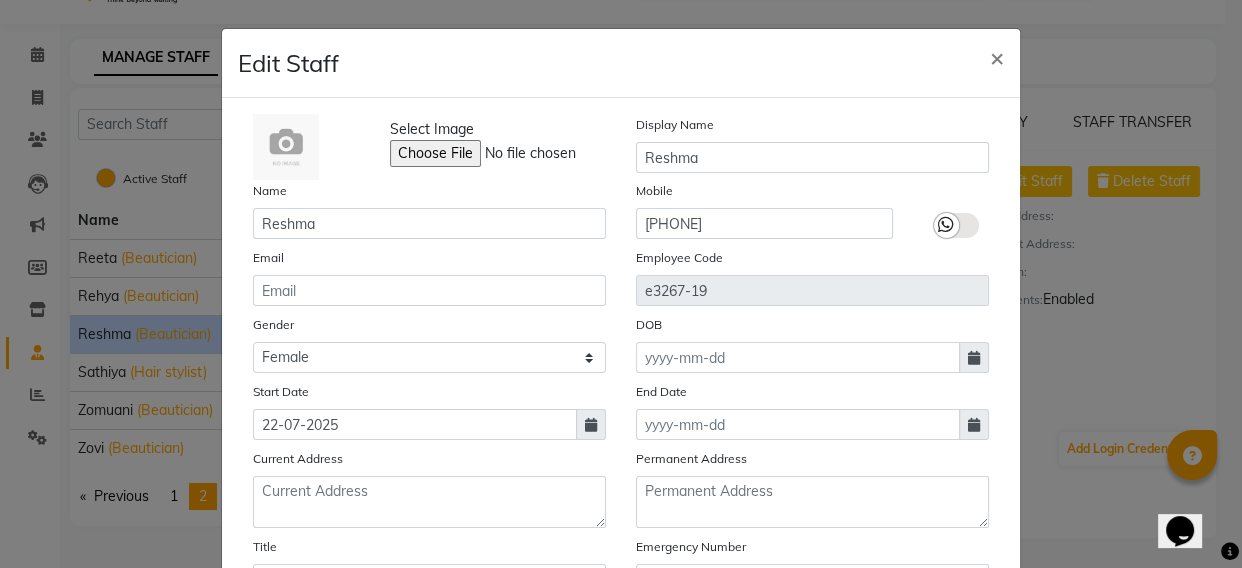 click on "Name Reshma" 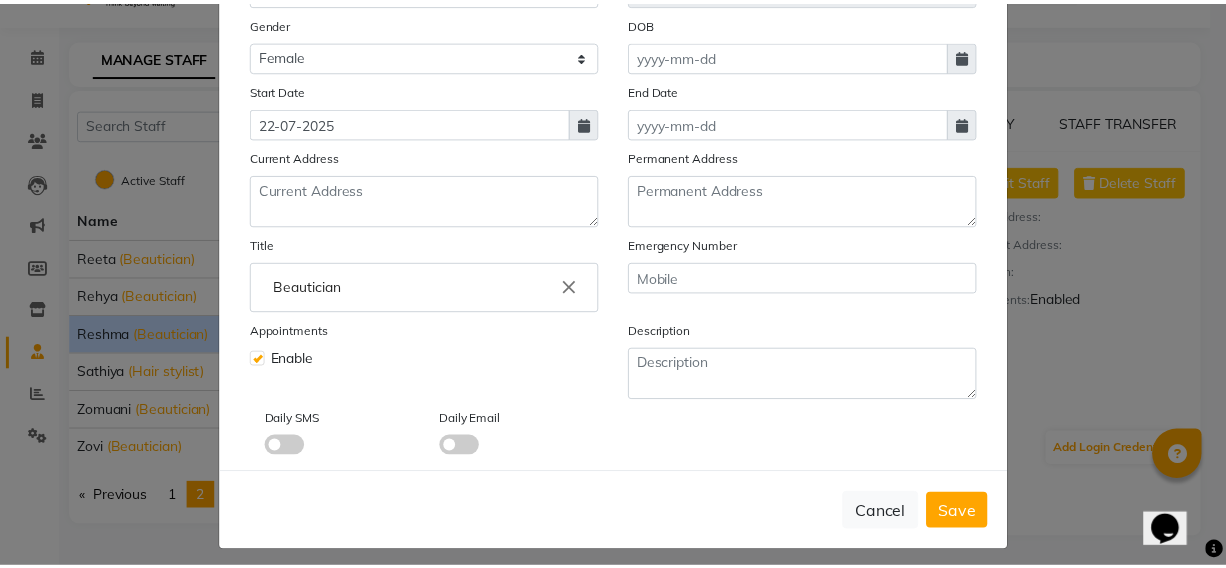 scroll, scrollTop: 318, scrollLeft: 0, axis: vertical 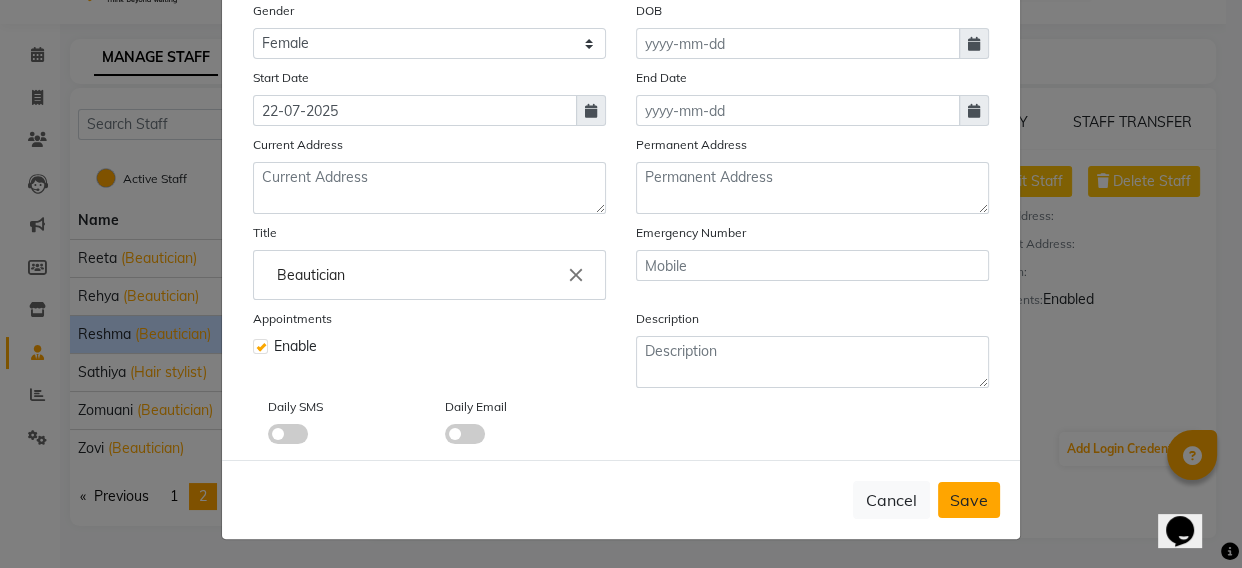 click on "Save" at bounding box center (969, 500) 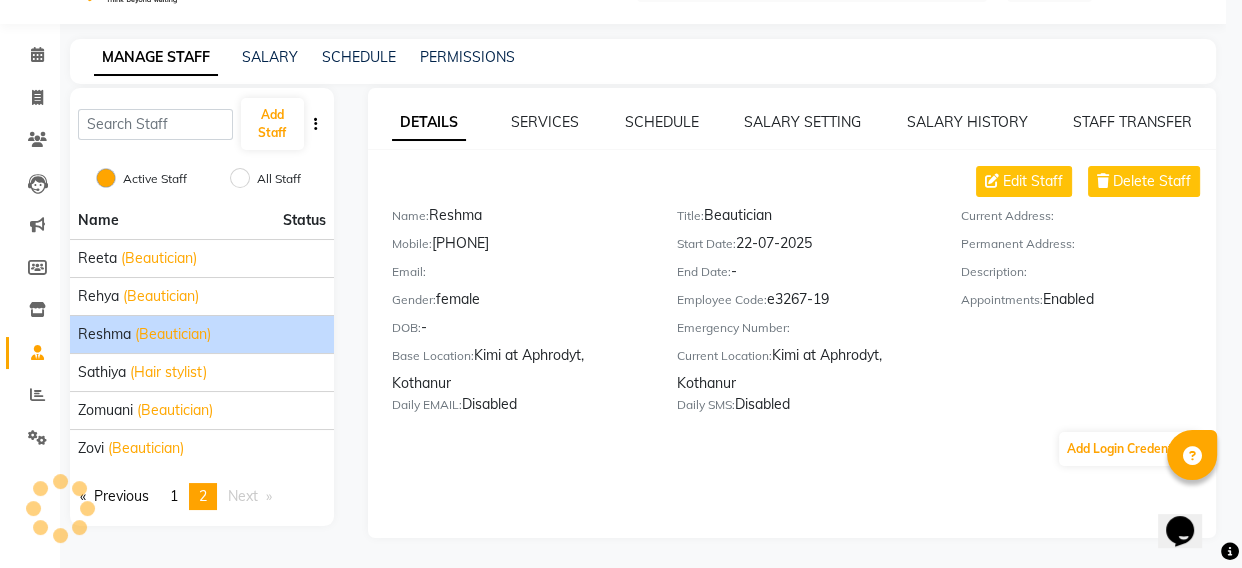 type 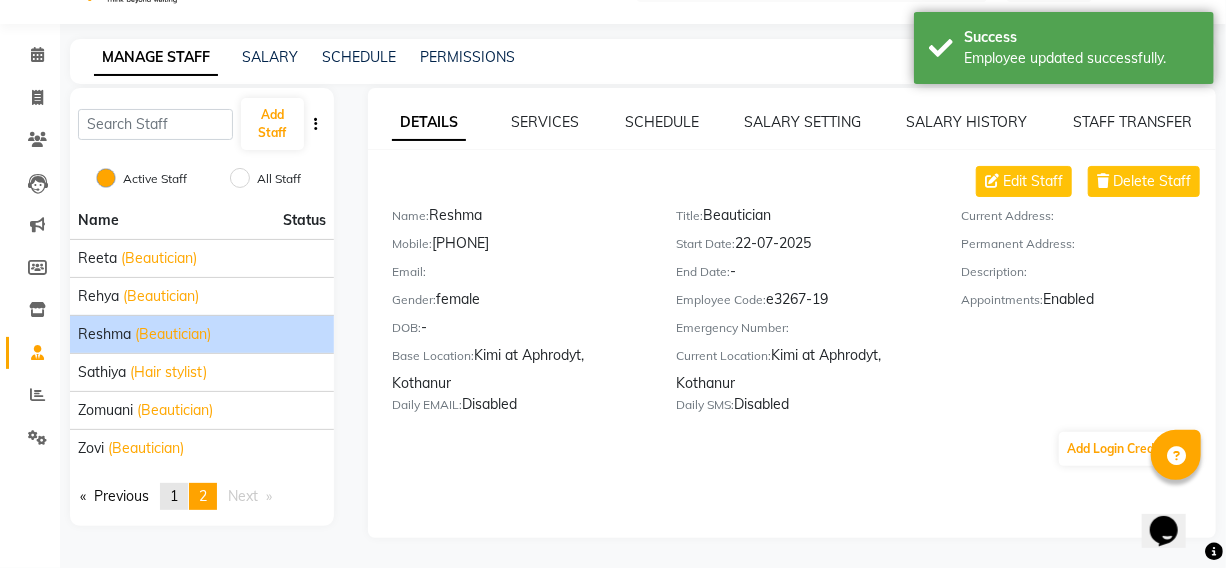 click on "1" at bounding box center (174, 496) 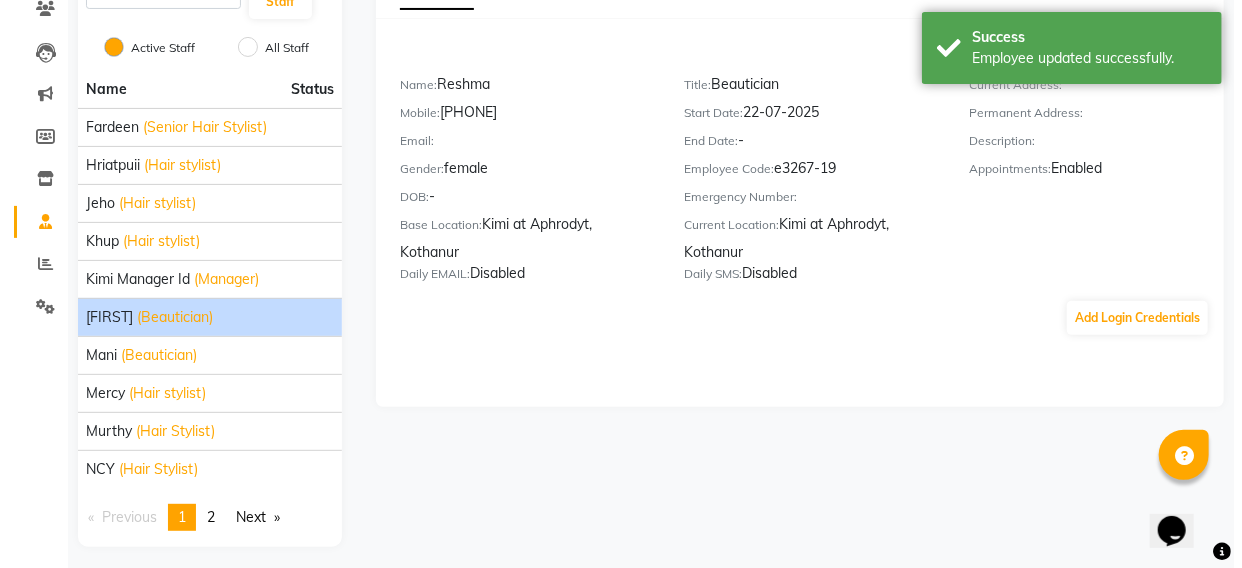 scroll, scrollTop: 187, scrollLeft: 0, axis: vertical 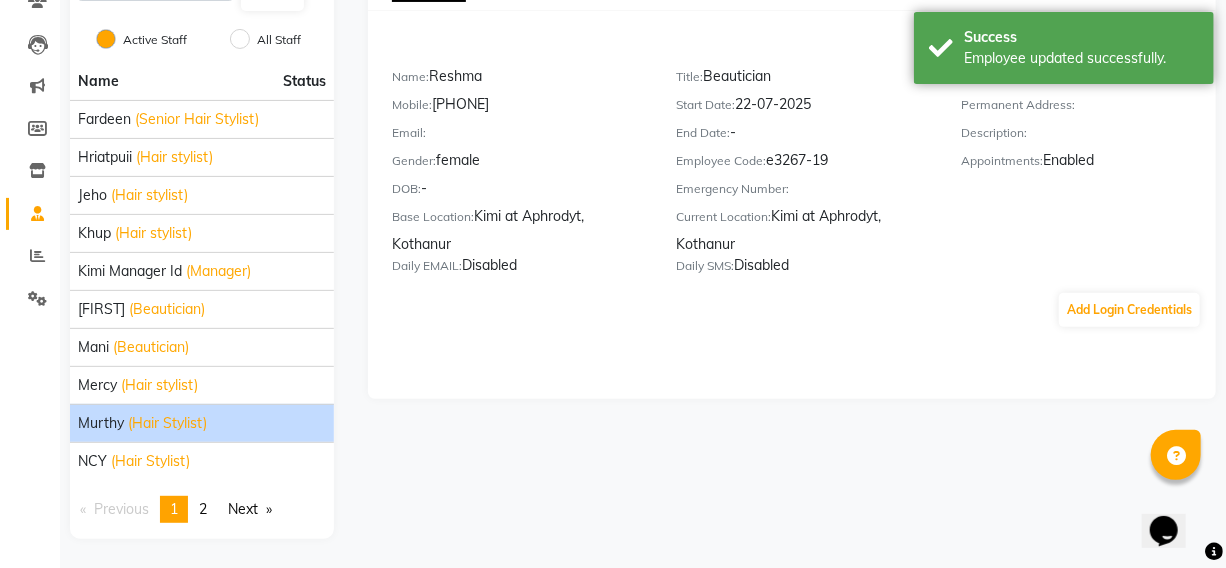 click on "(Hair Stylist)" 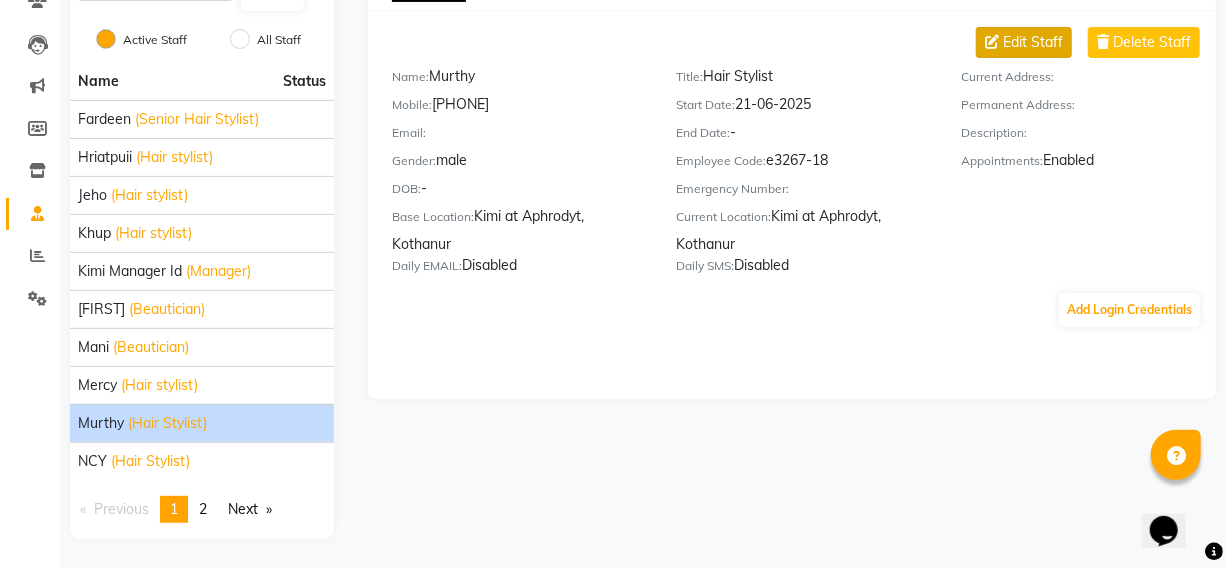 click on "Edit Staff" 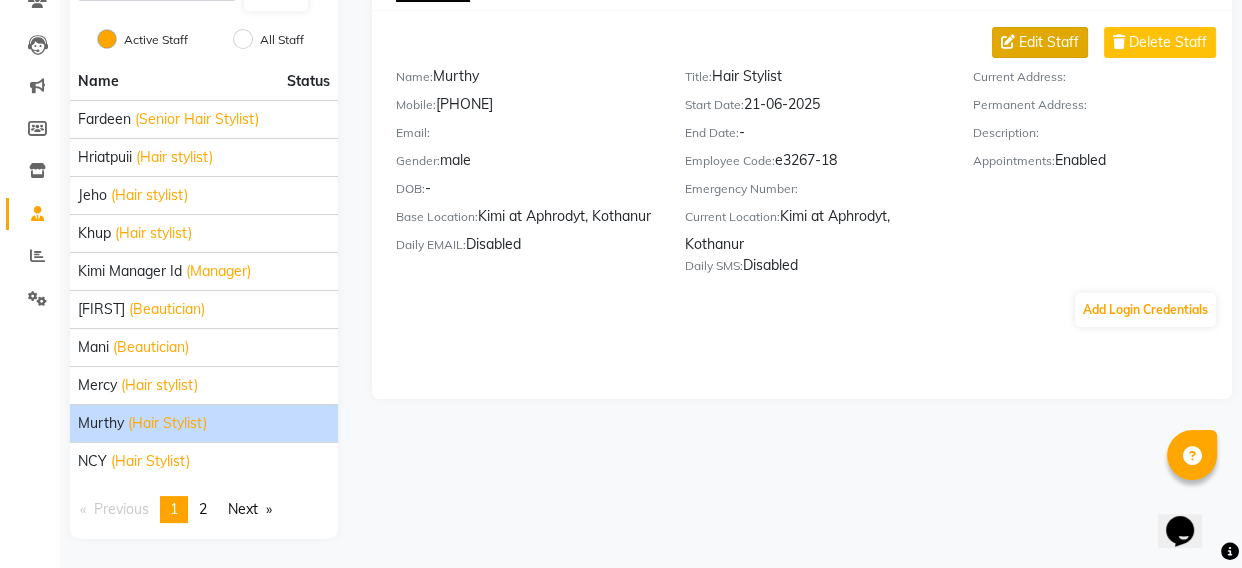 select on "male" 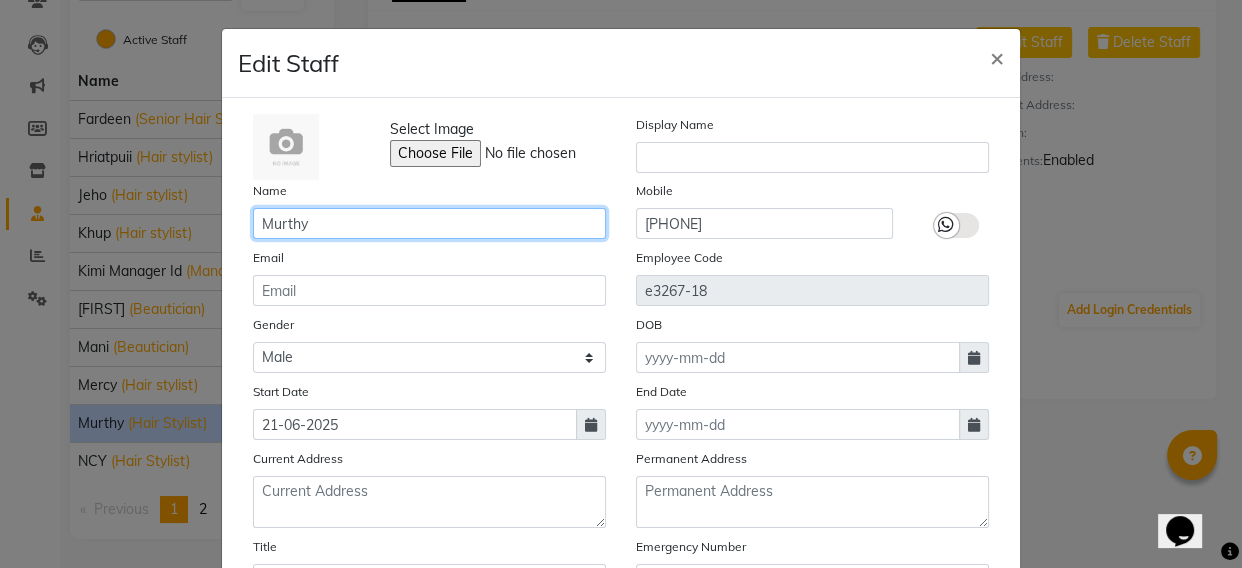click on "Murthy" 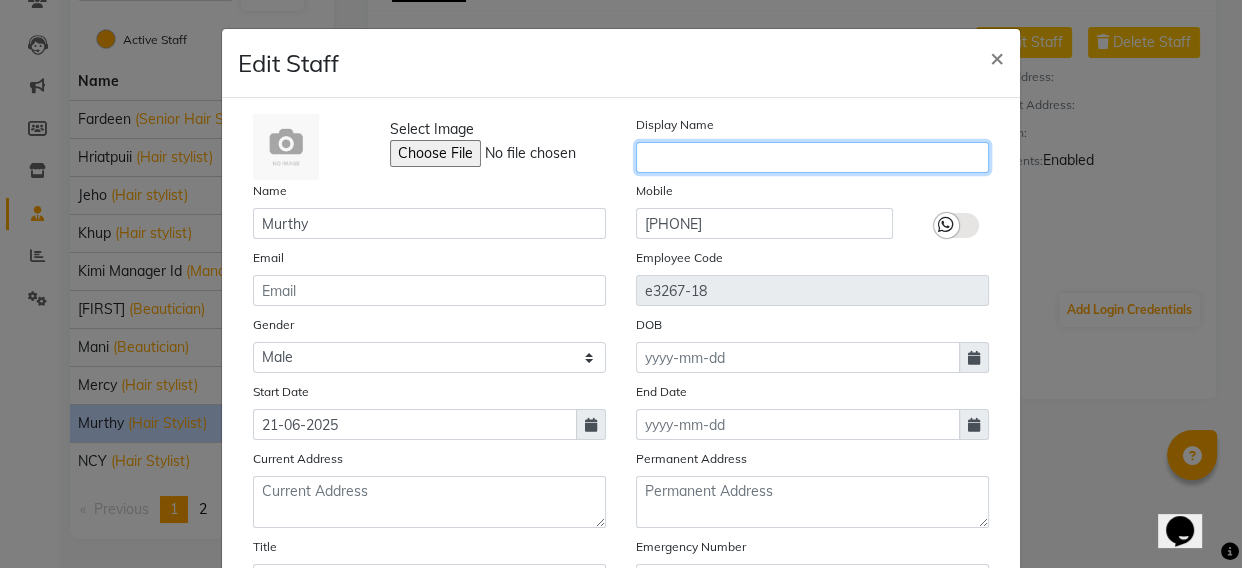 click 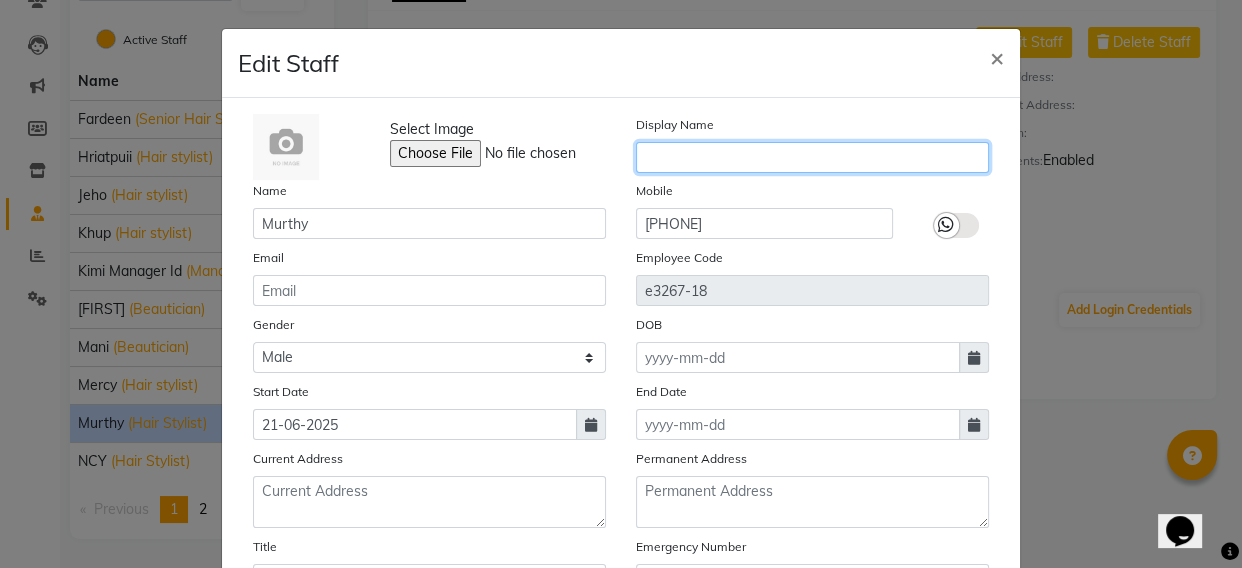 paste on "Murthy" 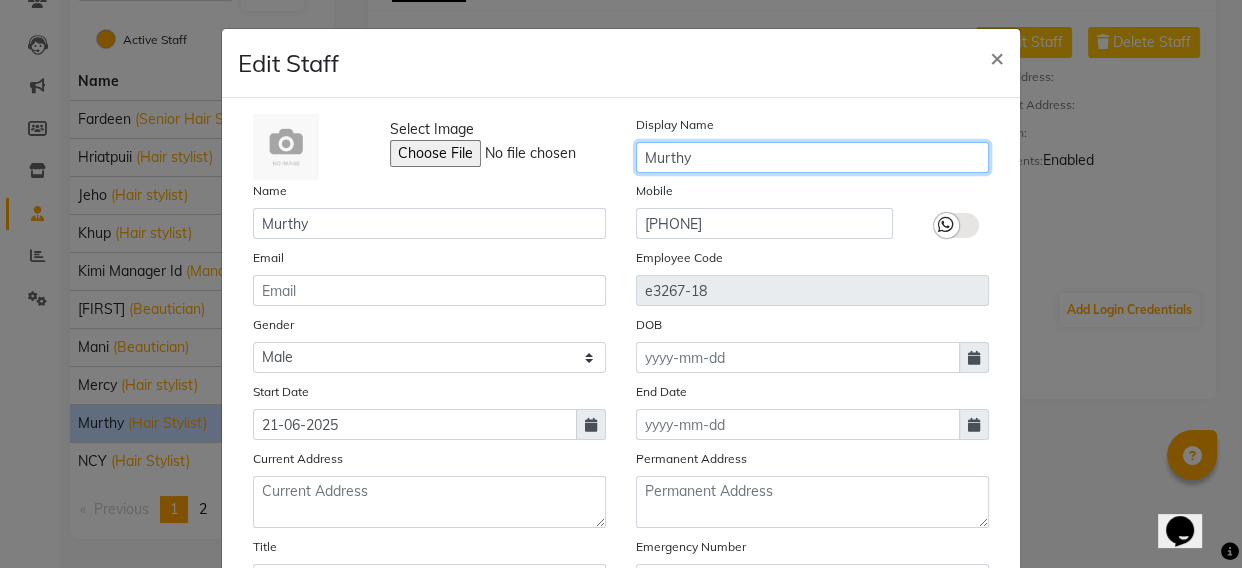 type on "Murthy" 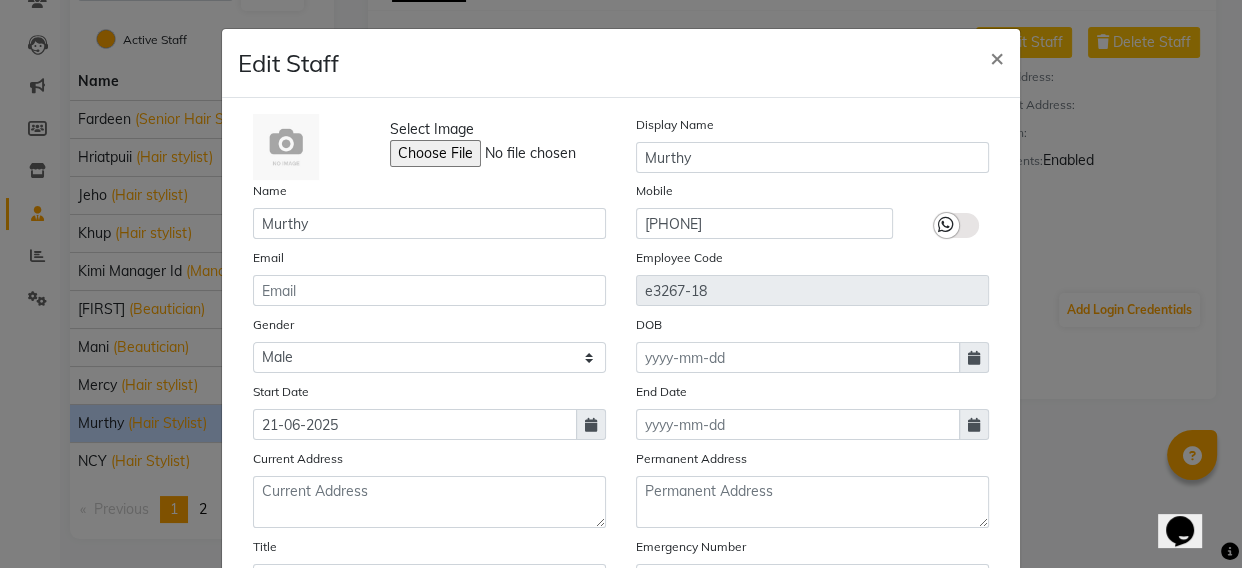 click on "Edit Staff ×" 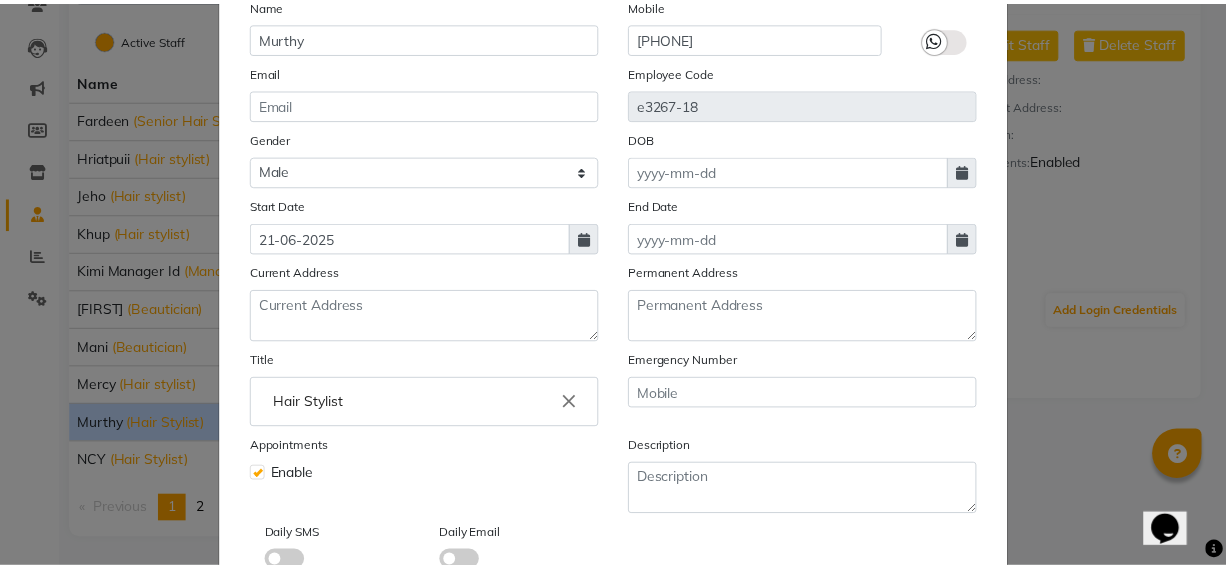 scroll, scrollTop: 318, scrollLeft: 0, axis: vertical 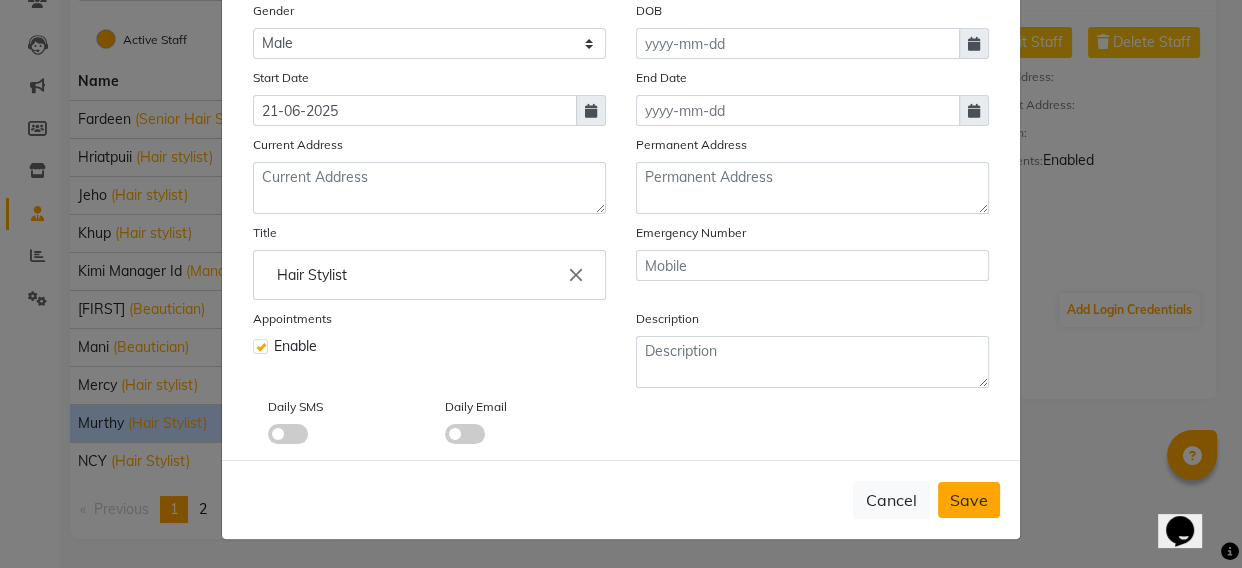 click on "Save" at bounding box center (969, 500) 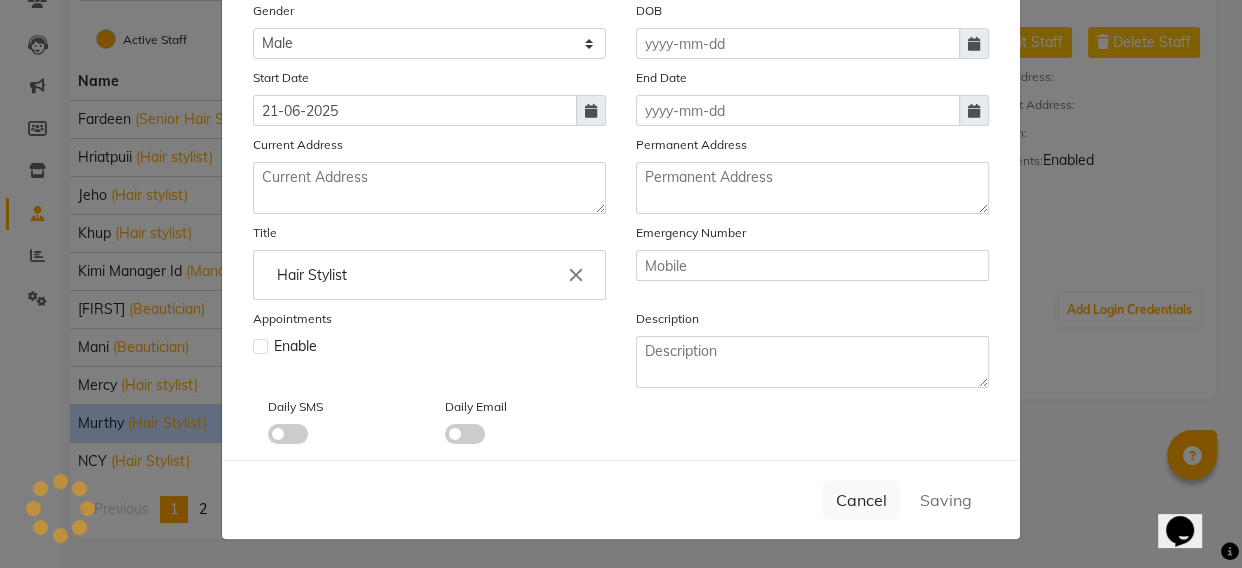 type 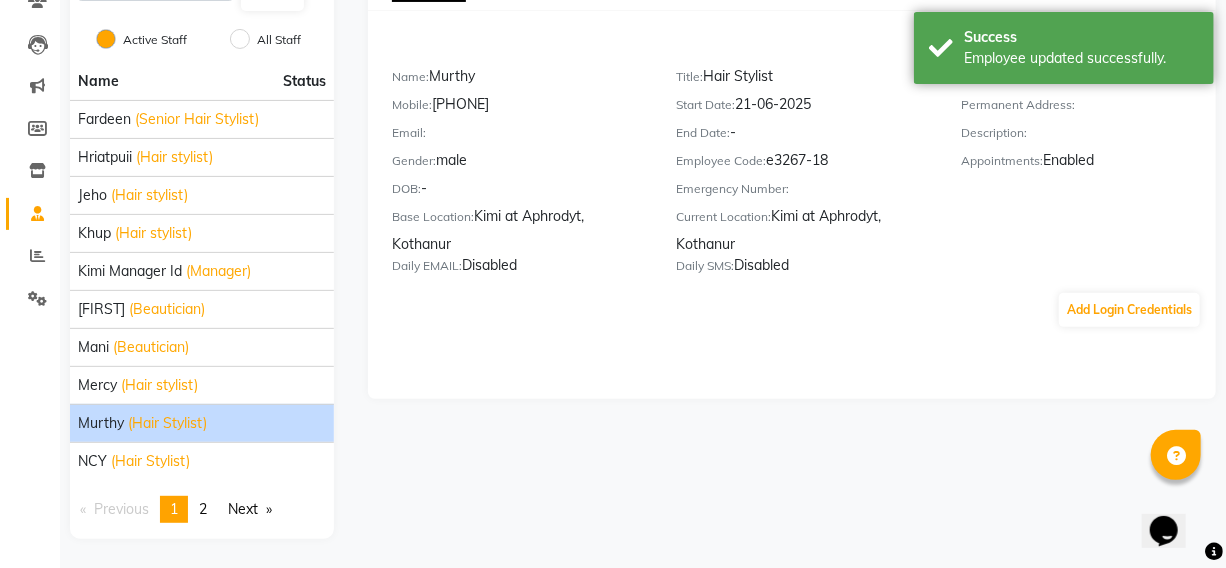 click on "DETAILS SERVICES SCHEDULE SALARY SETTING SALARY HISTORY STAFF TRANSFER Edit Staff Delete Staff Name: [NAME] Mobile: [PHONE] Email: Gender: male DOB: - Base Location: Kimi at Aphrodyt, [CITY] Daily EMAIL: Disabled Title: Hair Stylist Start Date: 21-06-2025 End Date: - Employee Code: e3267-18 Emergency Number: Current Location: Kimi at Aphrodyt, [CITY] Daily SMS: Disabled Current Address: Permanent Address: Description: Appointments: Enabled Add Login Credentials" 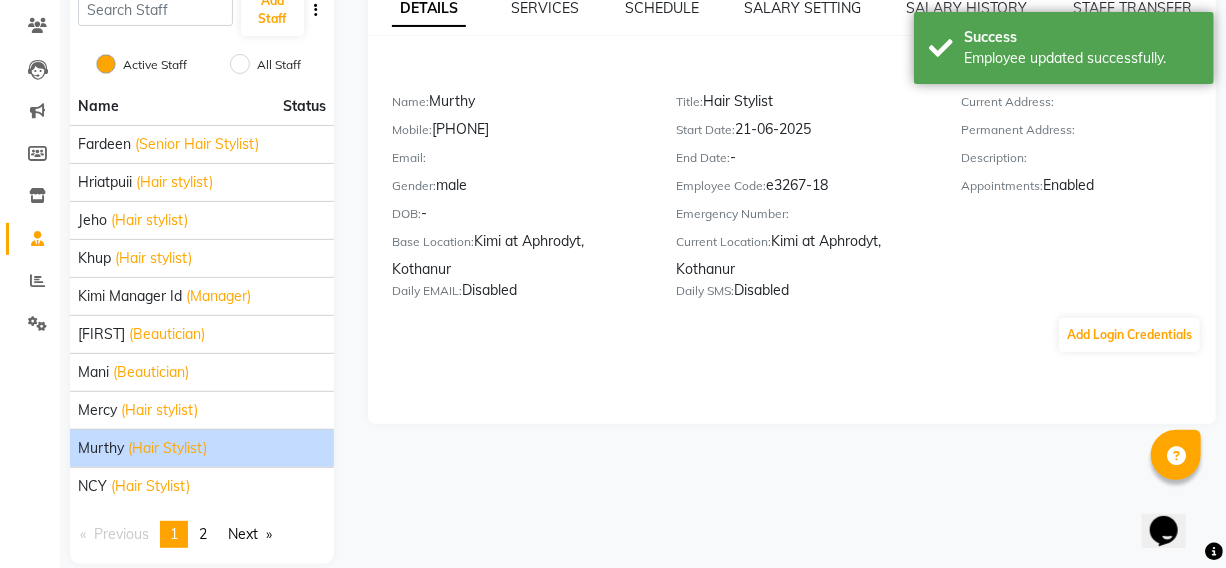 scroll, scrollTop: 181, scrollLeft: 0, axis: vertical 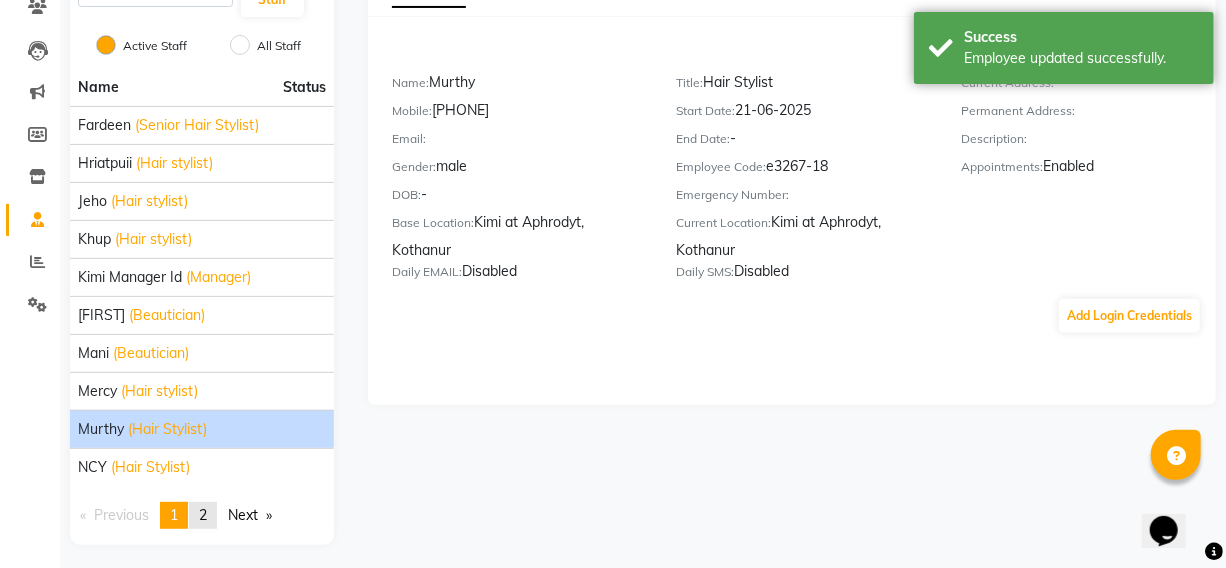 click on "2" at bounding box center [203, 515] 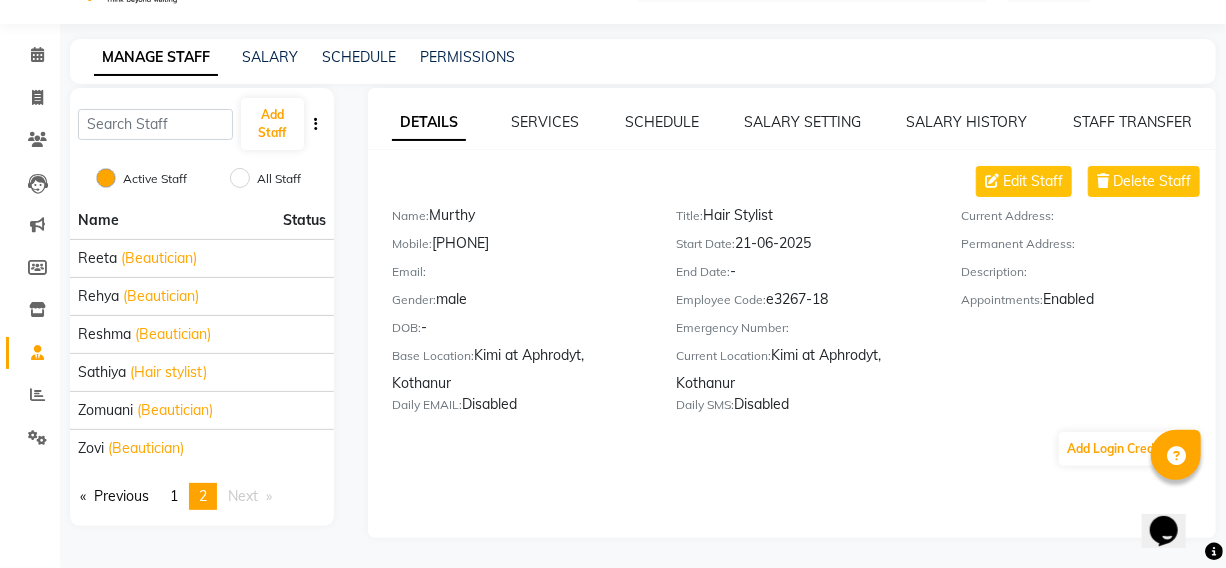 scroll, scrollTop: 48, scrollLeft: 0, axis: vertical 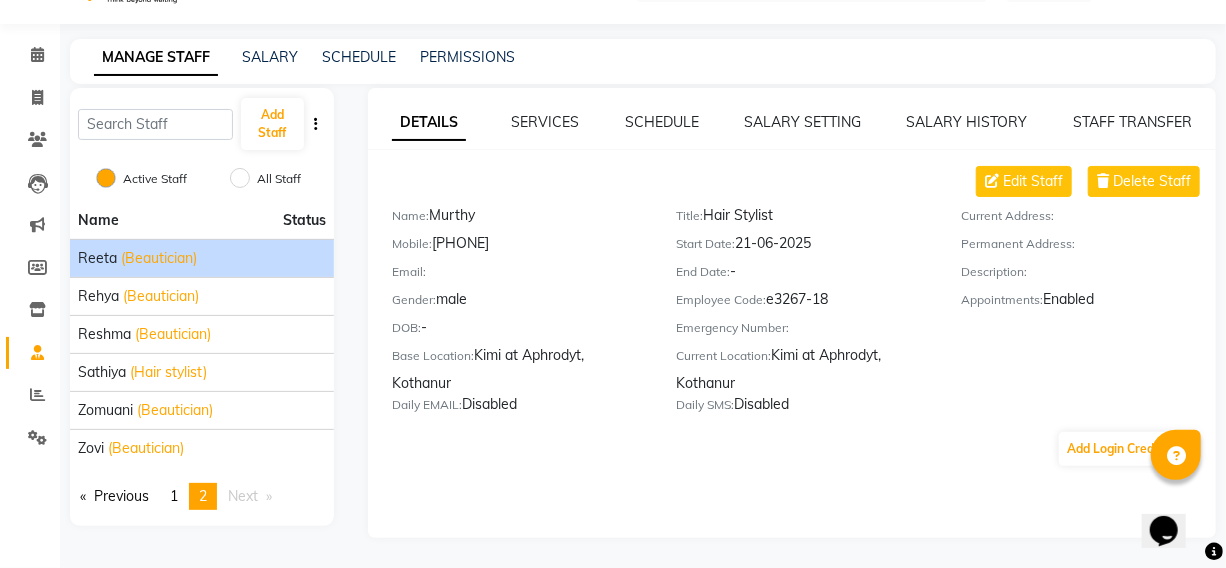 click on "[NAME] (Beautician)" 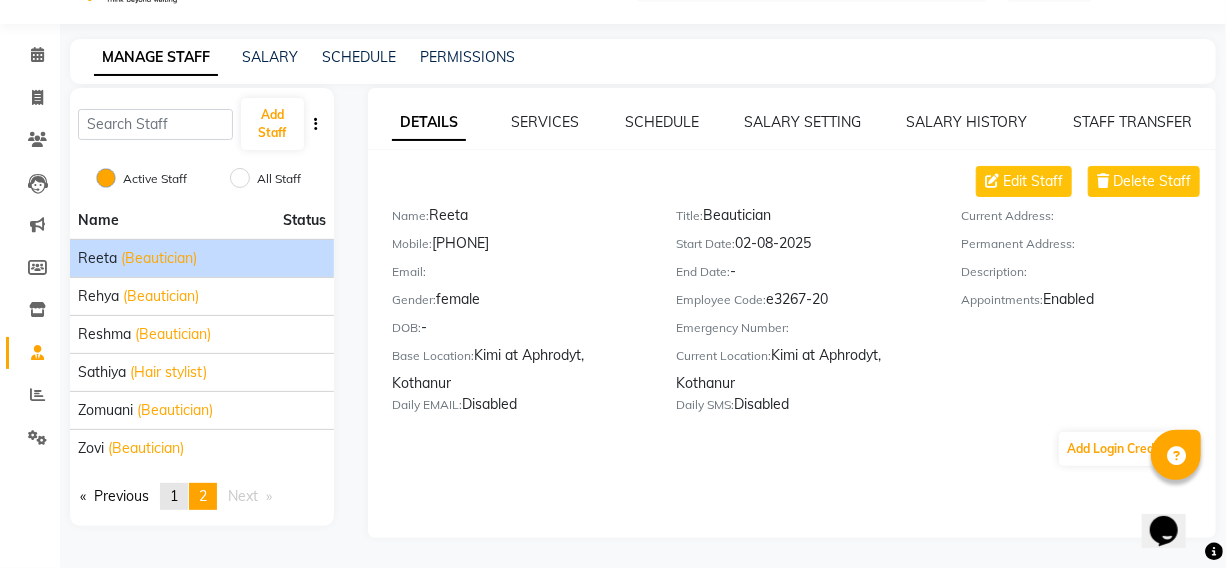 click on "page  1" at bounding box center (174, 496) 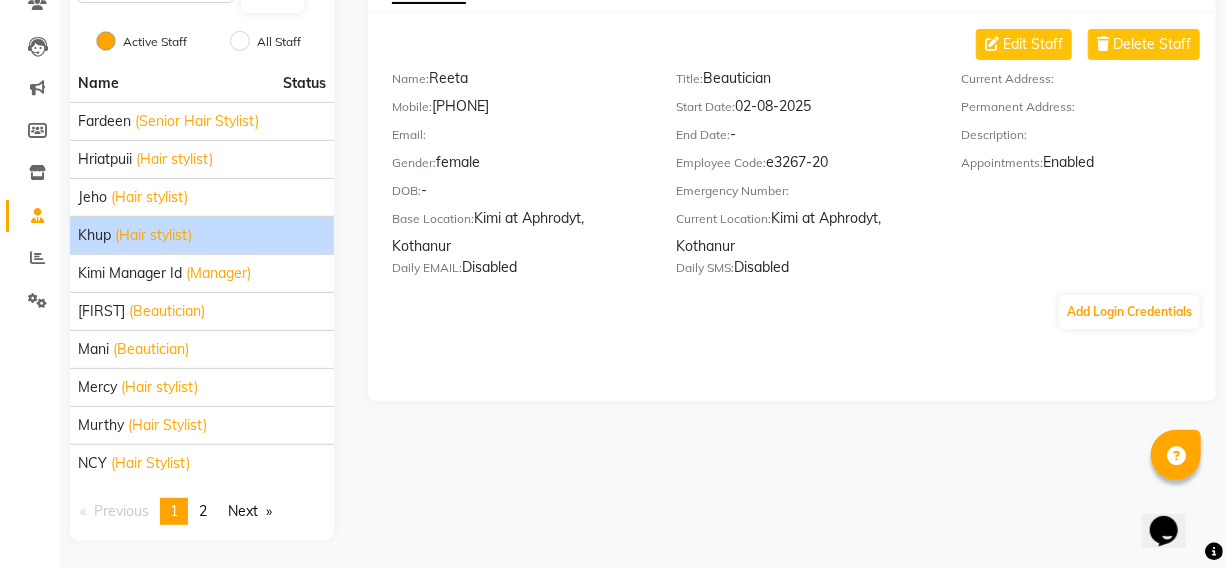 scroll, scrollTop: 187, scrollLeft: 0, axis: vertical 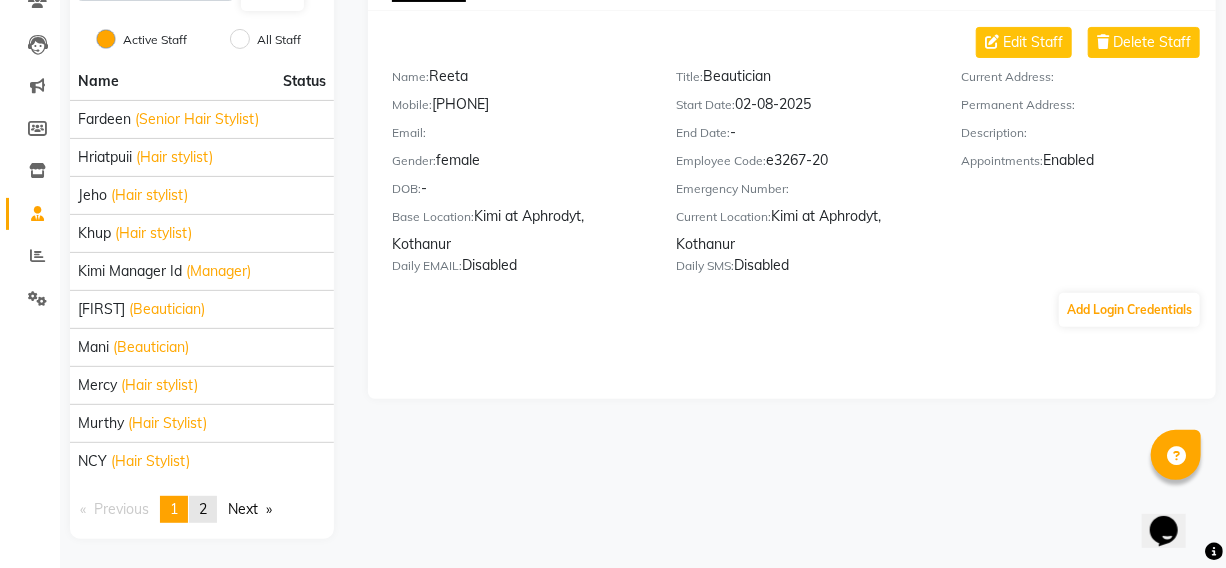 click on "2" at bounding box center [203, 509] 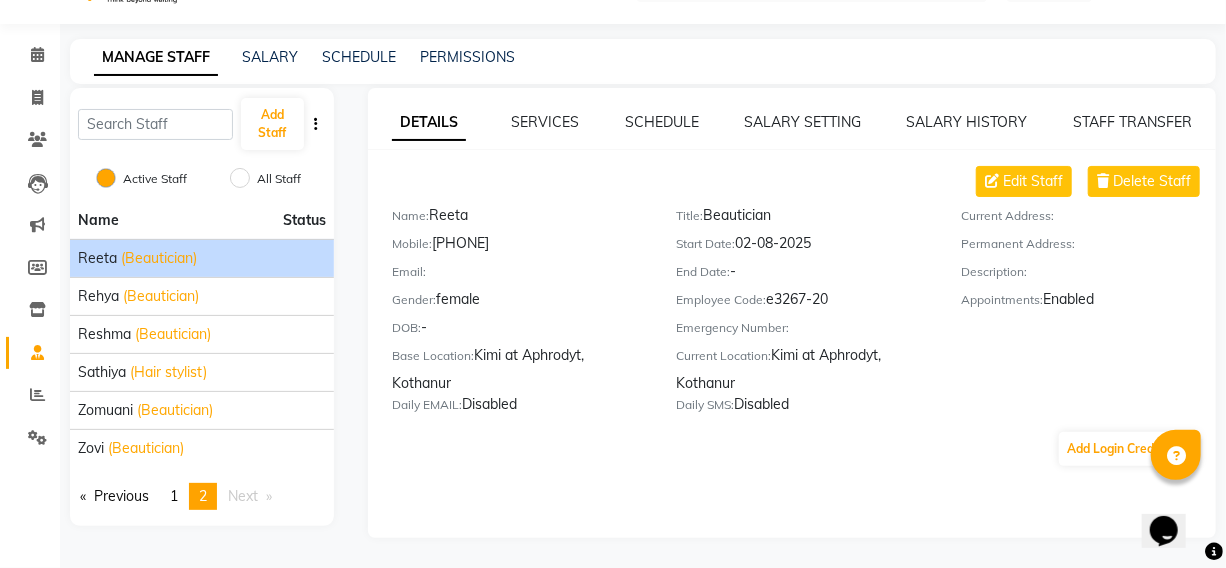 click on "Mobile:   [PHONE]" 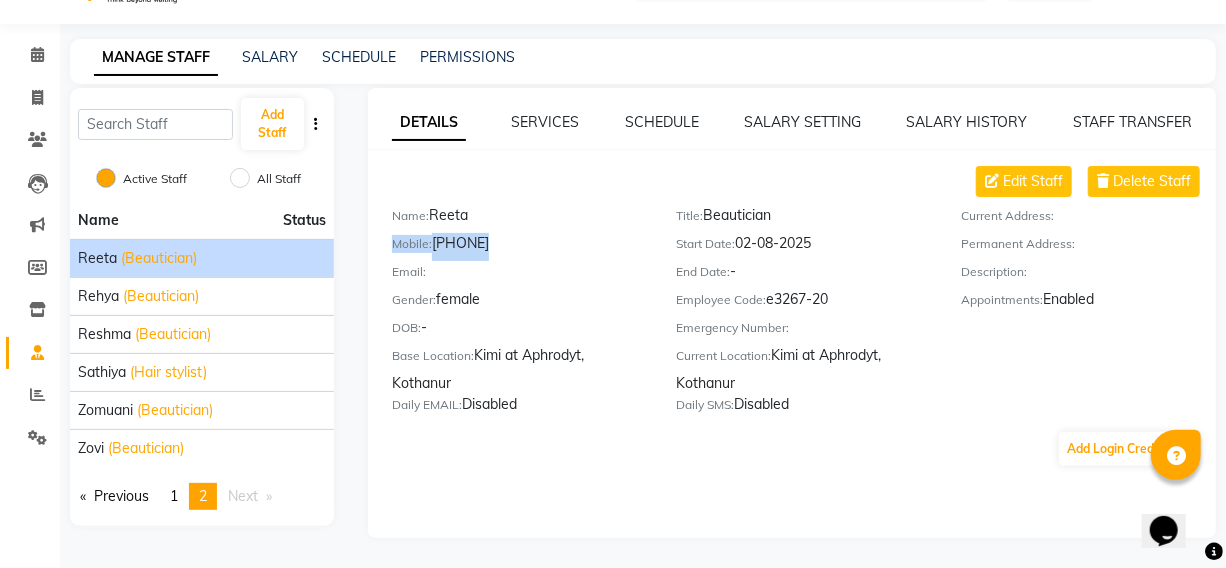 click on "Mobile:   [PHONE]" 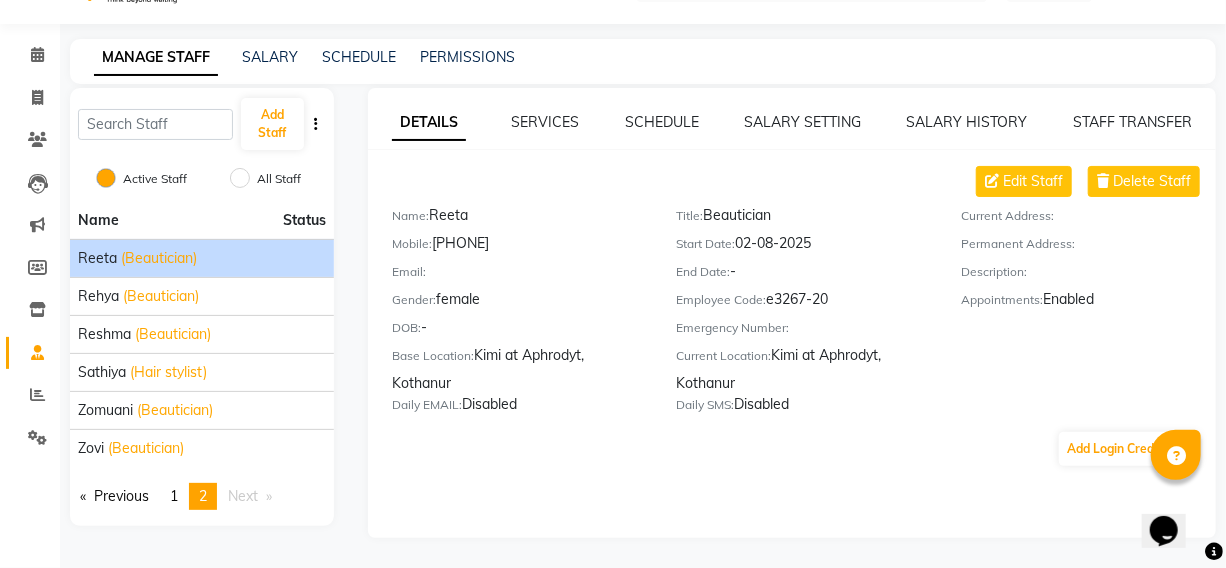 click on "Mobile:   [PHONE]" 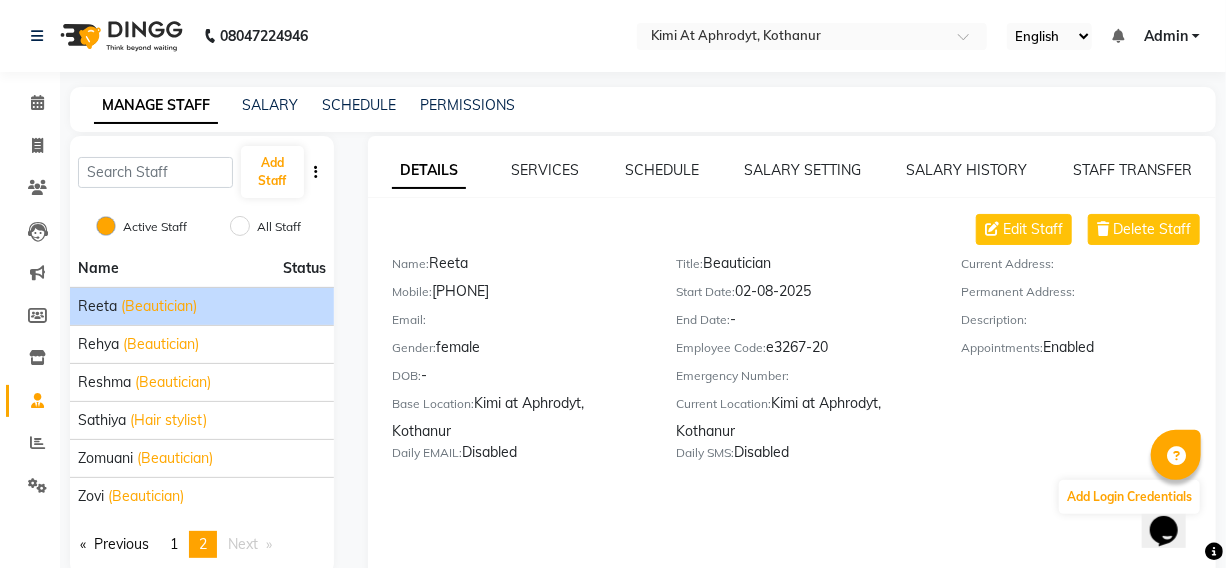 click on "Name:   [FIRST]" 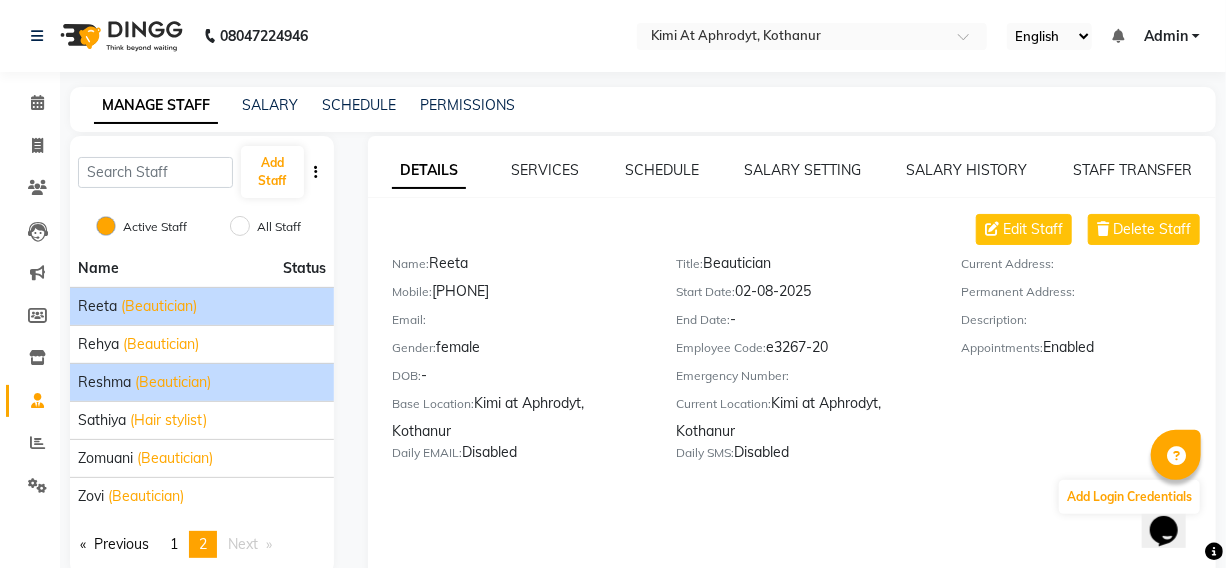 click on "[NAME] (Beautician)" 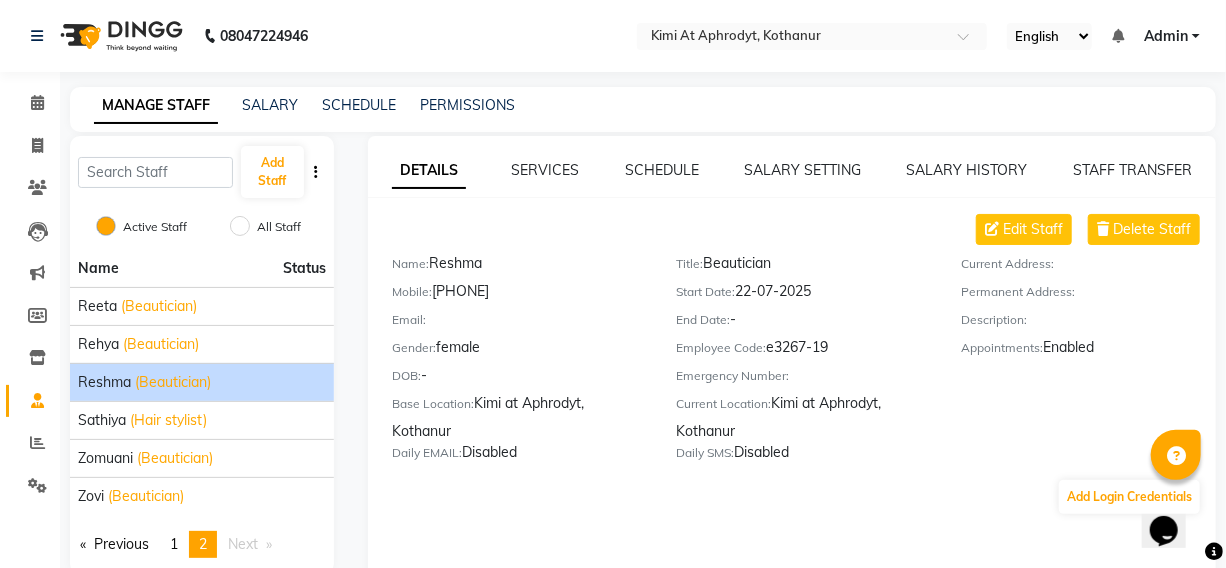 click on "Mobile:   [PHONE]" 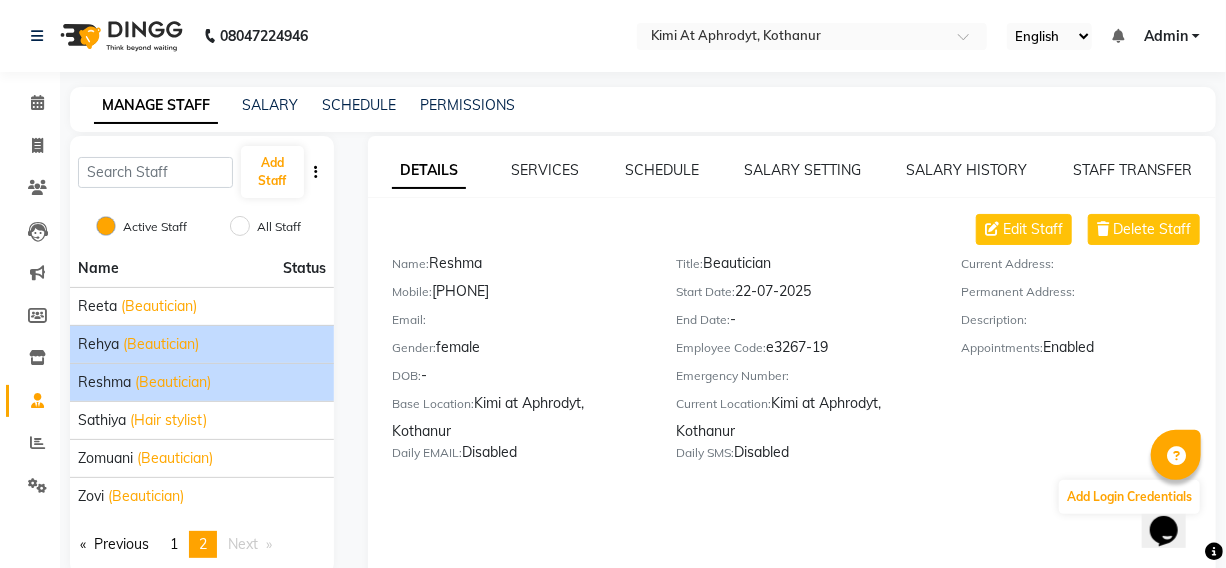 copy on "[PHONE]" 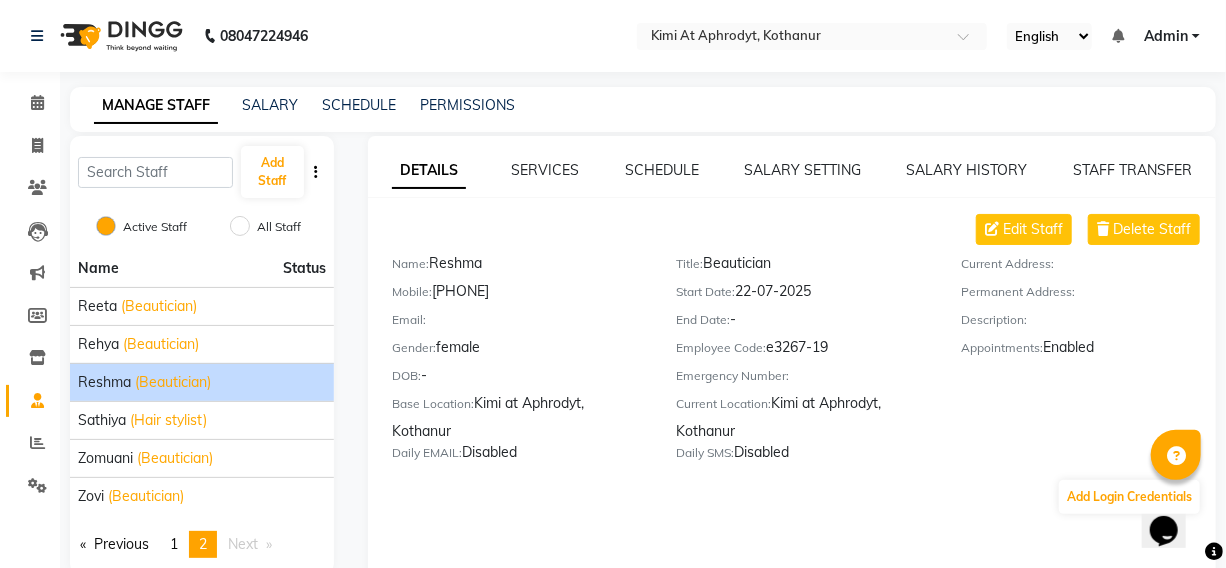 click on "Name:   [NAME]" 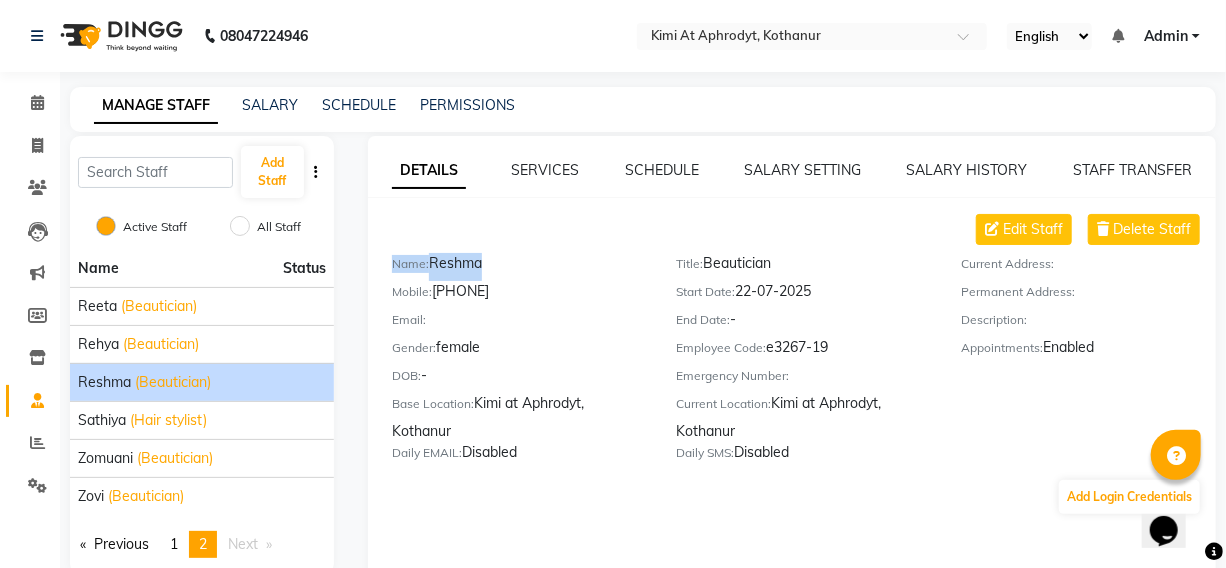 click on "Name:   [NAME]" 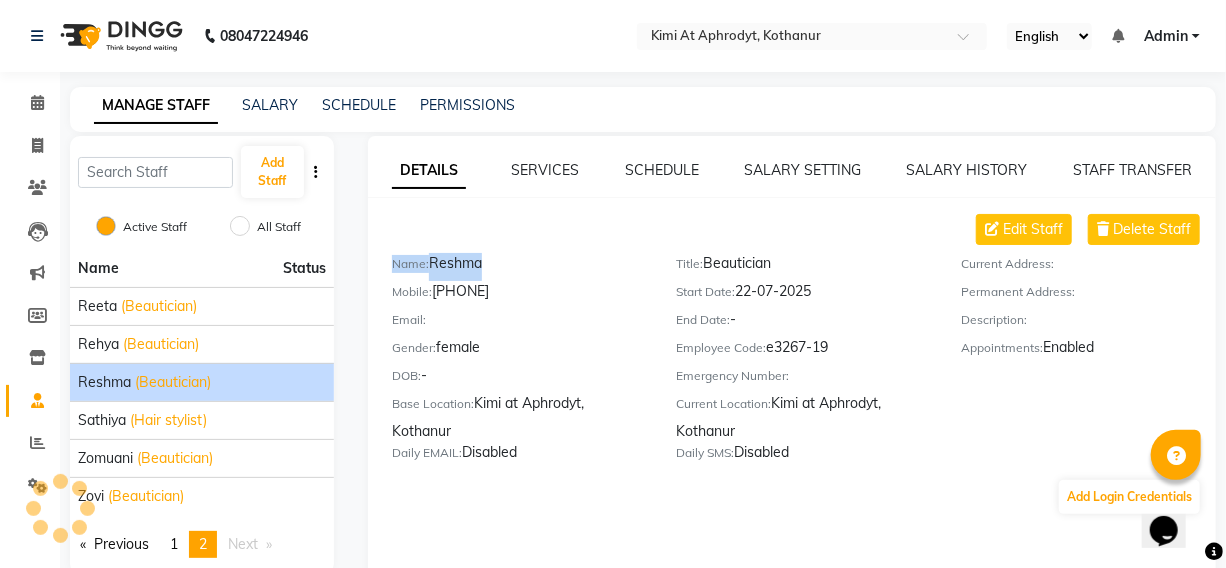 click on "Gender:   female" 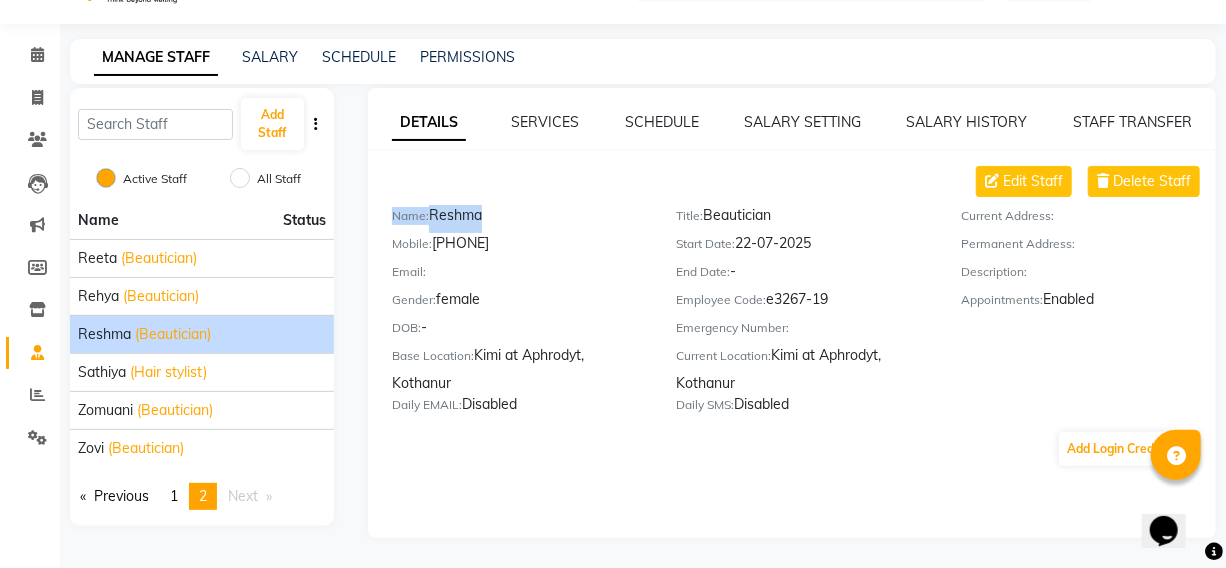 scroll, scrollTop: 0, scrollLeft: 0, axis: both 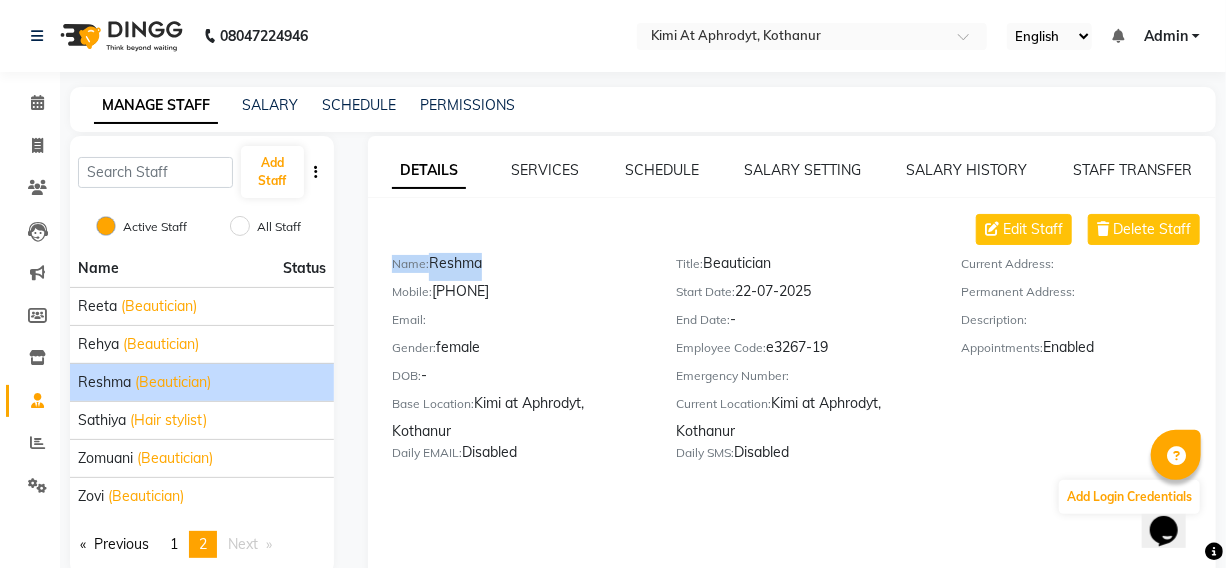 click on "Add Login Credentials" 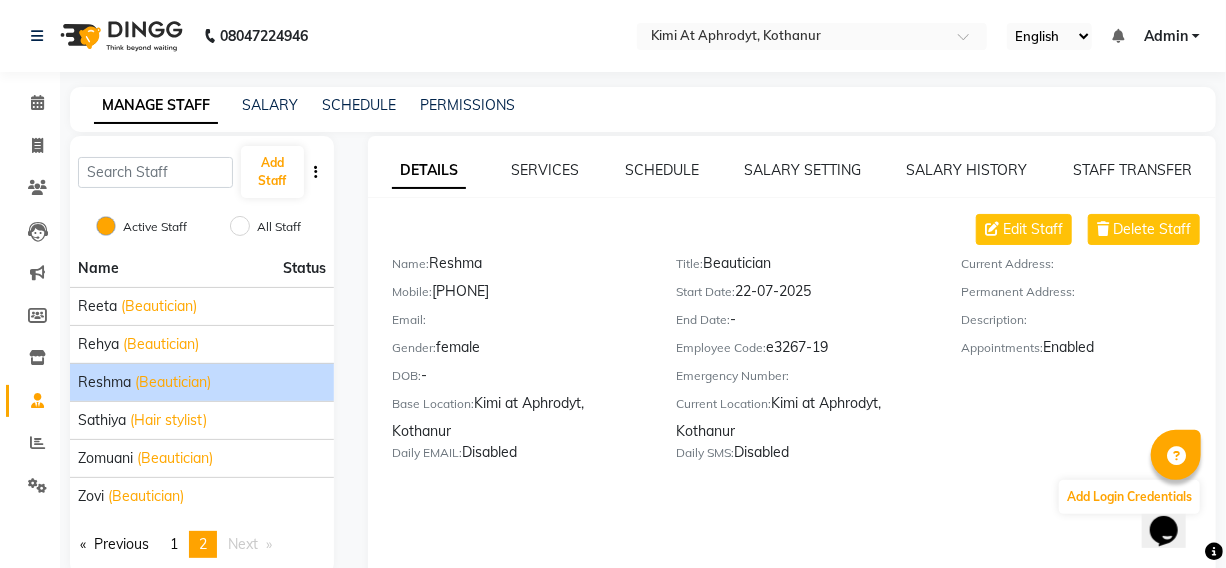 click on "Add Staff  Active Staff   All Staff  Name Status Reeta (Beautician) Rehya (Beautician) Reshma (Beautician) Sathiya (Hair stylist) Zomuani (Beautician) Zovi (Beautician)  Previous  page  2 / 2  page  1 You're on page  2  Next  page" 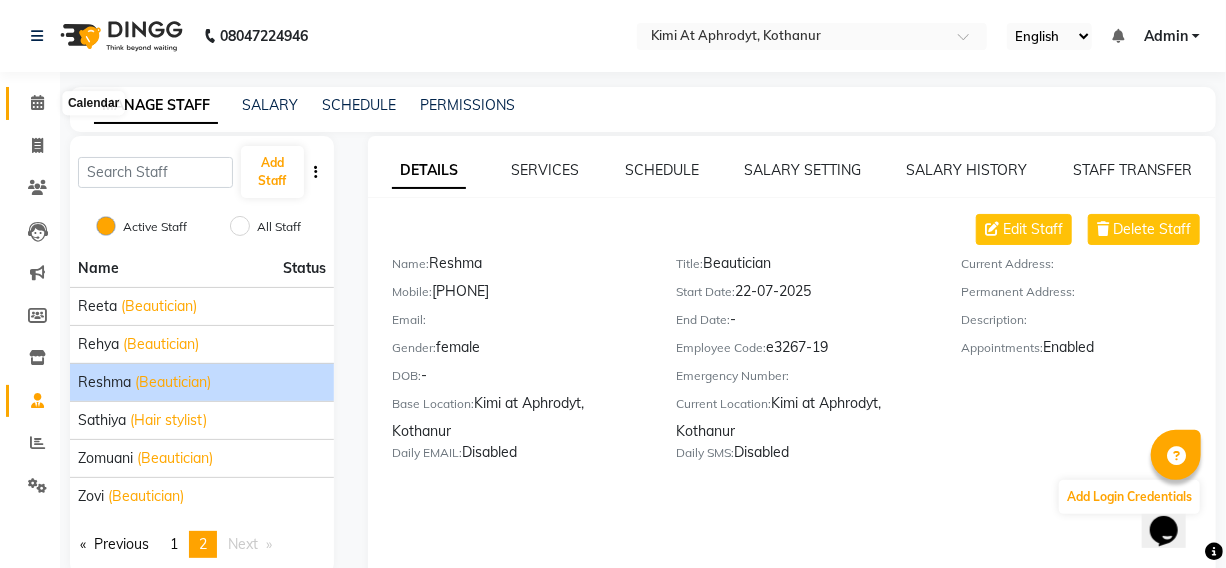 click 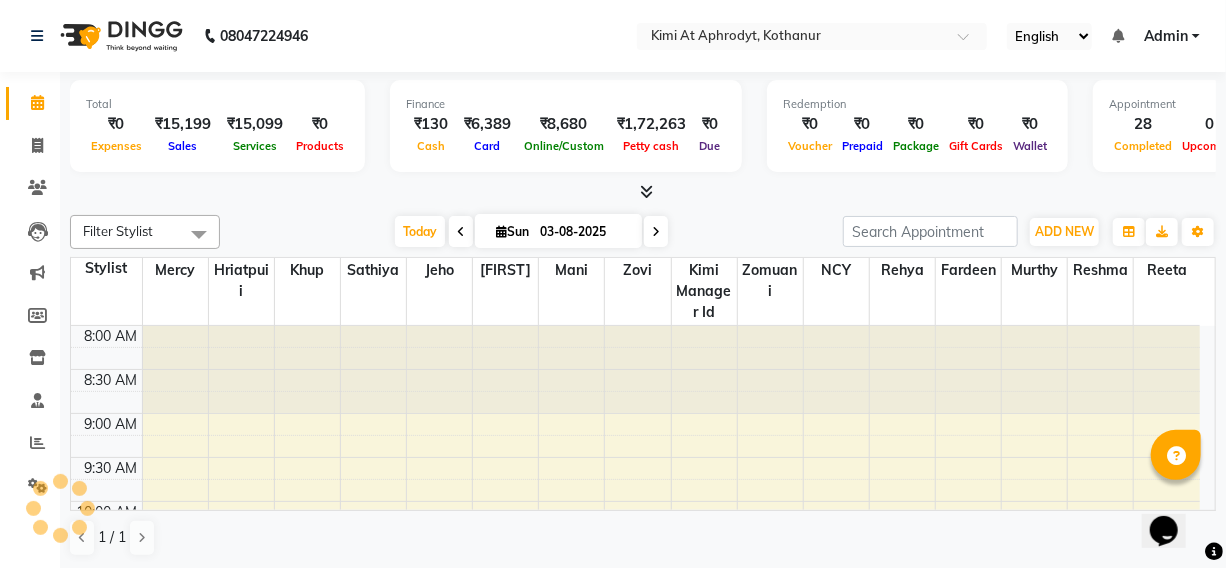 scroll, scrollTop: 0, scrollLeft: 0, axis: both 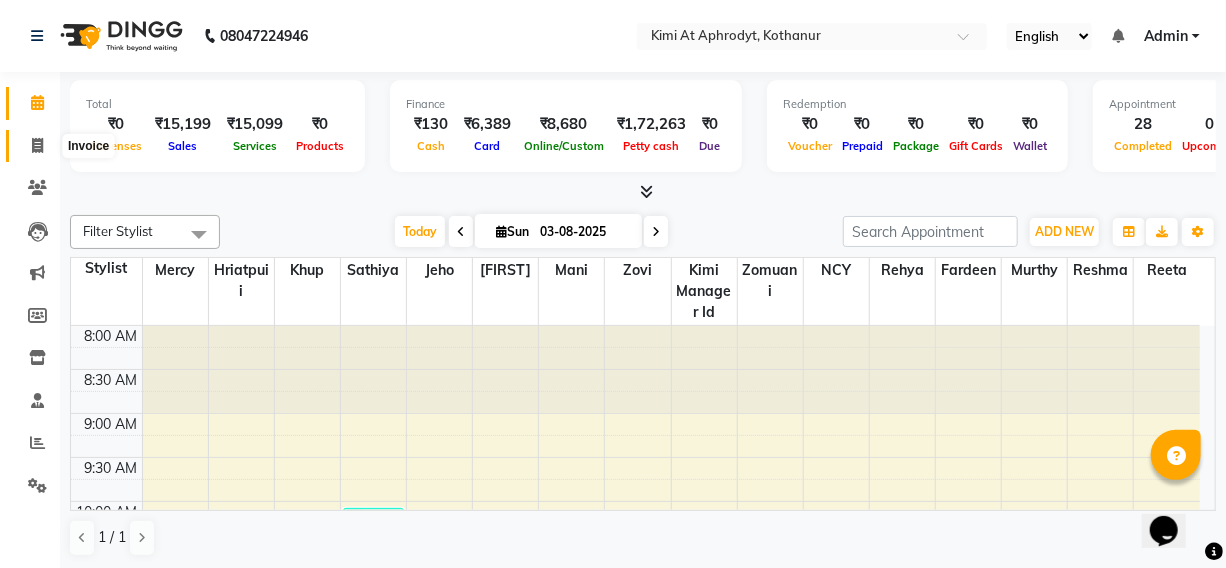 click 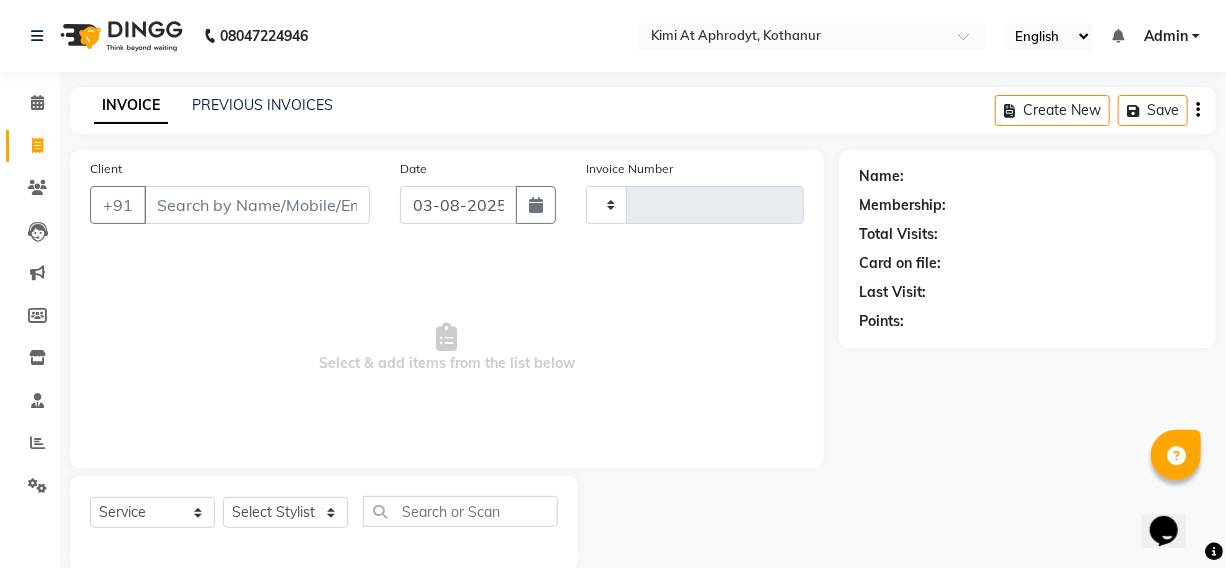 type on "1965" 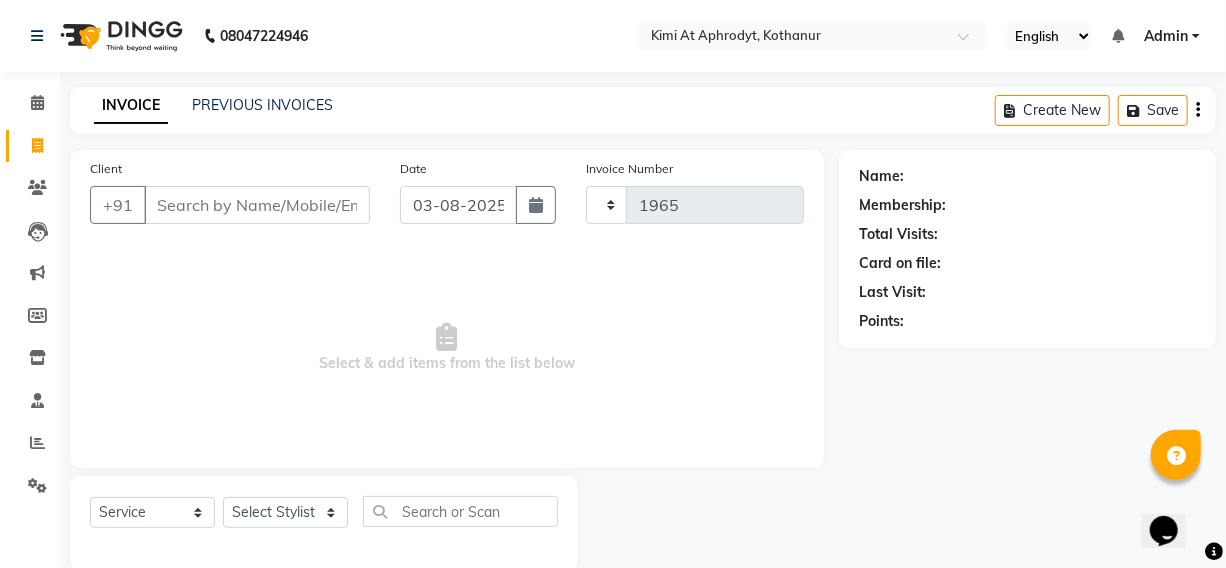 select on "7401" 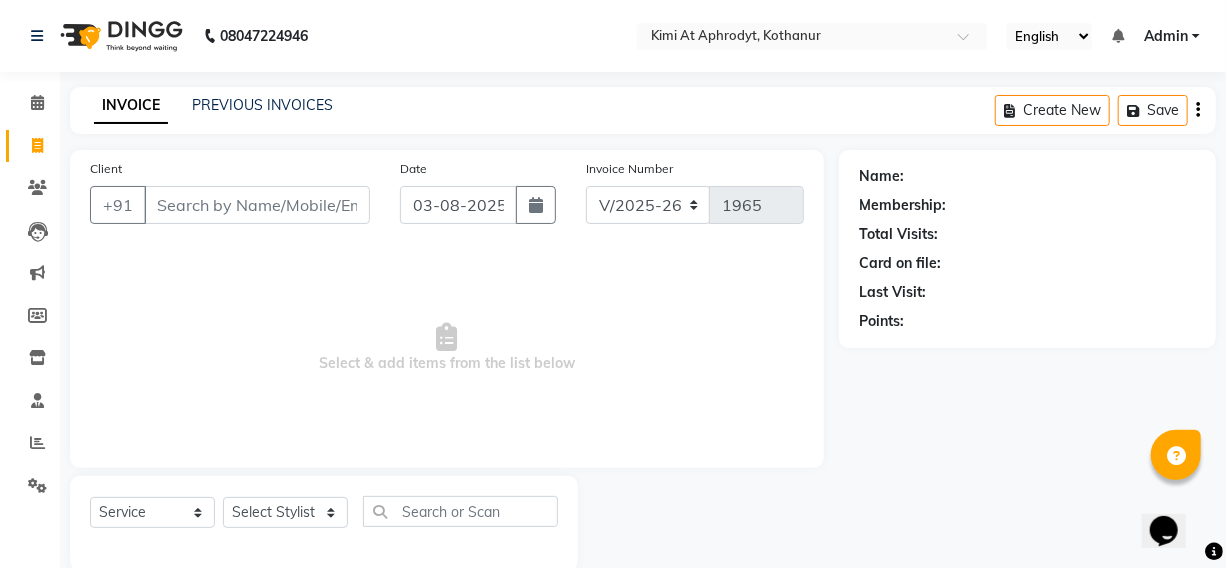 click on "Client" at bounding box center [257, 205] 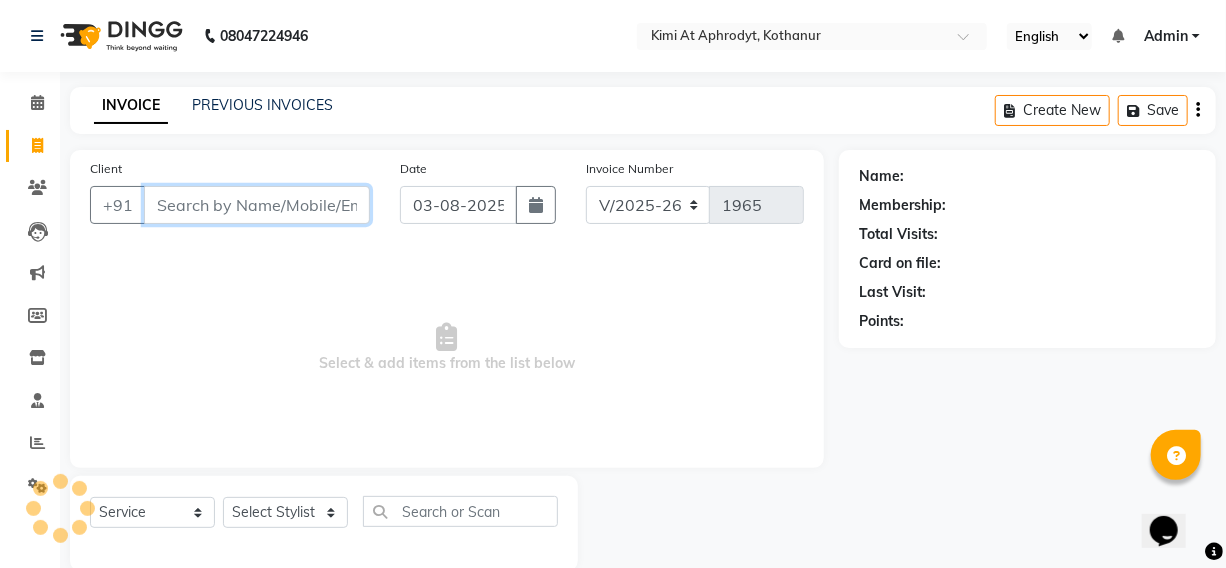click on "Client" at bounding box center (257, 205) 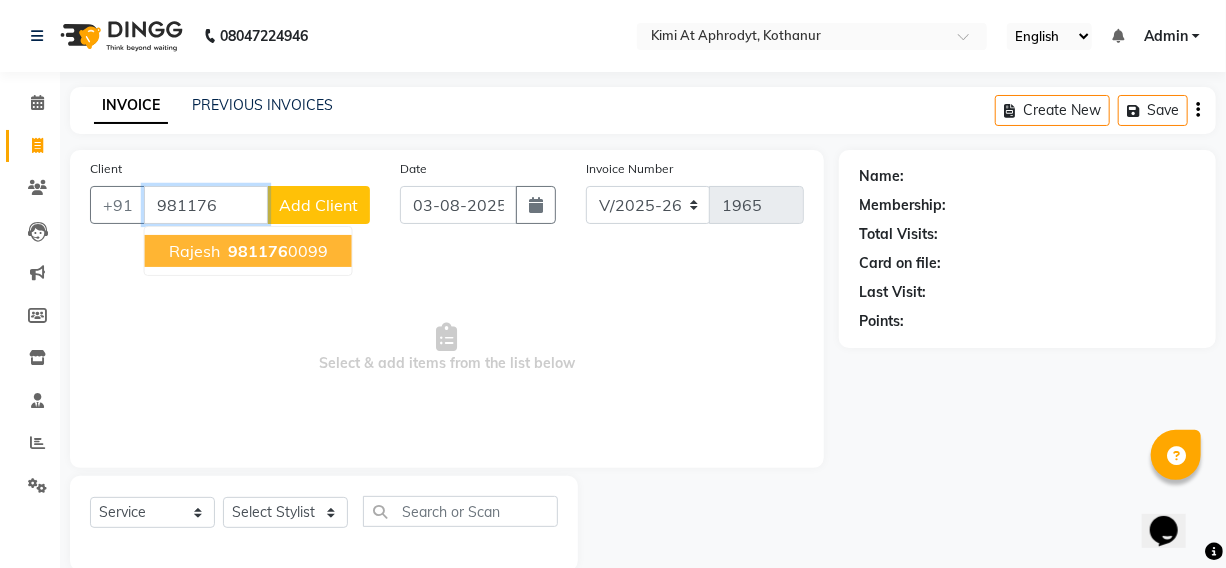 click on "981176" at bounding box center (258, 251) 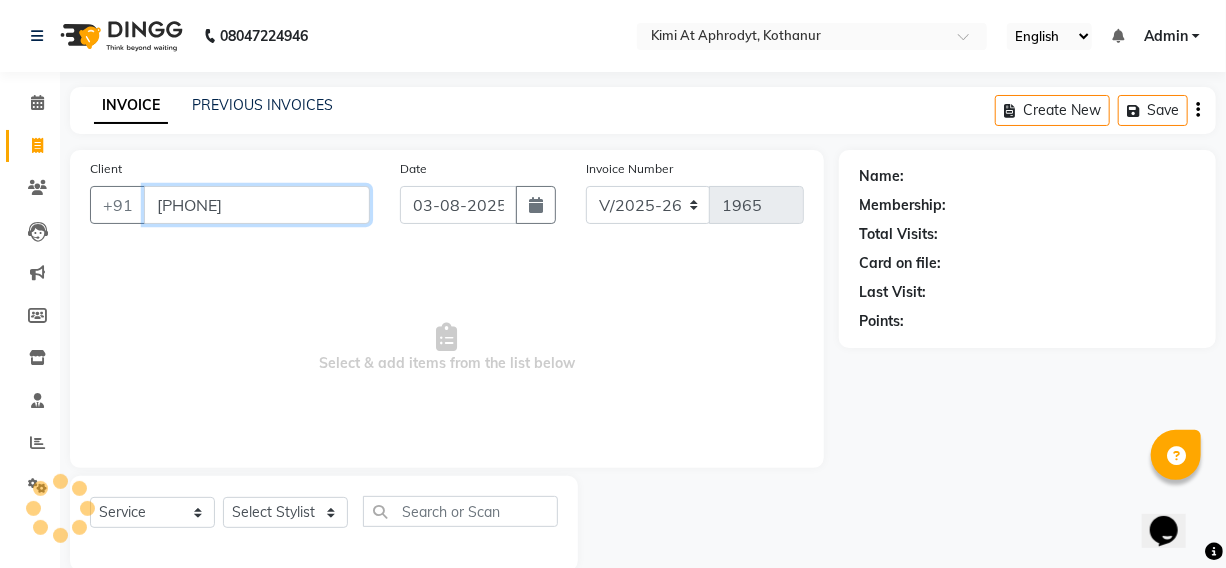 type on "[PHONE]" 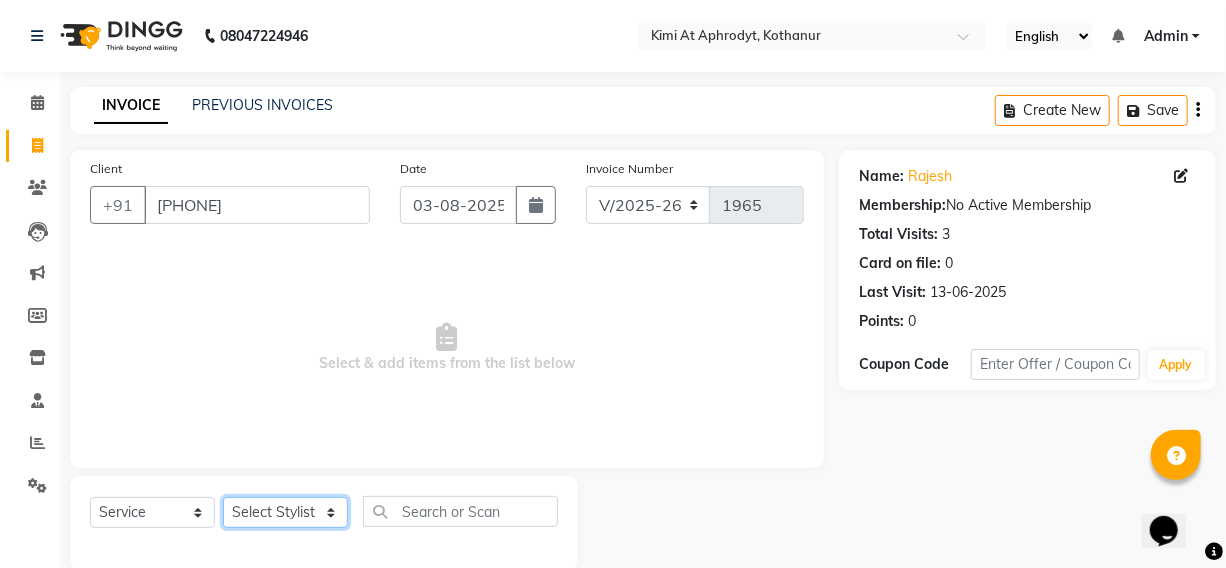 click on "Select Stylist Fardeen Hriatpuii Jeho Khup Kimi manager id Lydia Mani Mercy Murthy NCY Reeta Rehya Reshma Sathiya Zomuani Zovi" 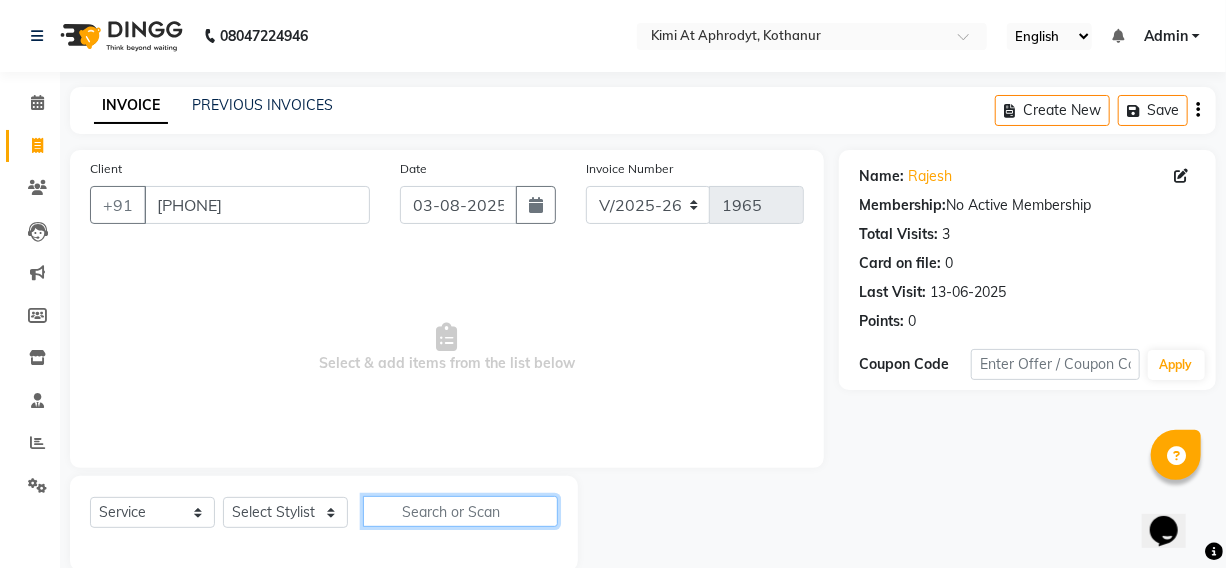 click 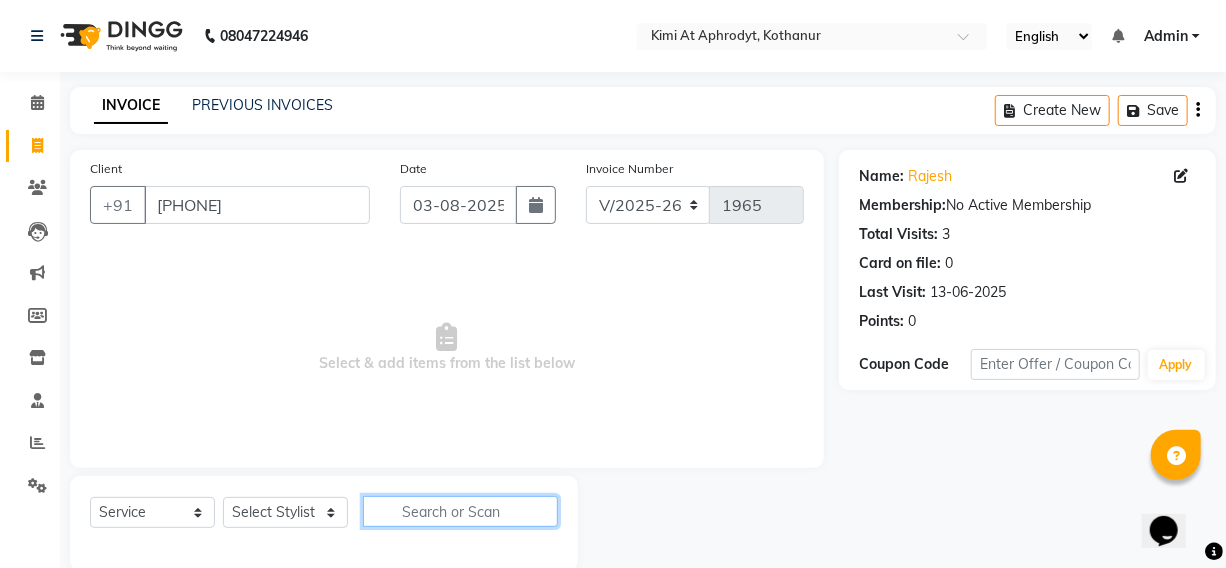 click 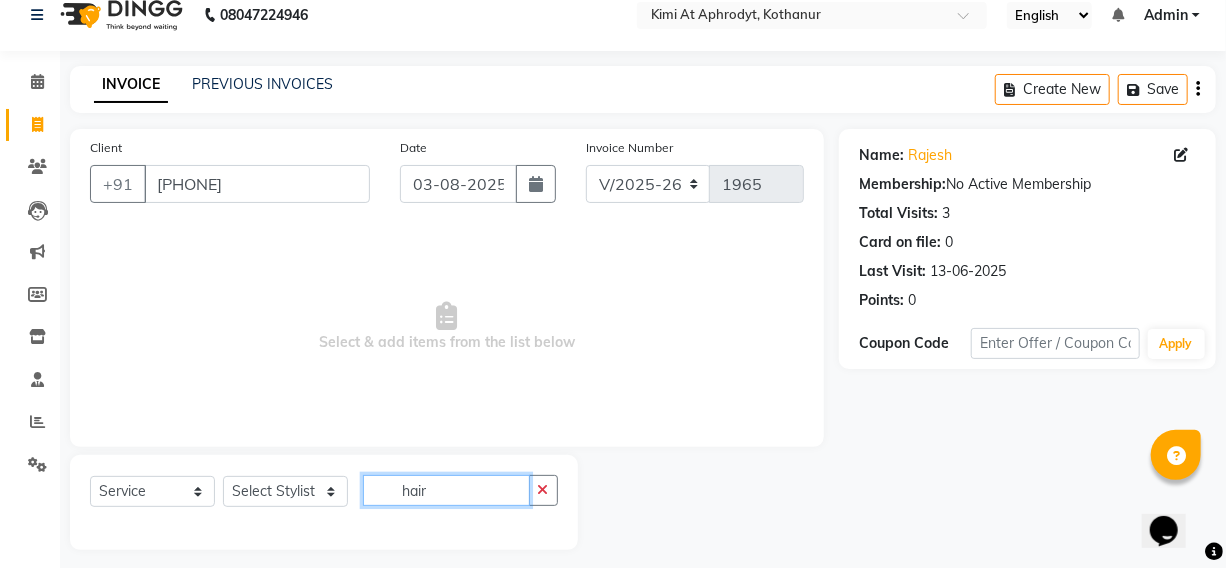 scroll, scrollTop: 33, scrollLeft: 0, axis: vertical 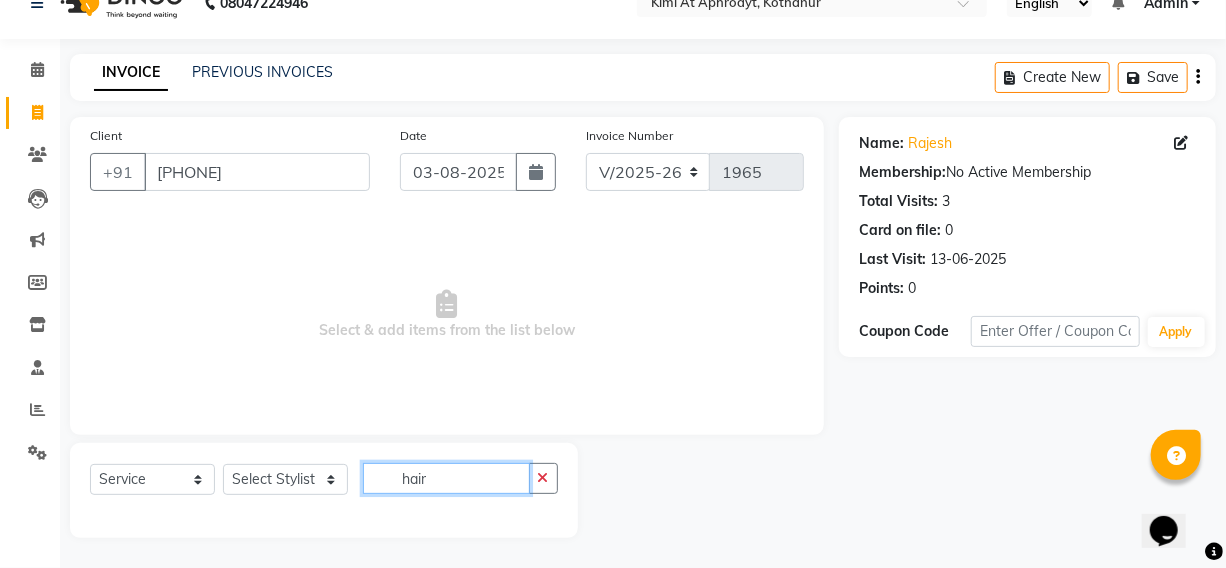 type on "hair" 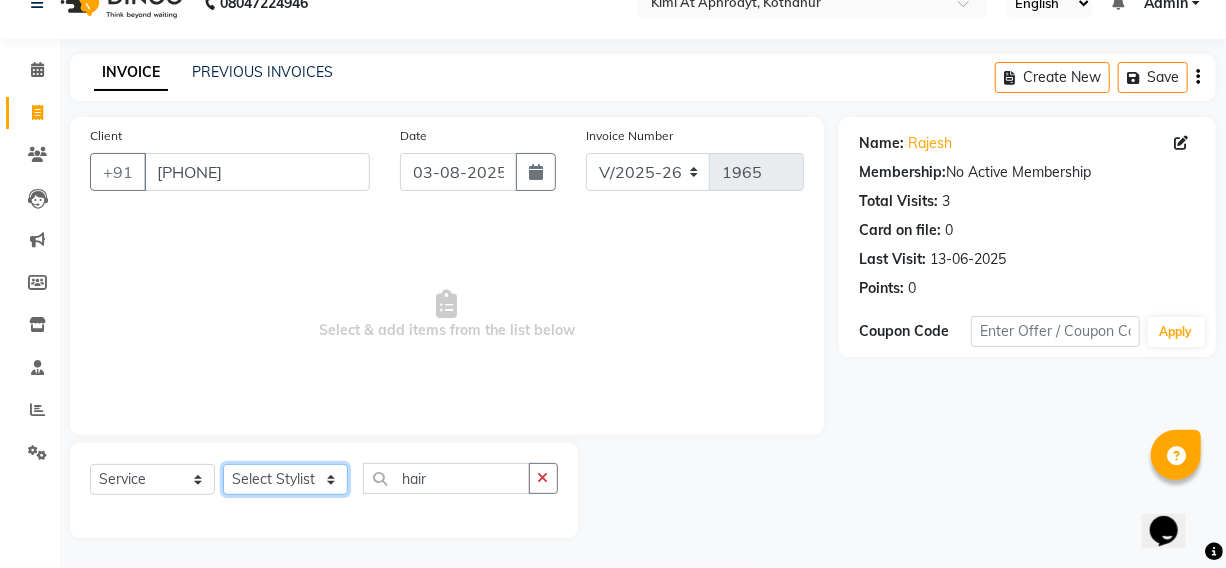 click on "Select Stylist Fardeen Hriatpuii Jeho Khup Kimi manager id Lydia Mani Mercy Murthy NCY Reeta Rehya Reshma Sathiya Zomuani Zovi" 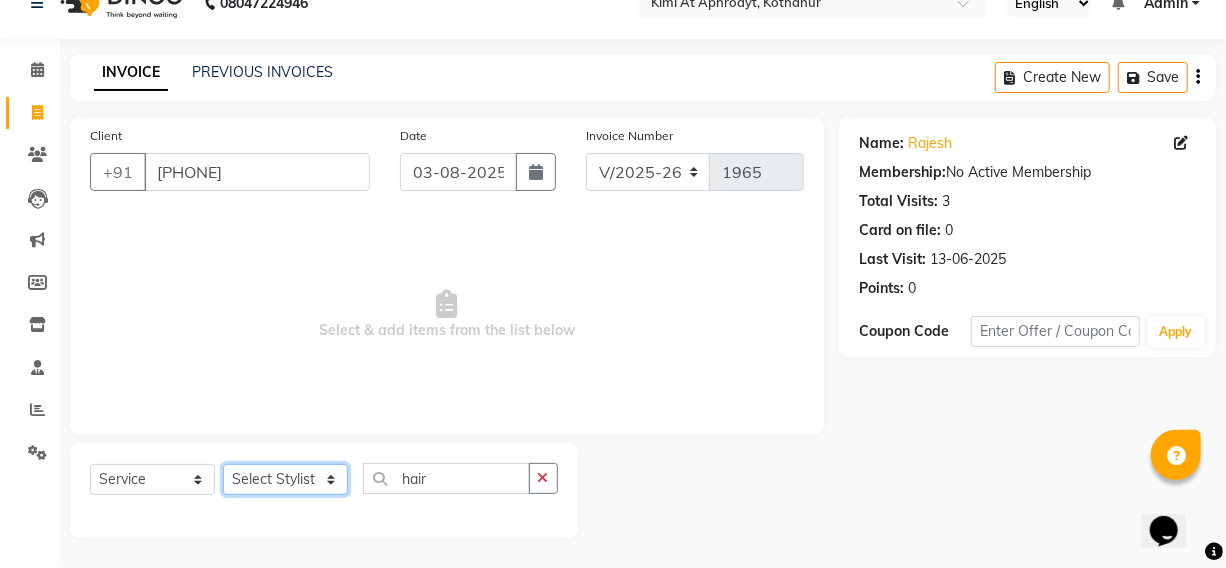 select on "69729" 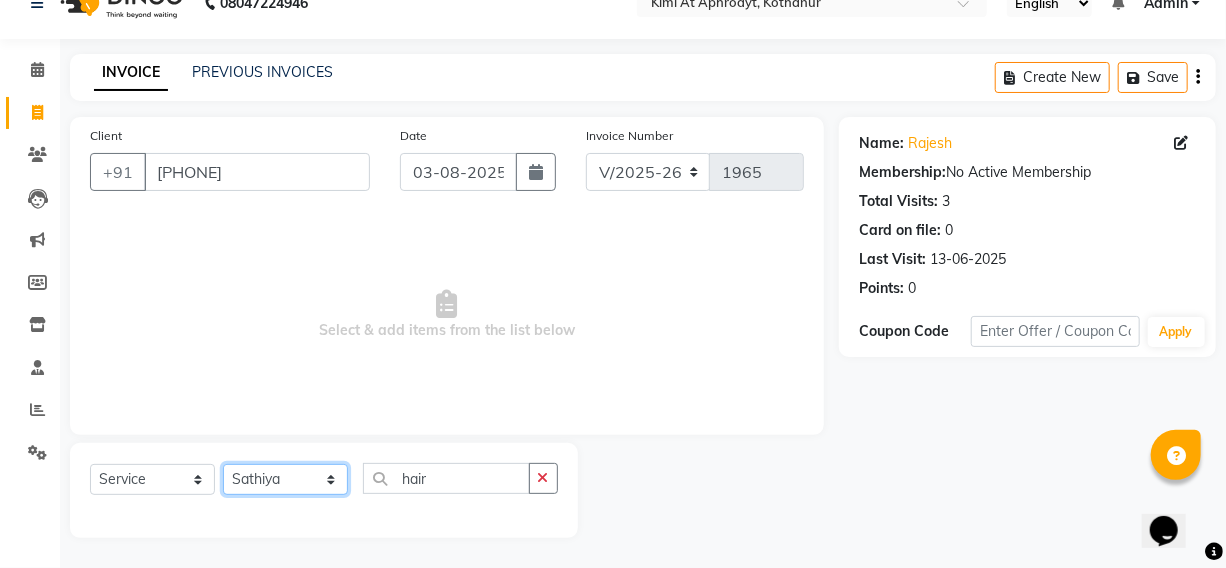 click on "Select Stylist Fardeen Hriatpuii Jeho Khup Kimi manager id Lydia Mani Mercy Murthy NCY Reeta Rehya Reshma Sathiya Zomuani Zovi" 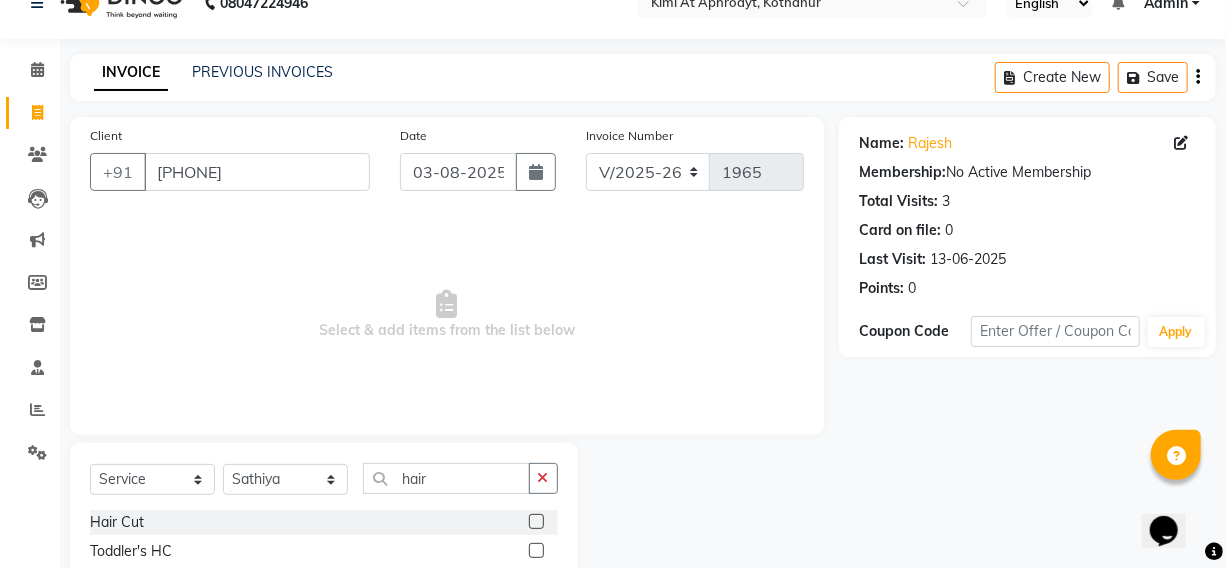 click 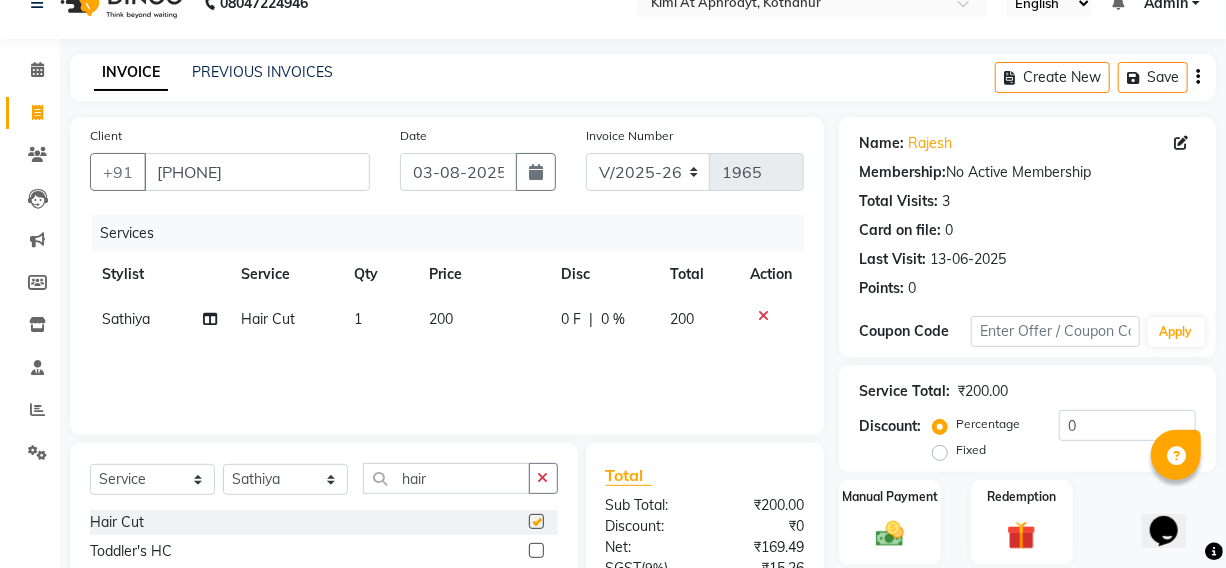 checkbox on "false" 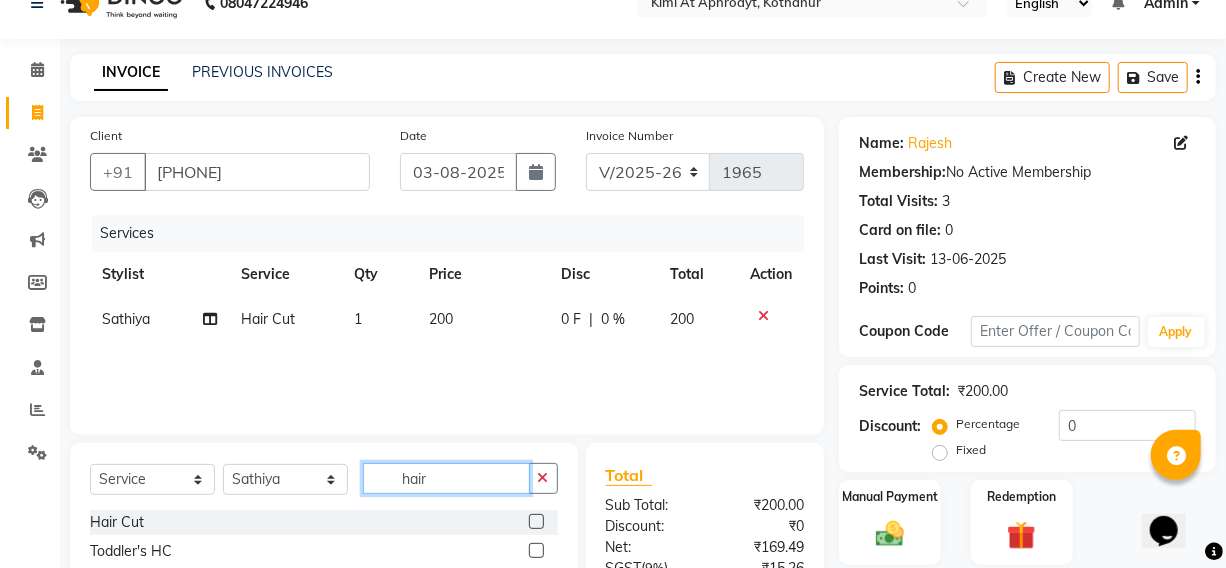 drag, startPoint x: 467, startPoint y: 477, endPoint x: 375, endPoint y: 479, distance: 92.021736 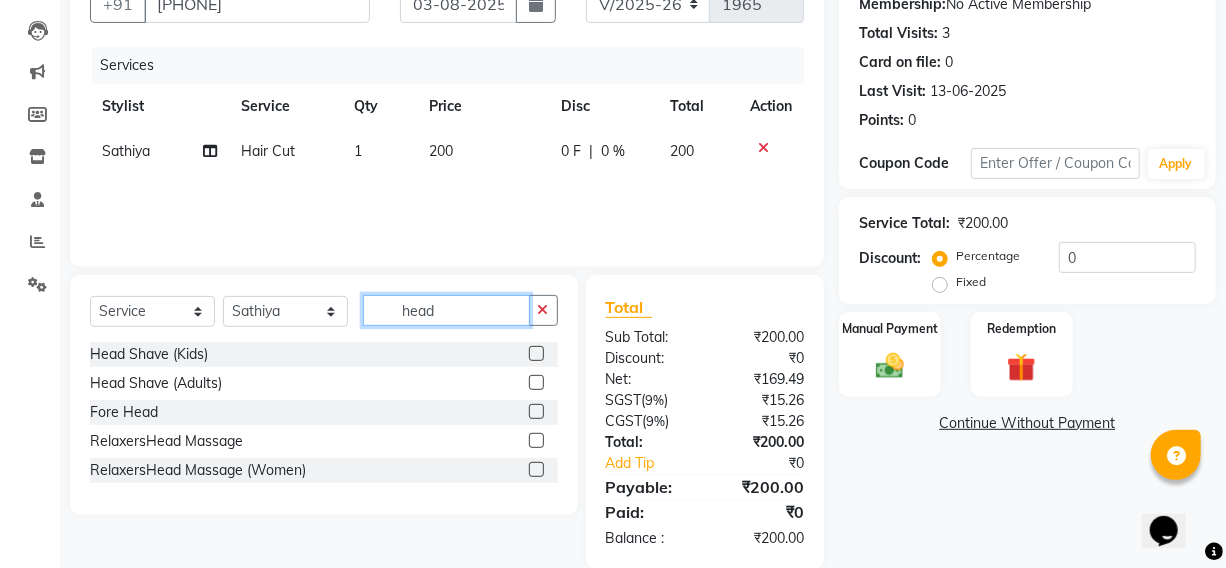 scroll, scrollTop: 215, scrollLeft: 0, axis: vertical 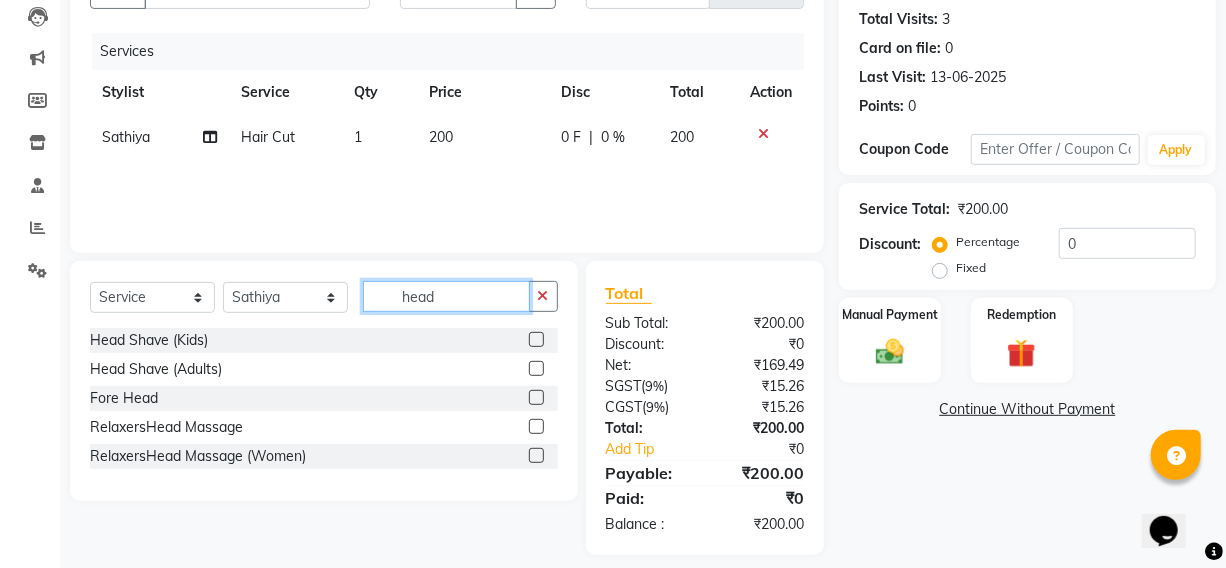 type on "head" 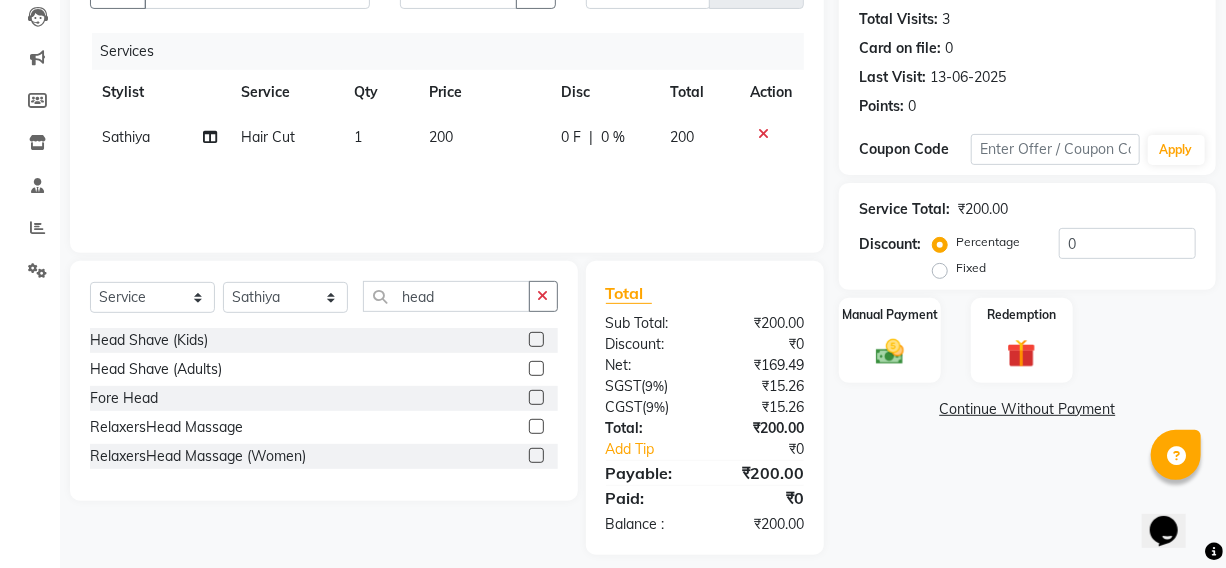 click 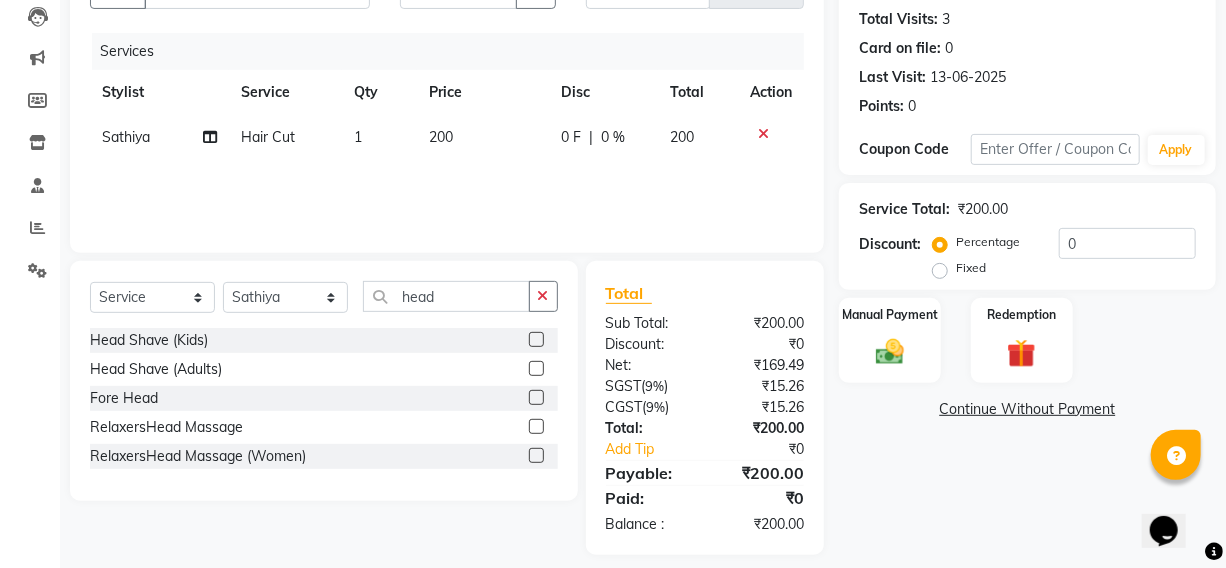 click at bounding box center [535, 427] 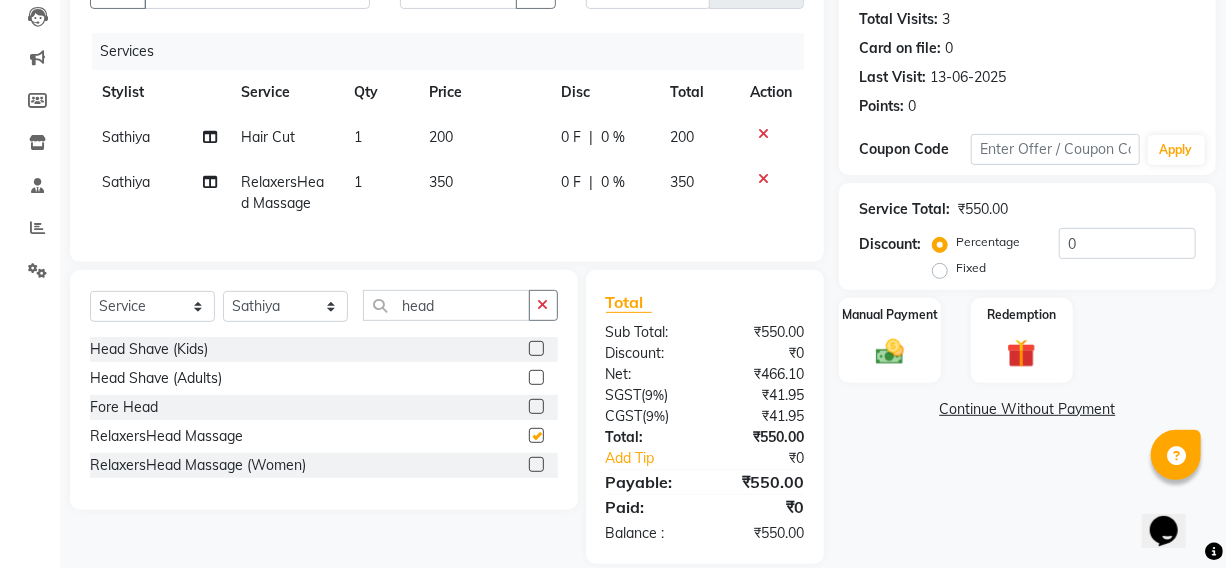 checkbox on "false" 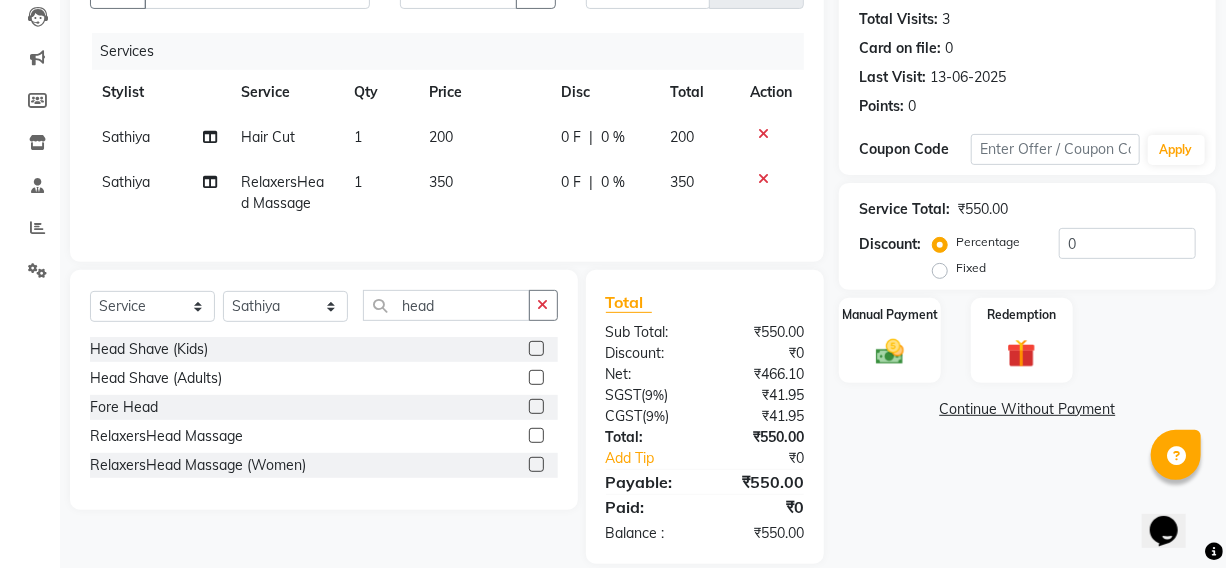 click on "Name: [NAME]  Membership:  No Active Membership  Total Visits:  3 Card on file:  0 Last Visit:   13-06-2025 Points:   0  Coupon Code Apply Service Total:  ₹550.00  Discount:  Percentage   Fixed  0 Manual Payment Redemption  Continue Without Payment" 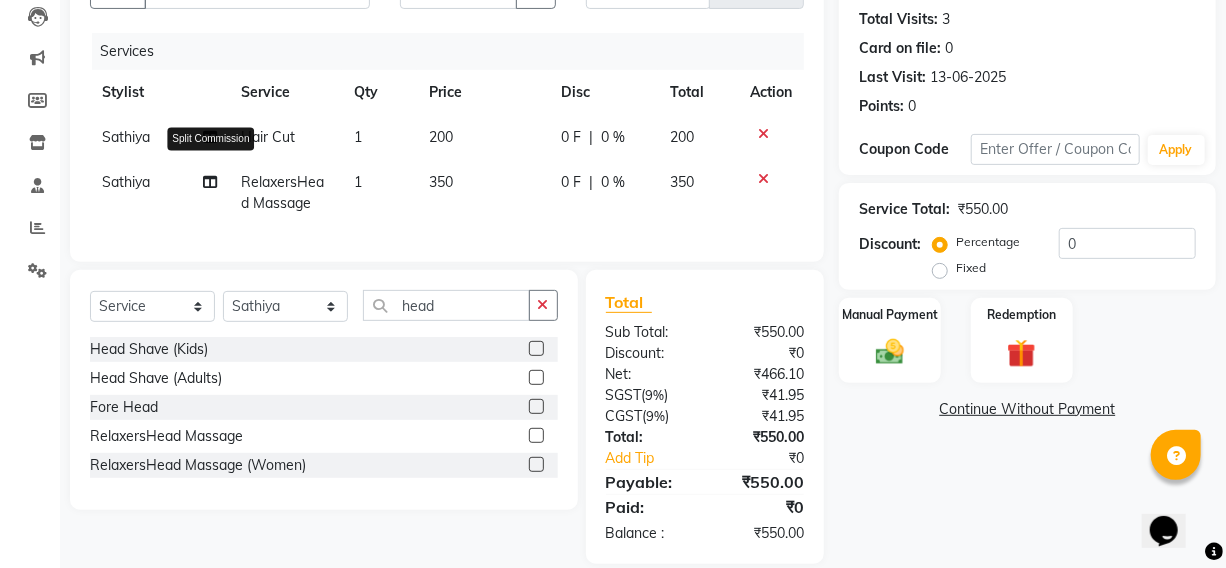 click 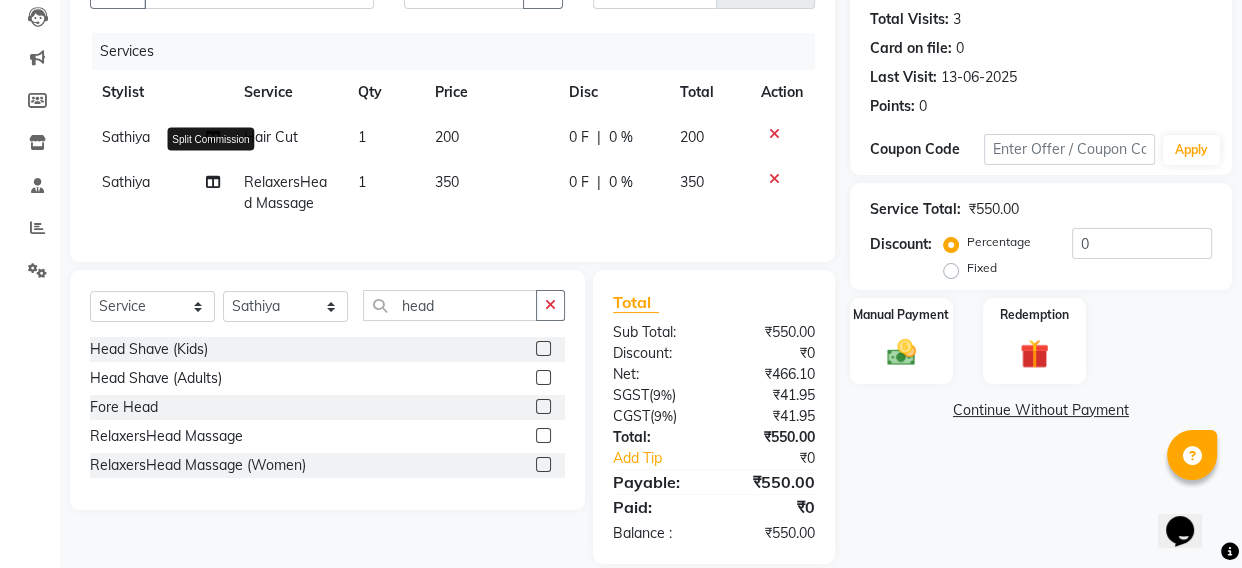 select on "69729" 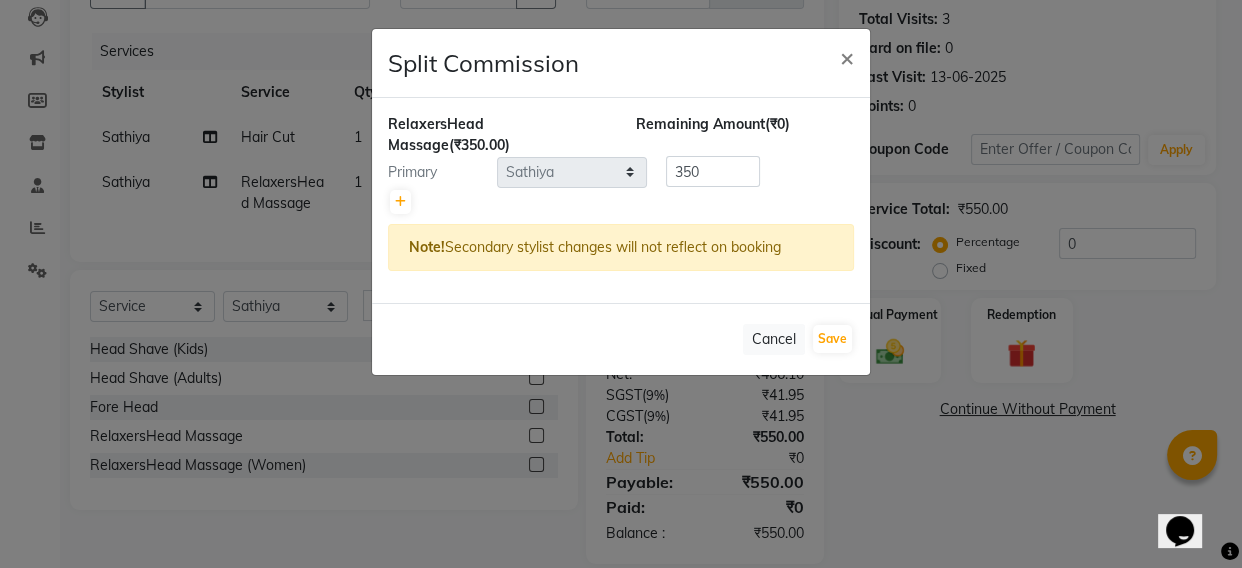 click on "Select  Fardeen   Hriatpuii   Jeho   Khup   Kimi manager id   Lydia   Mani   Mercy   Murthy   NCY   Reeta   Rehya   Reshma   Sathiya   Zomuani   Zovi" 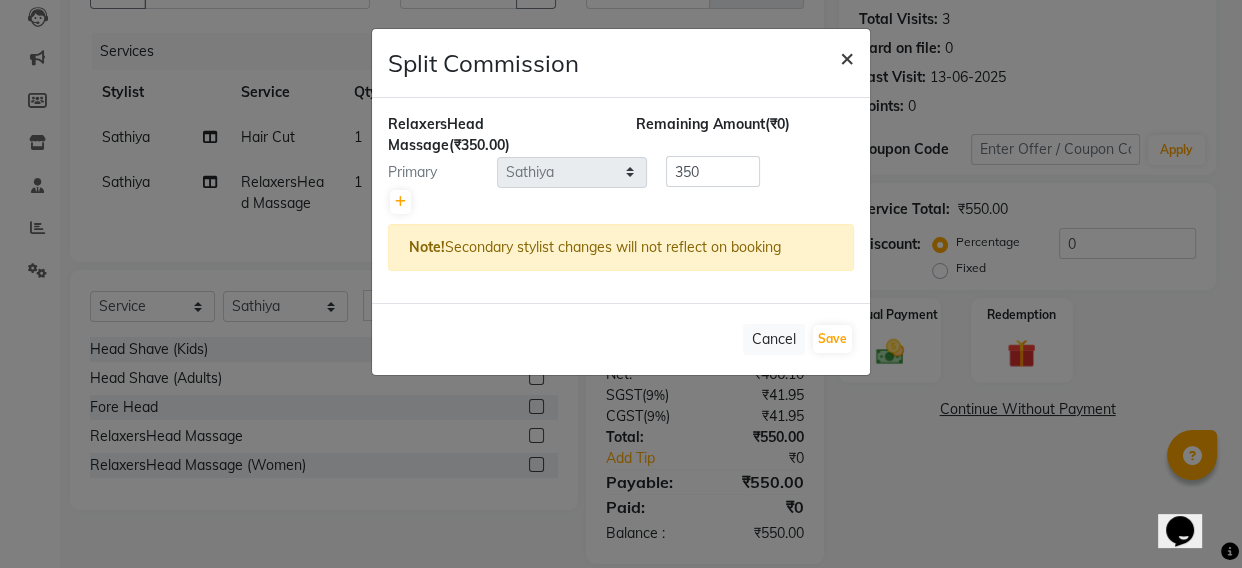 click on "×" 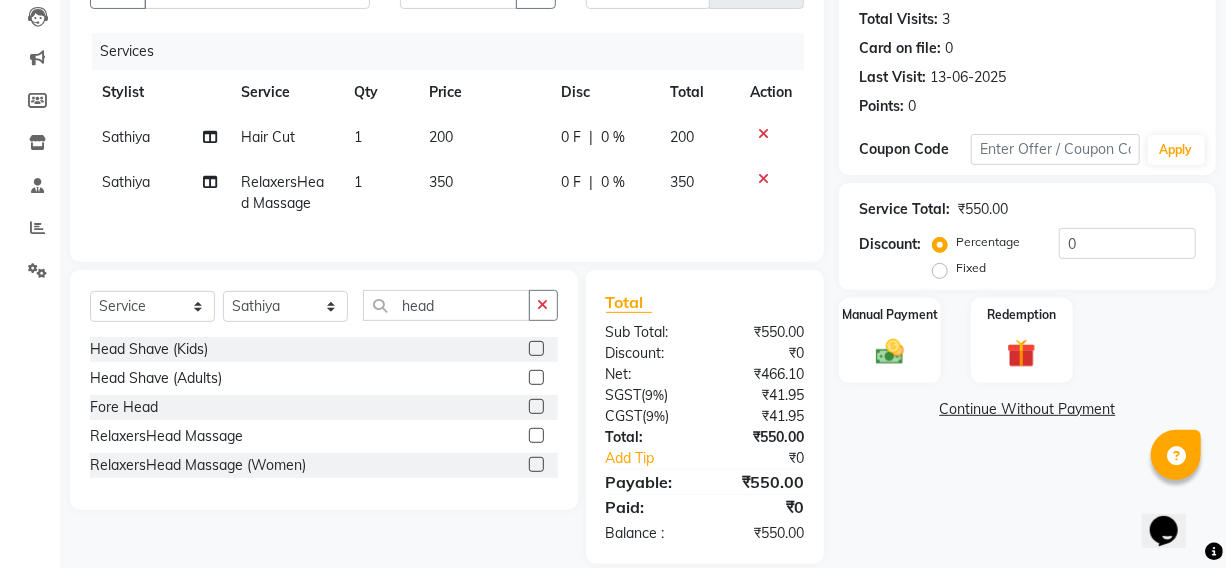 click 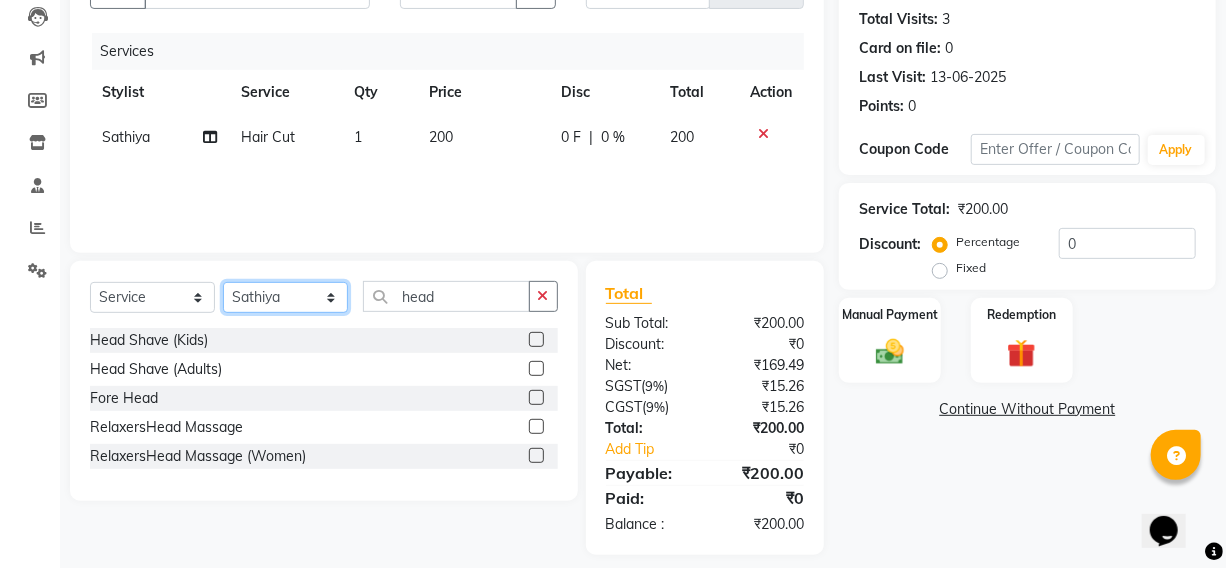 click on "Select Stylist Fardeen Hriatpuii Jeho Khup Kimi manager id Lydia Mani Mercy Murthy NCY Reeta Rehya Reshma Sathiya Zomuani Zovi" 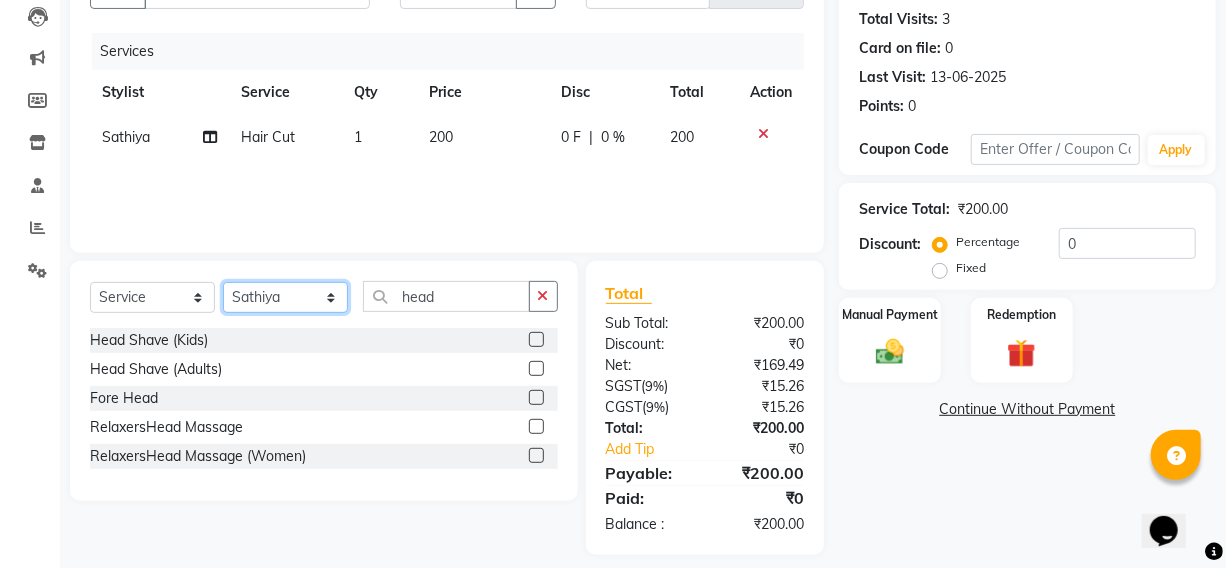 select on "88071" 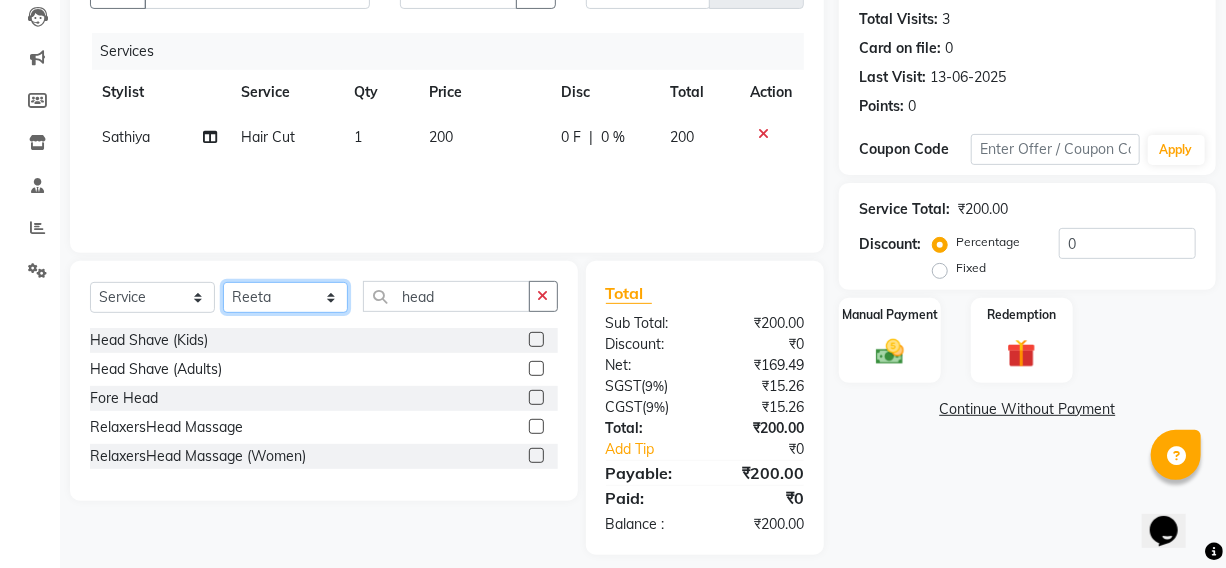 click on "Select Stylist Fardeen Hriatpuii Jeho Khup Kimi manager id Lydia Mani Mercy Murthy NCY Reeta Rehya Reshma Sathiya Zomuani Zovi" 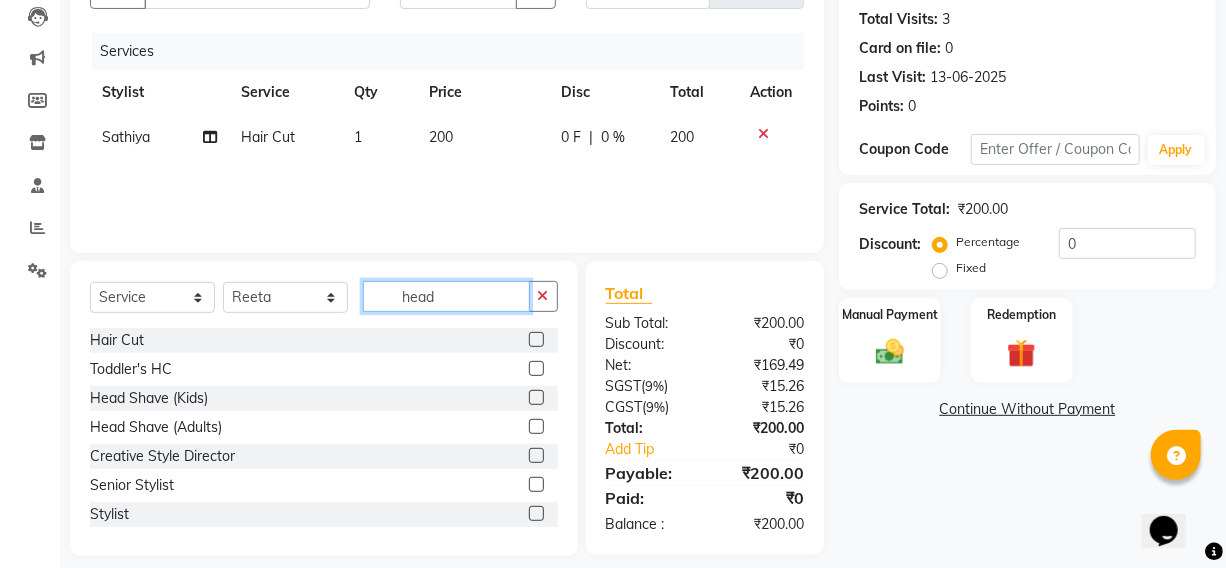 drag, startPoint x: 454, startPoint y: 297, endPoint x: 386, endPoint y: 298, distance: 68.007355 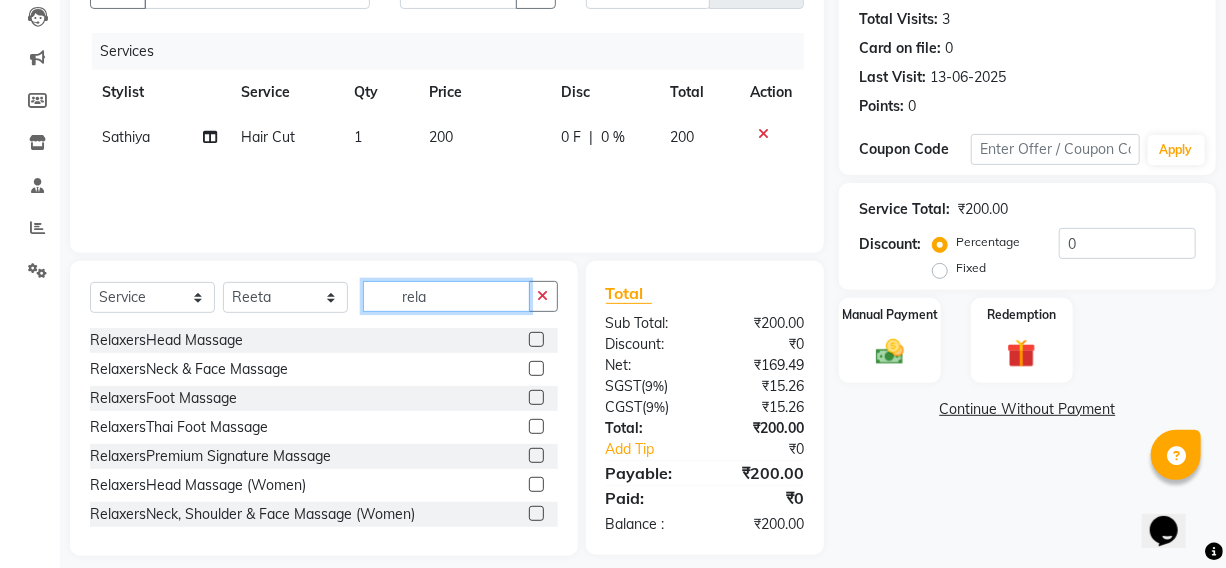 type on "rela" 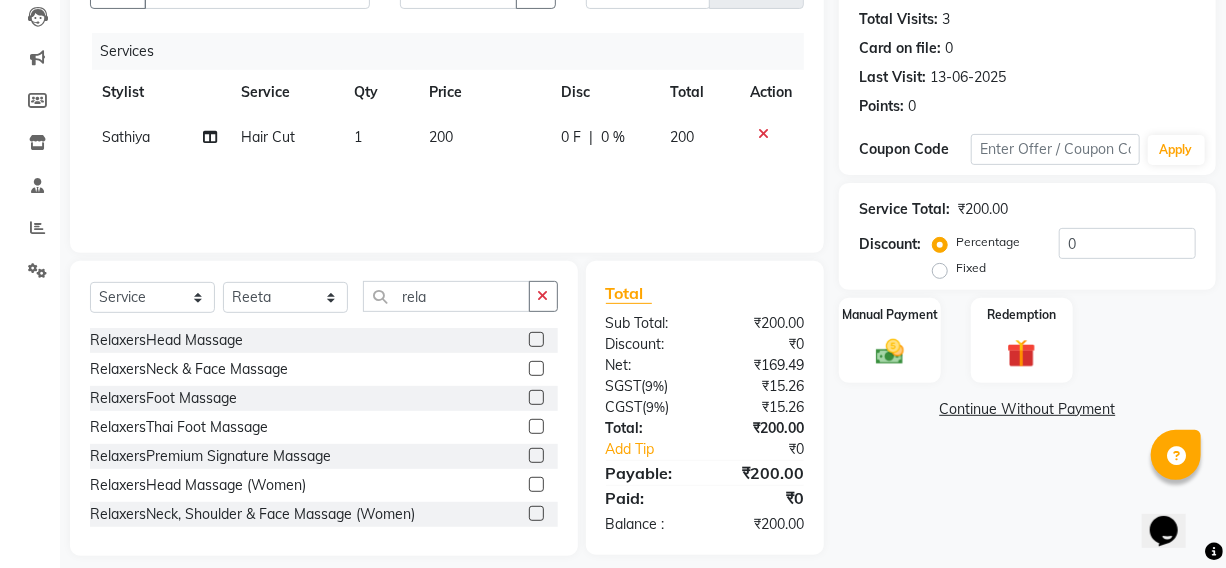 click 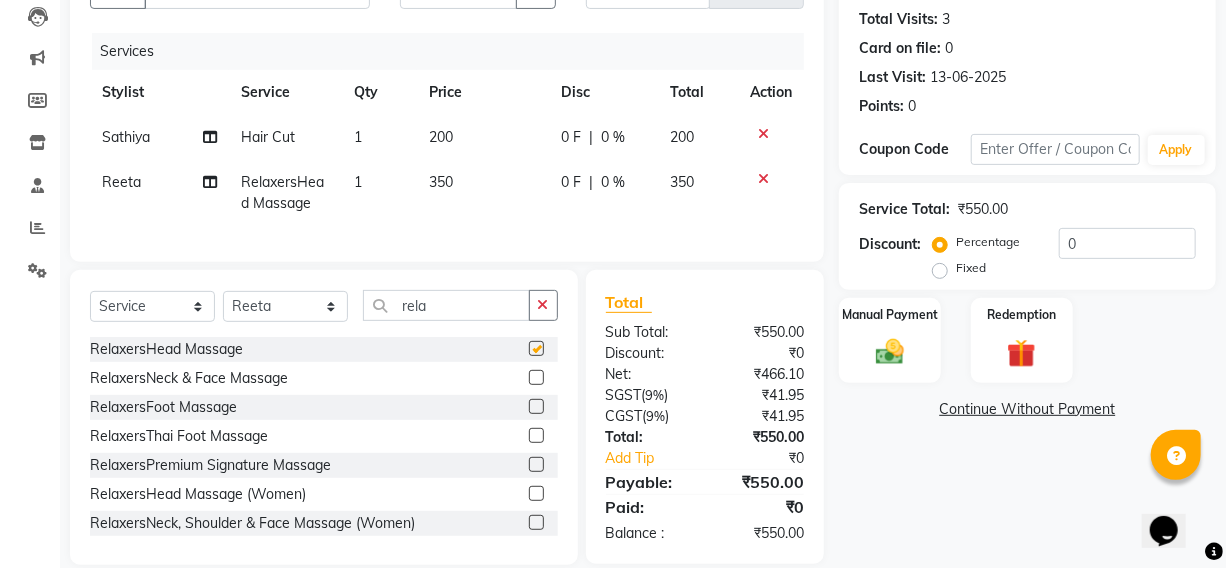 checkbox on "false" 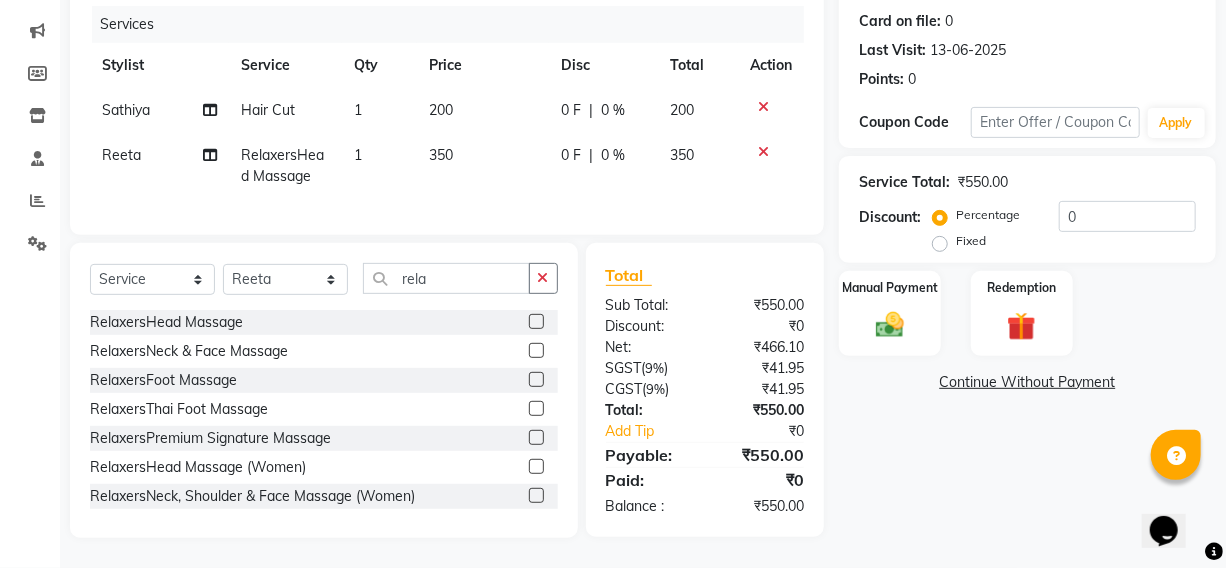 scroll, scrollTop: 257, scrollLeft: 0, axis: vertical 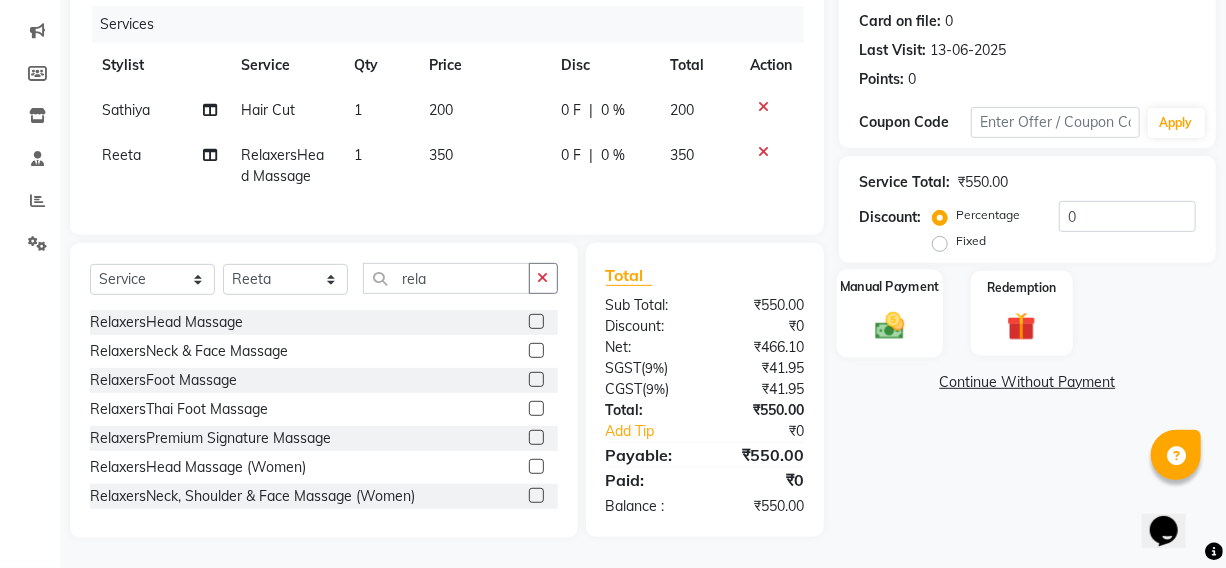 click 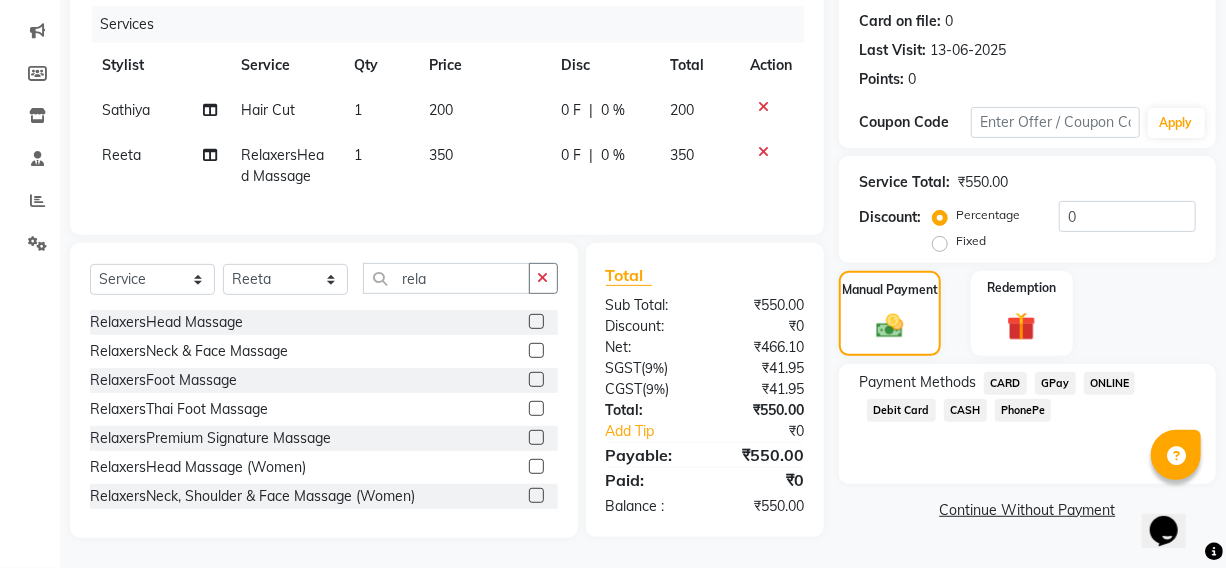 click on "CARD" 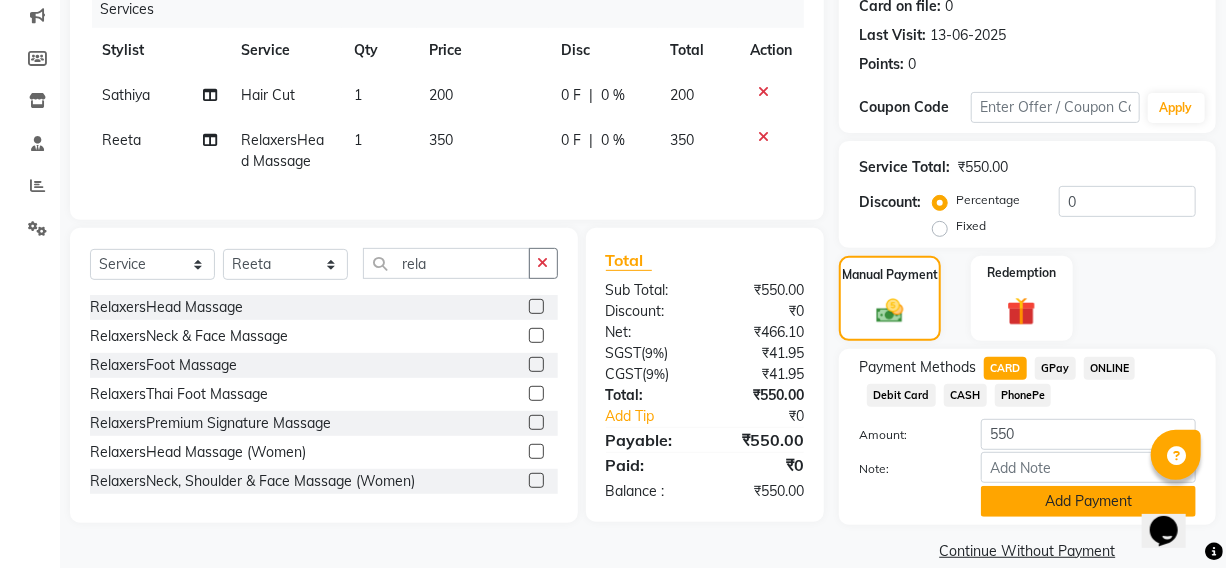 click on "Add Payment" 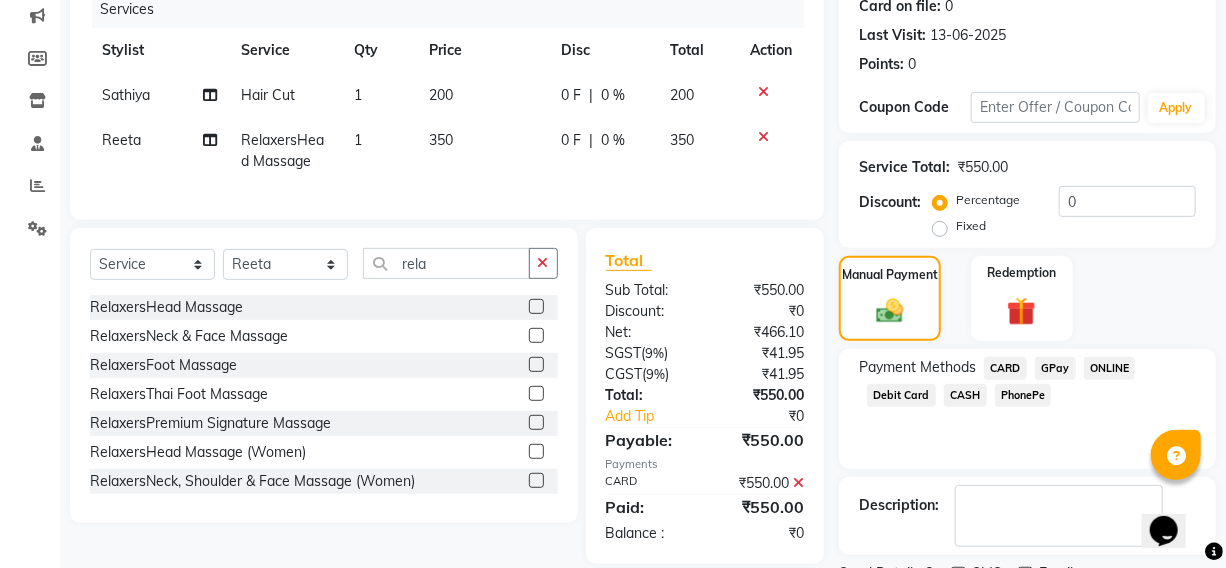 click on "Payment Methods  CARD   GPay   ONLINE   Debit Card   CASH   PhonePe" 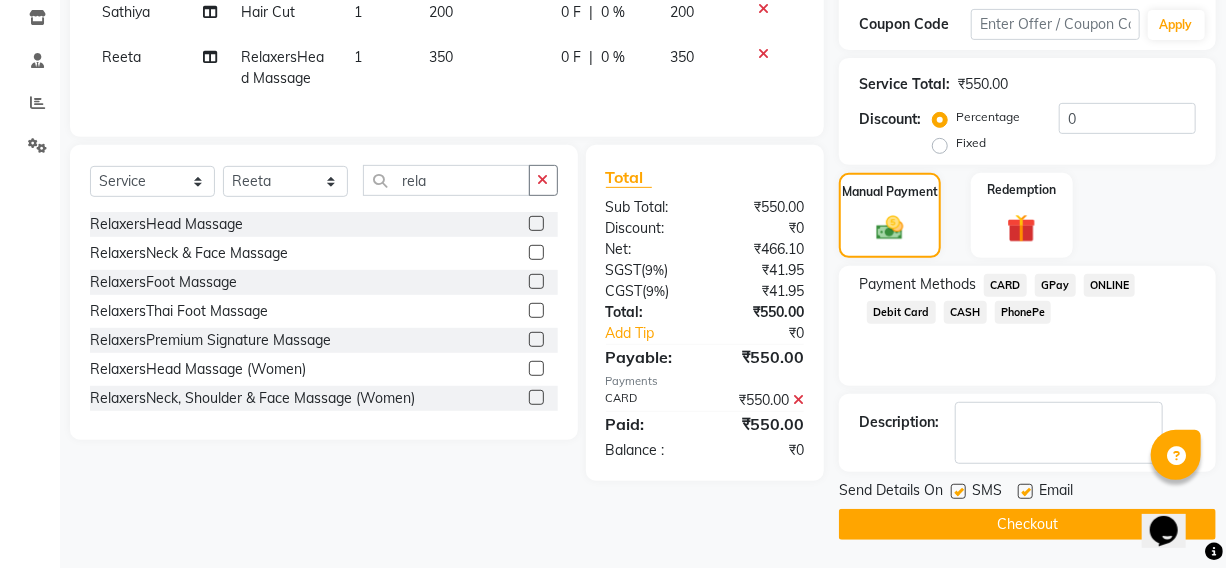 click on "Checkout" 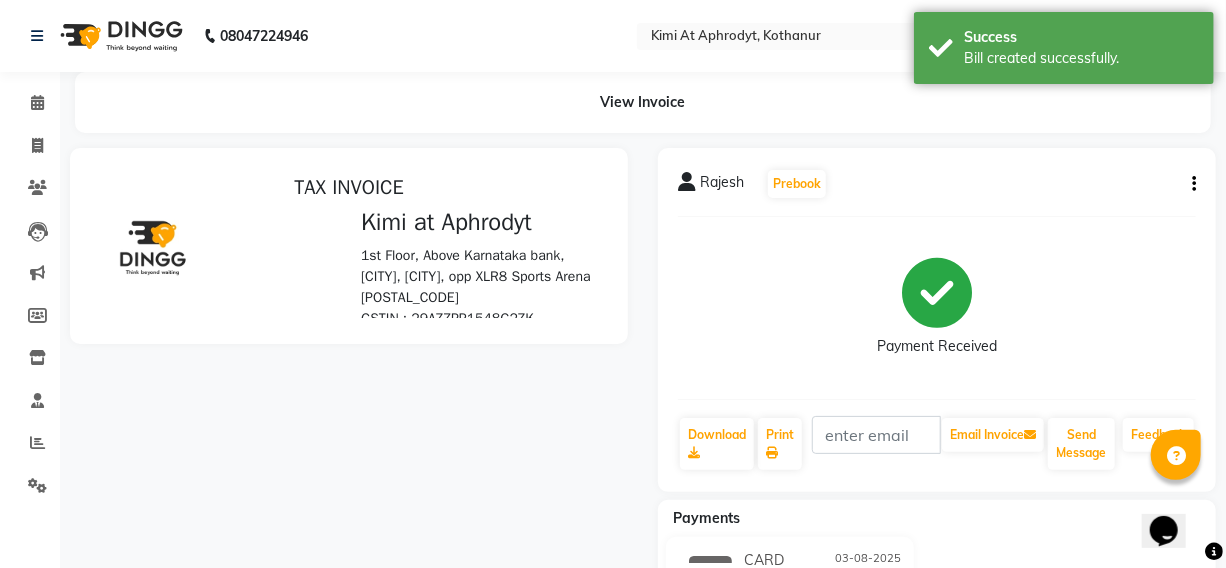 scroll, scrollTop: 0, scrollLeft: 0, axis: both 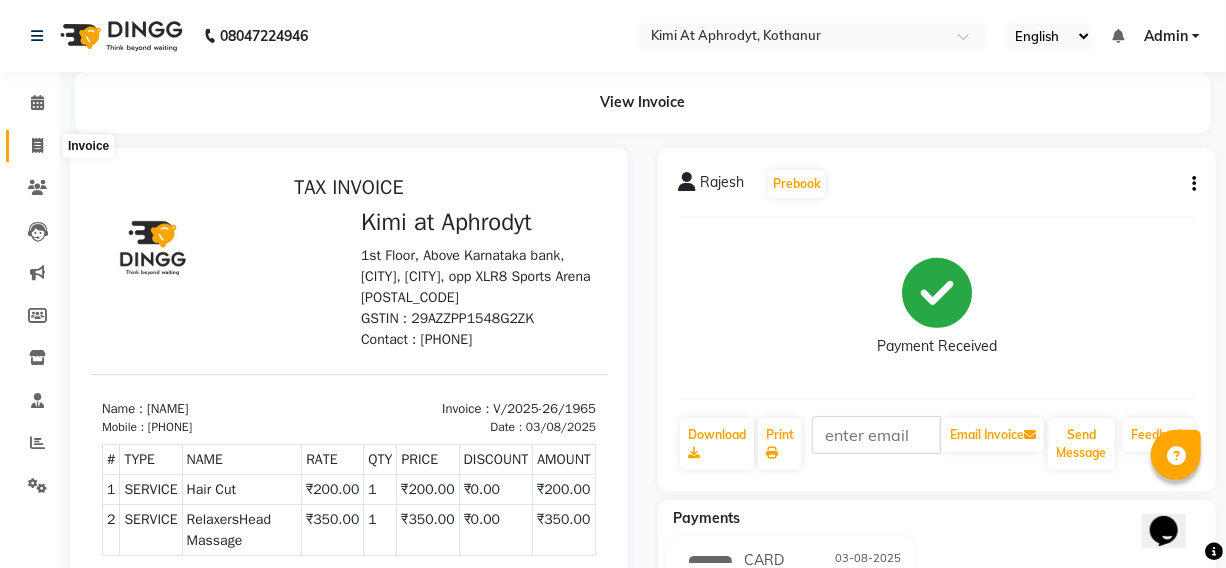click 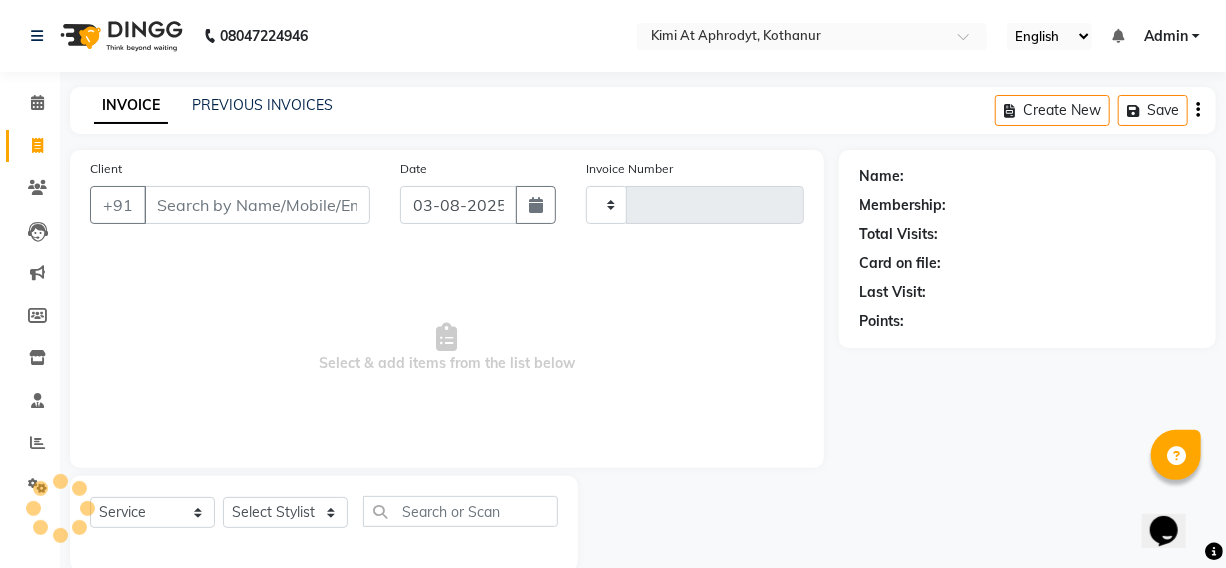 scroll, scrollTop: 33, scrollLeft: 0, axis: vertical 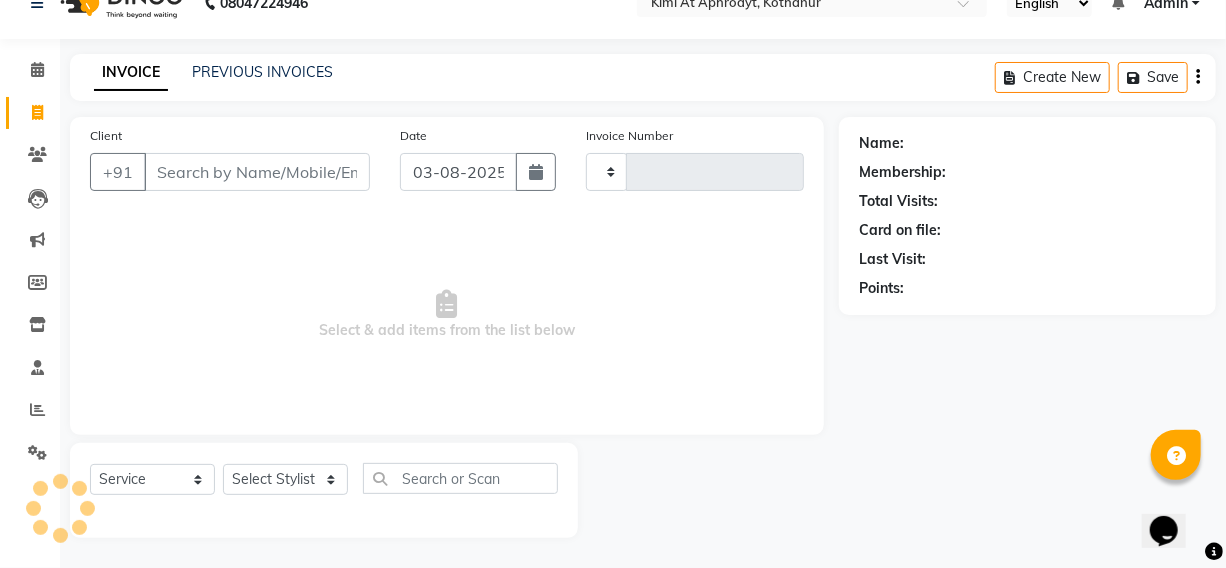 type on "1966" 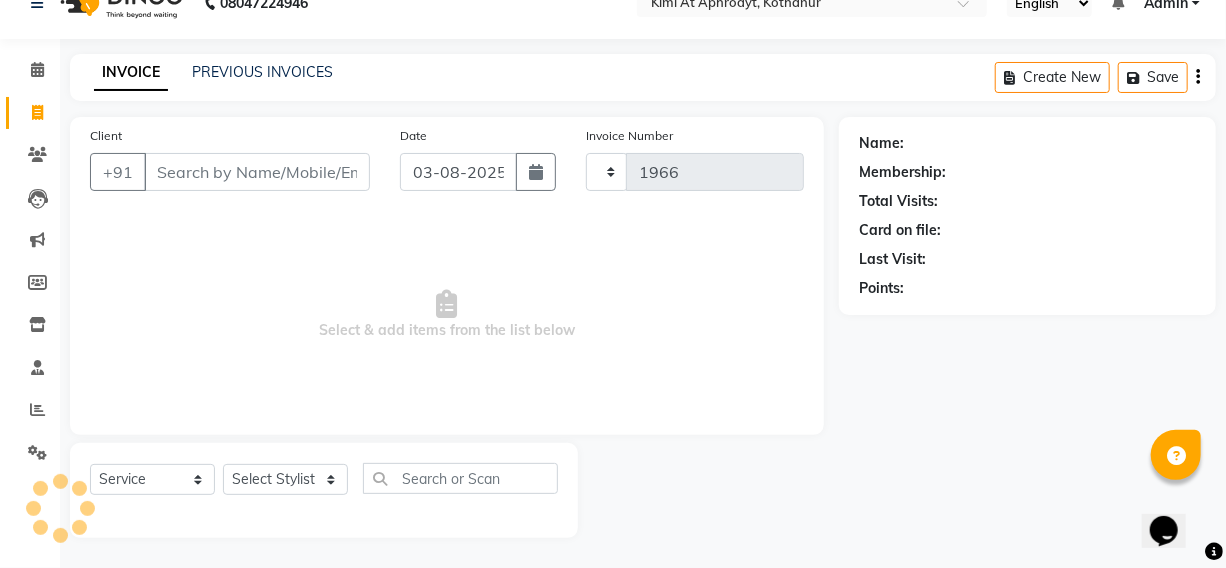 select on "7401" 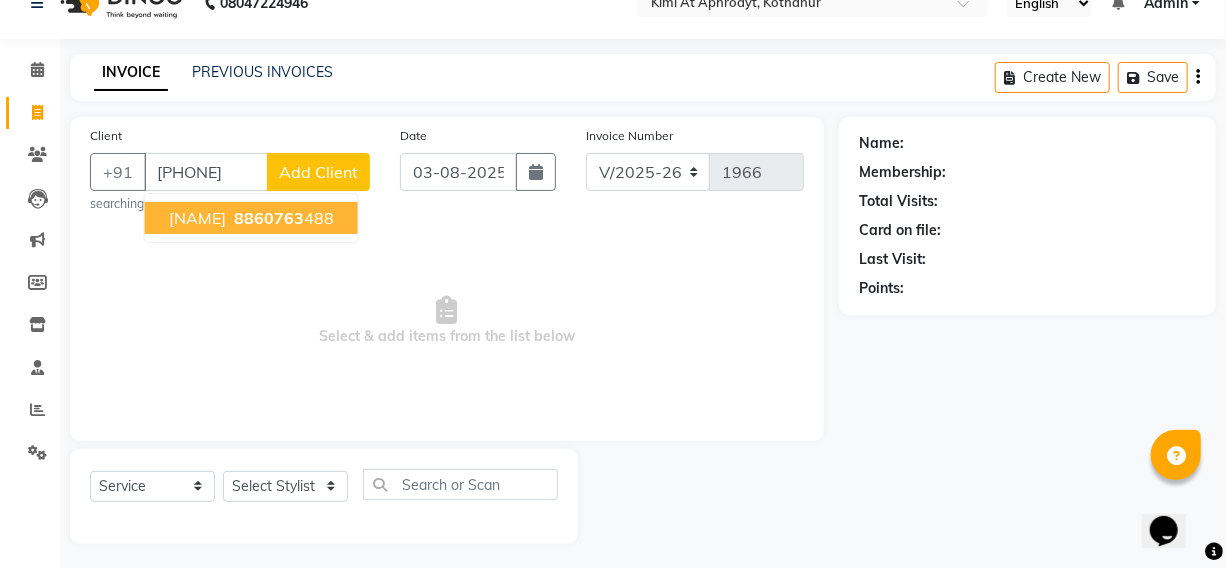 type on "[PHONE]" 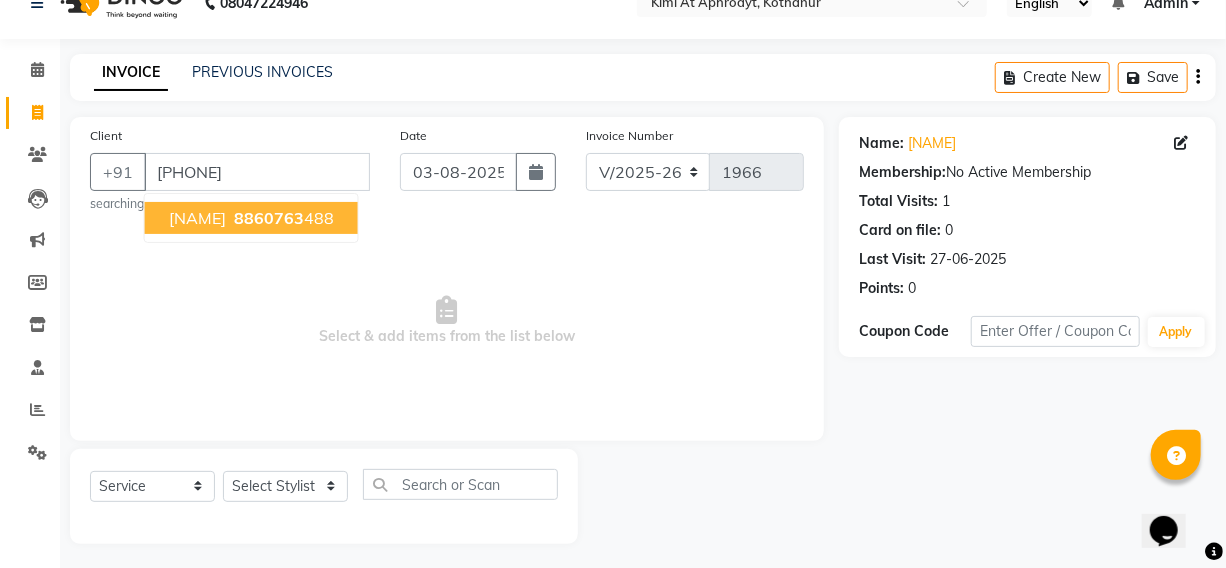 click on "8860763" at bounding box center [269, 218] 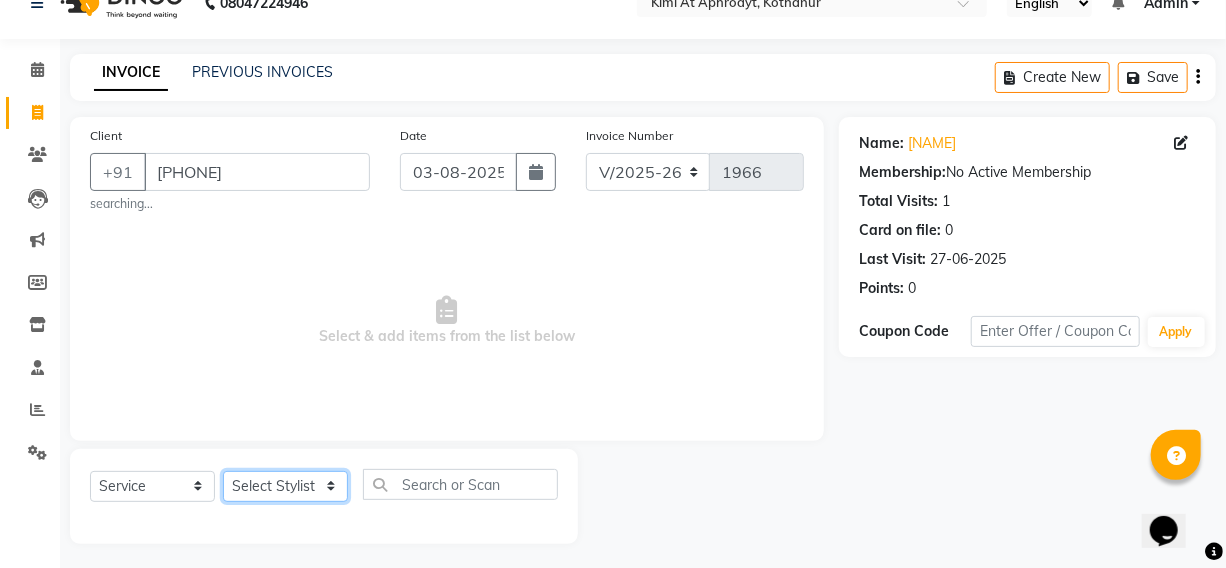 click on "Select Stylist Fardeen Hriatpuii Jeho Khup Kimi manager id Lydia Mani Mercy Murthy NCY Reeta Rehya Reshma Sathiya Zomuani Zovi" 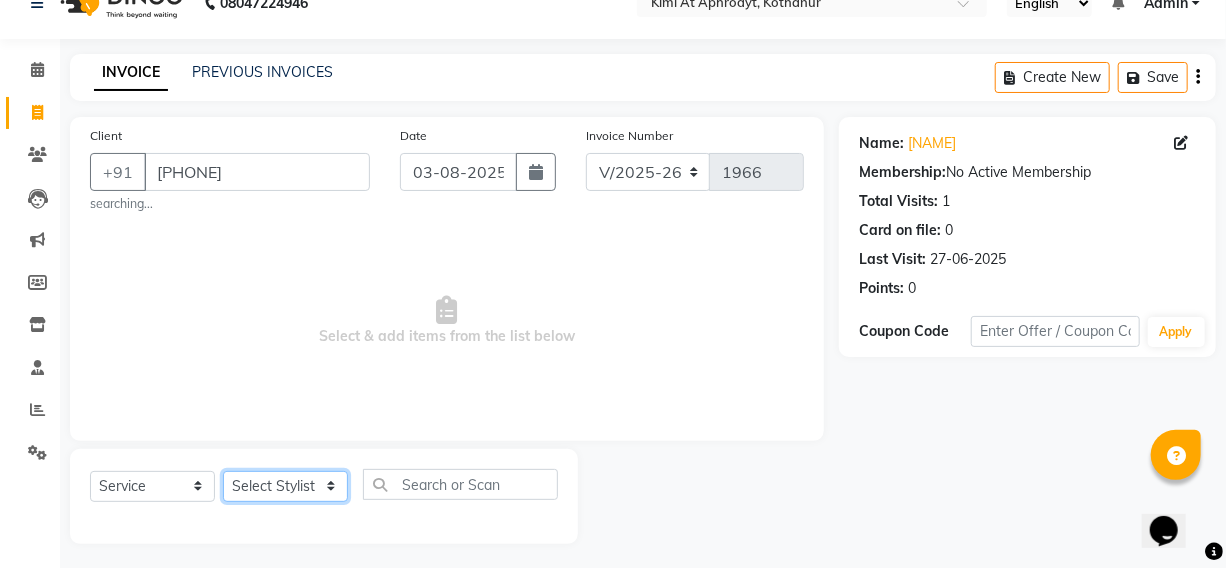 select on "85520" 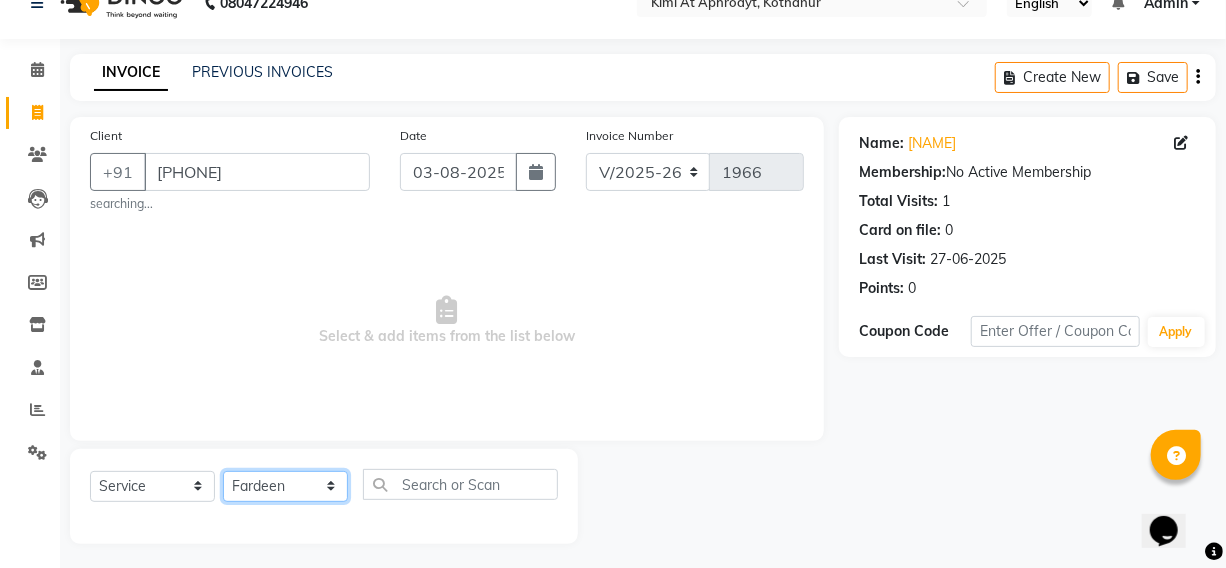 click on "Select Stylist Fardeen Hriatpuii Jeho Khup Kimi manager id Lydia Mani Mercy Murthy NCY Reeta Rehya Reshma Sathiya Zomuani Zovi" 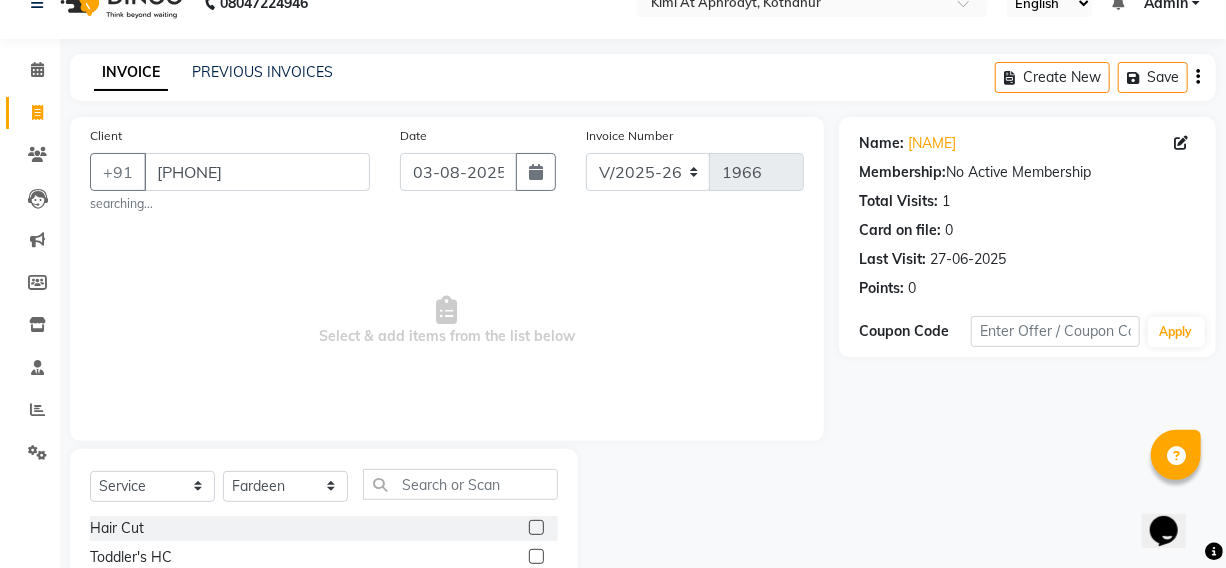 click 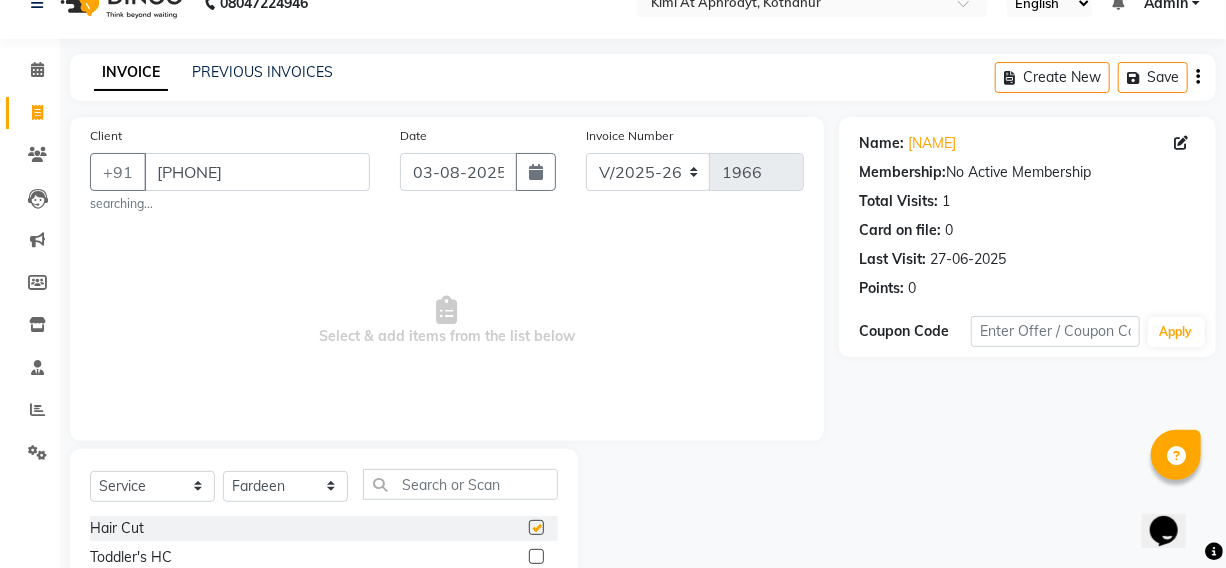 click 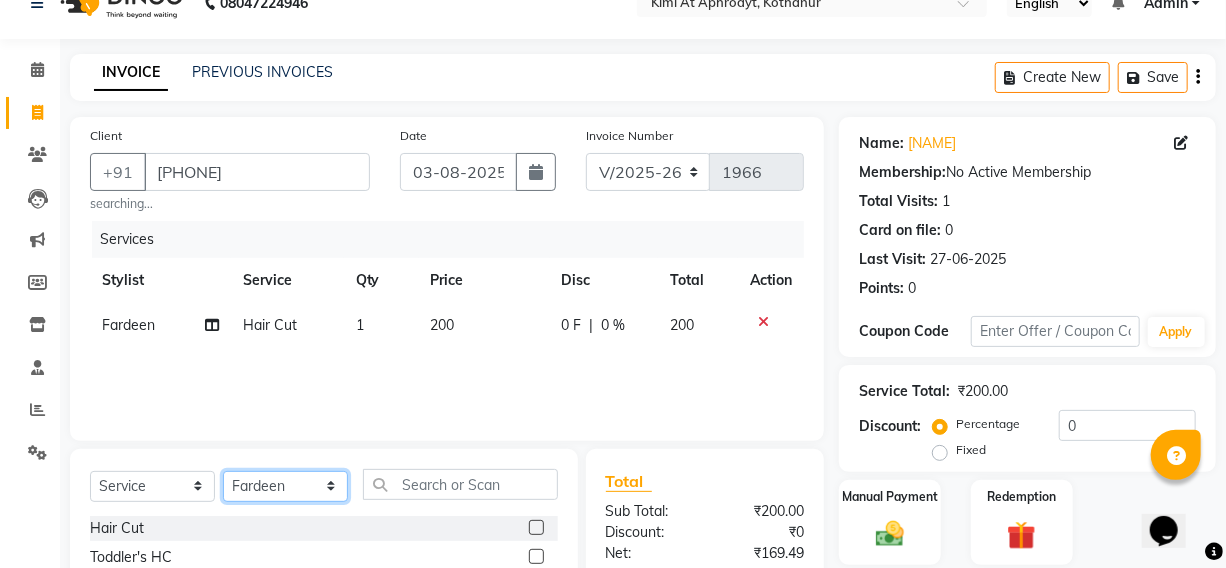 click on "Select Stylist Fardeen Hriatpuii Jeho Khup Kimi manager id Lydia Mani Mercy Murthy NCY Reeta Rehya Reshma Sathiya Zomuani Zovi" 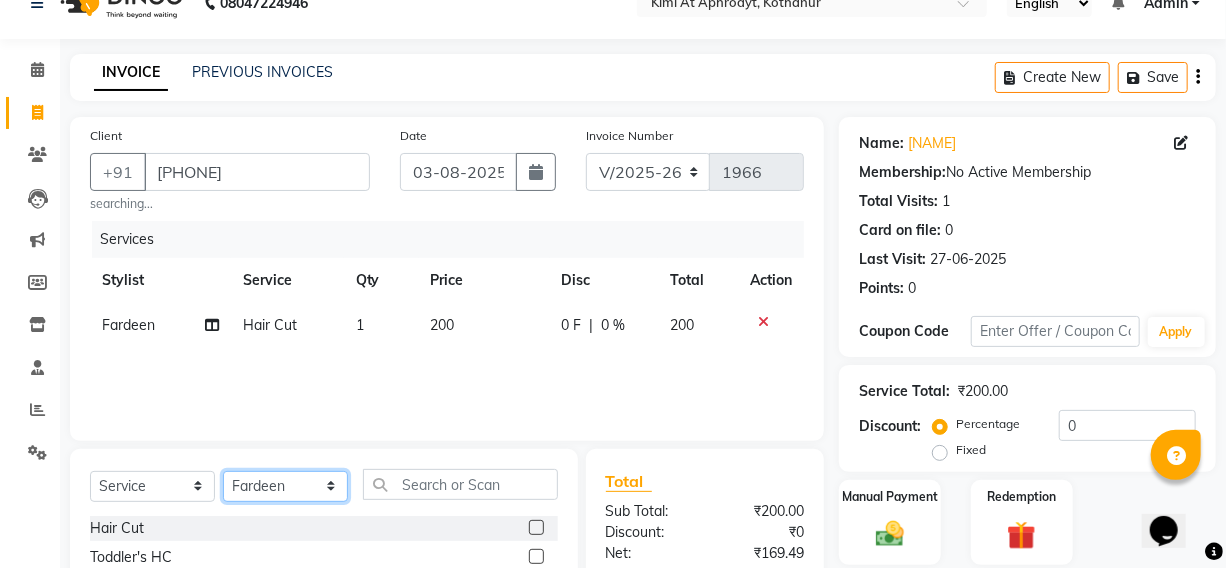 select on "88069" 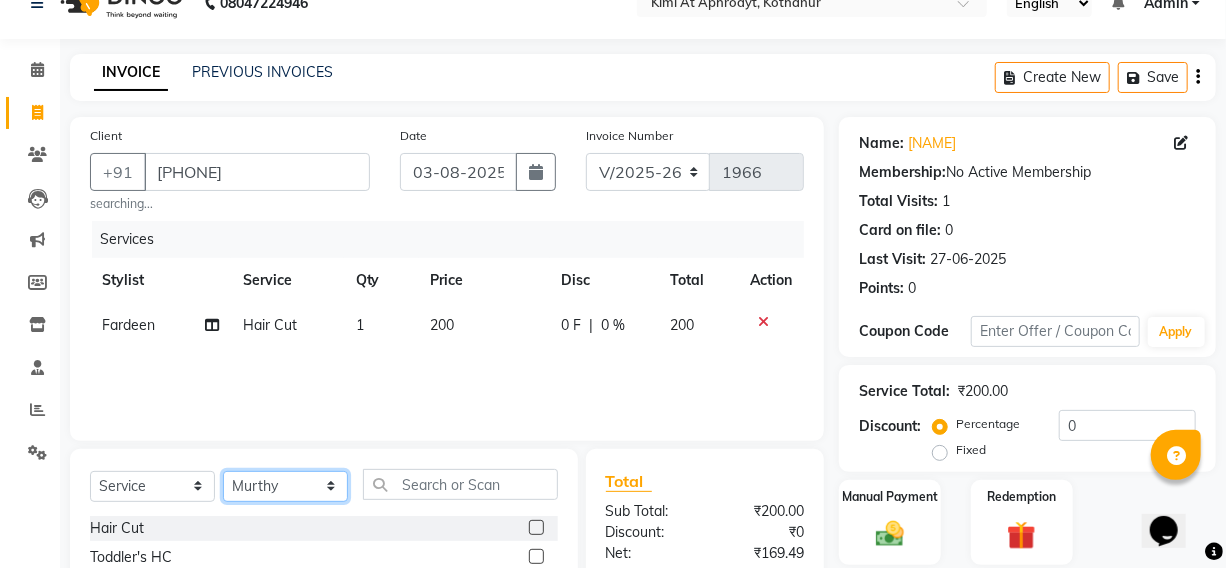 click on "Select Stylist Fardeen Hriatpuii Jeho Khup Kimi manager id Lydia Mani Mercy Murthy NCY Reeta Rehya Reshma Sathiya Zomuani Zovi" 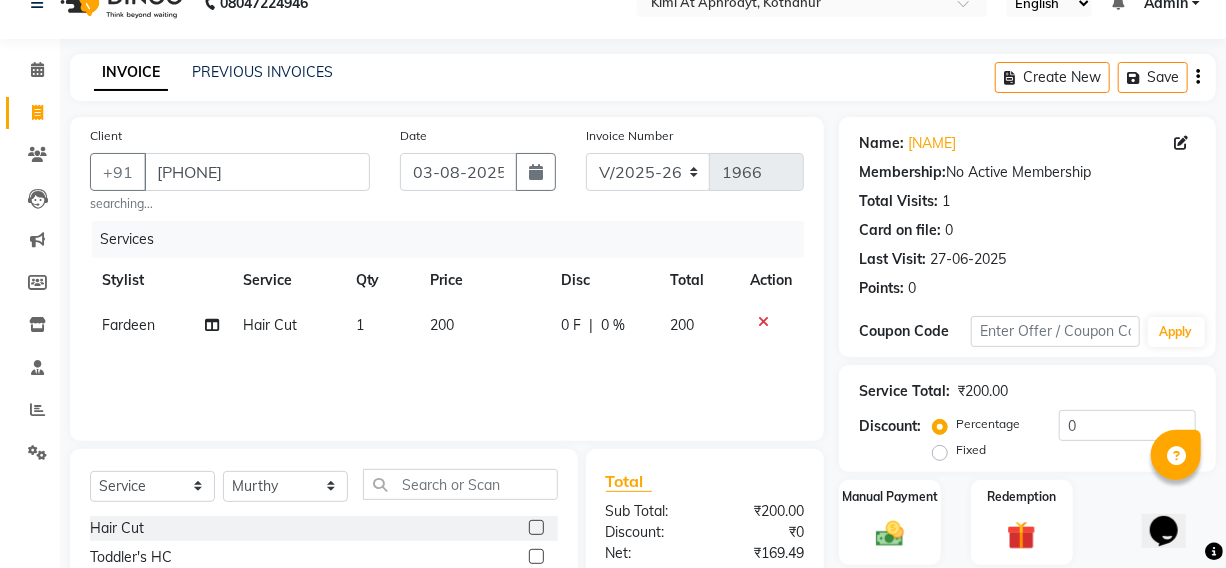 click 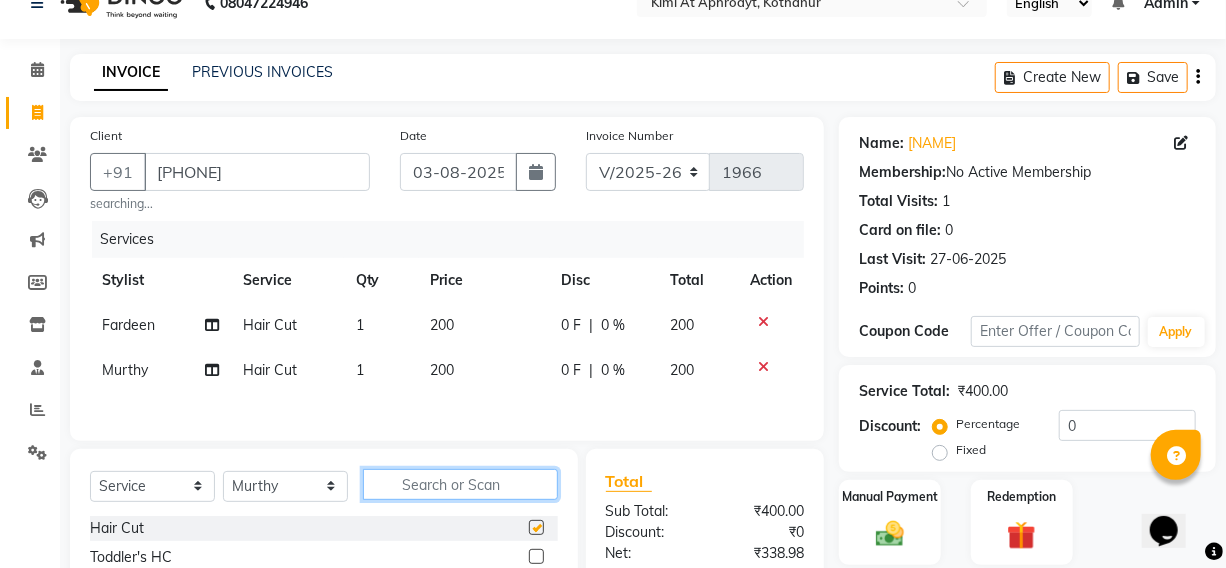 click 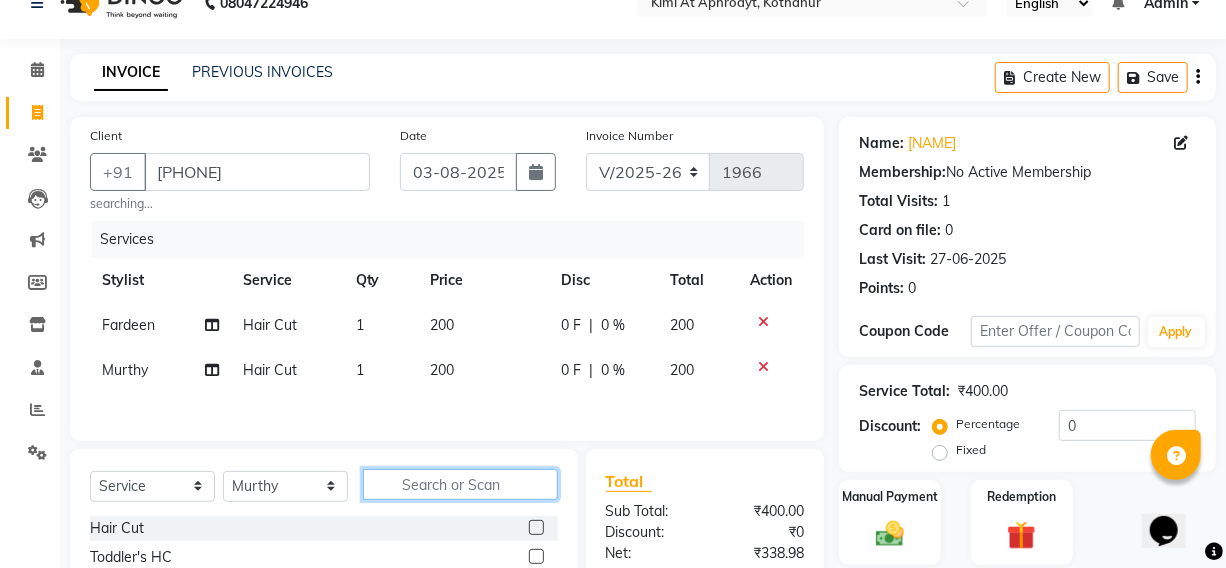 checkbox on "false" 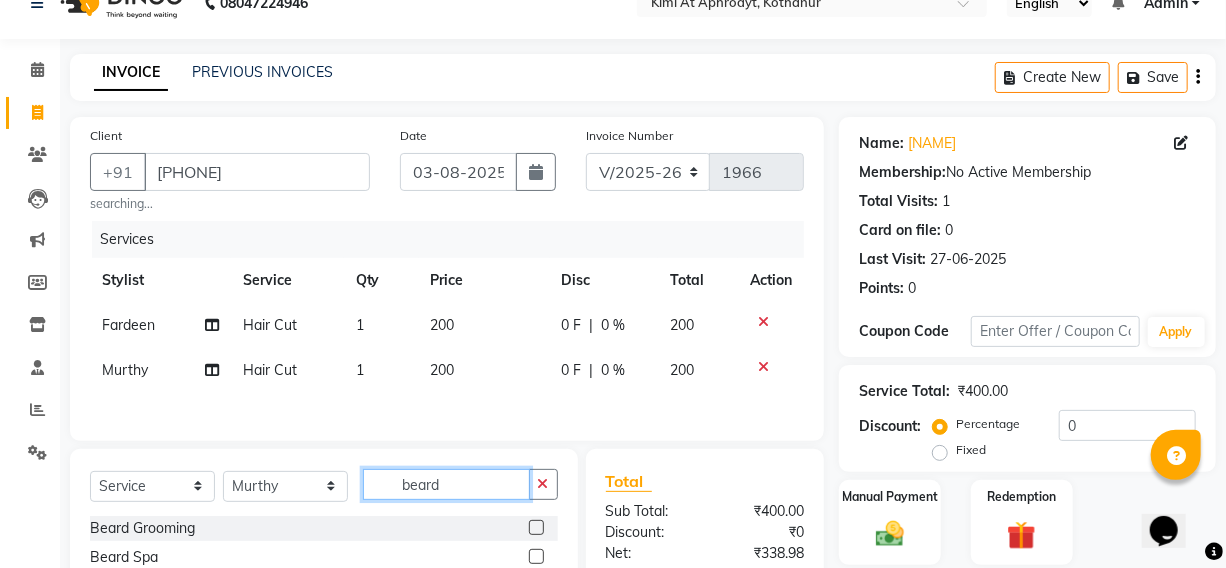 type on "beard" 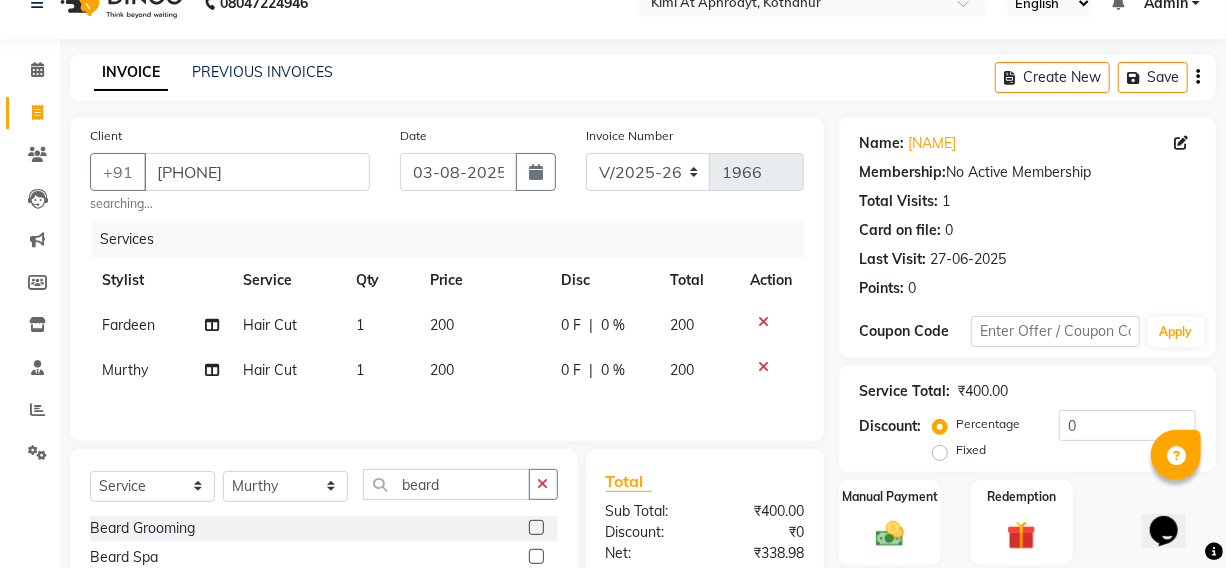 click 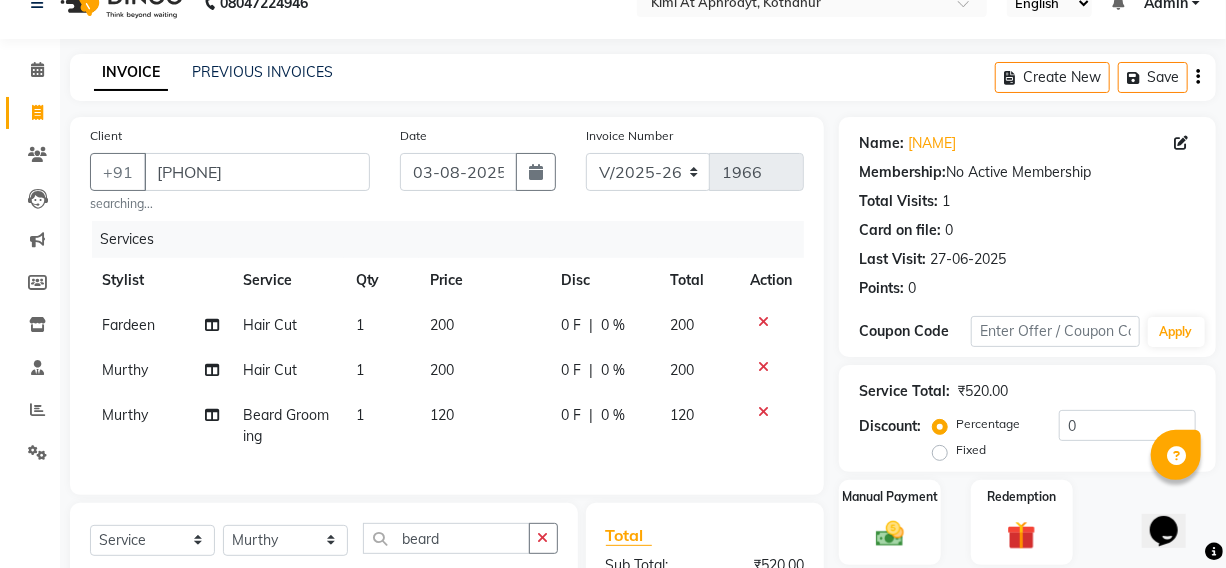 checkbox on "false" 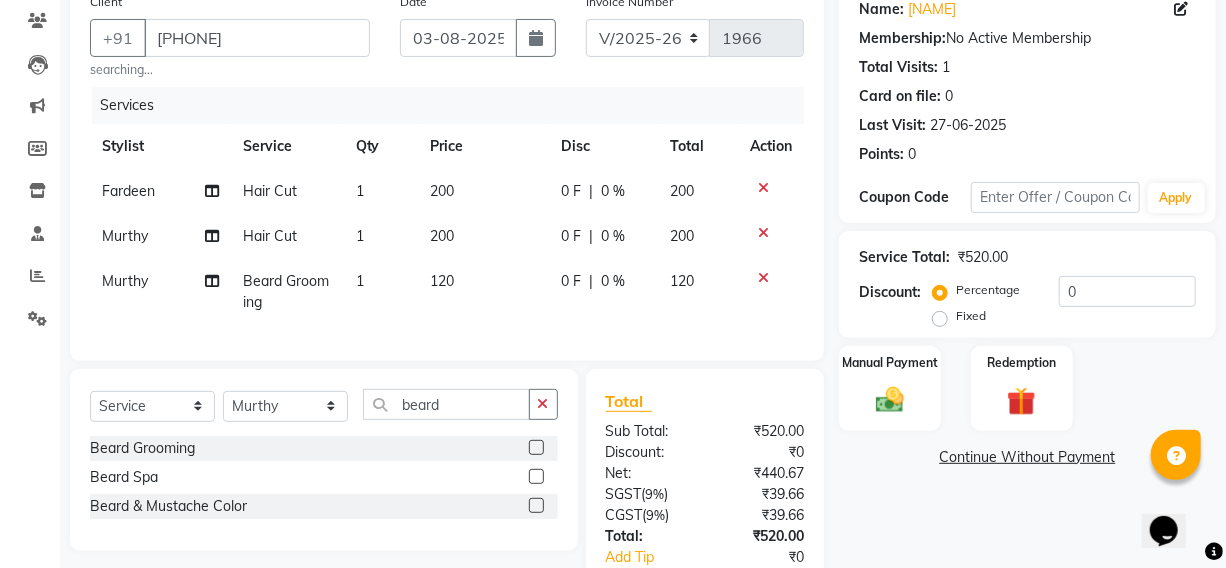 scroll, scrollTop: 215, scrollLeft: 0, axis: vertical 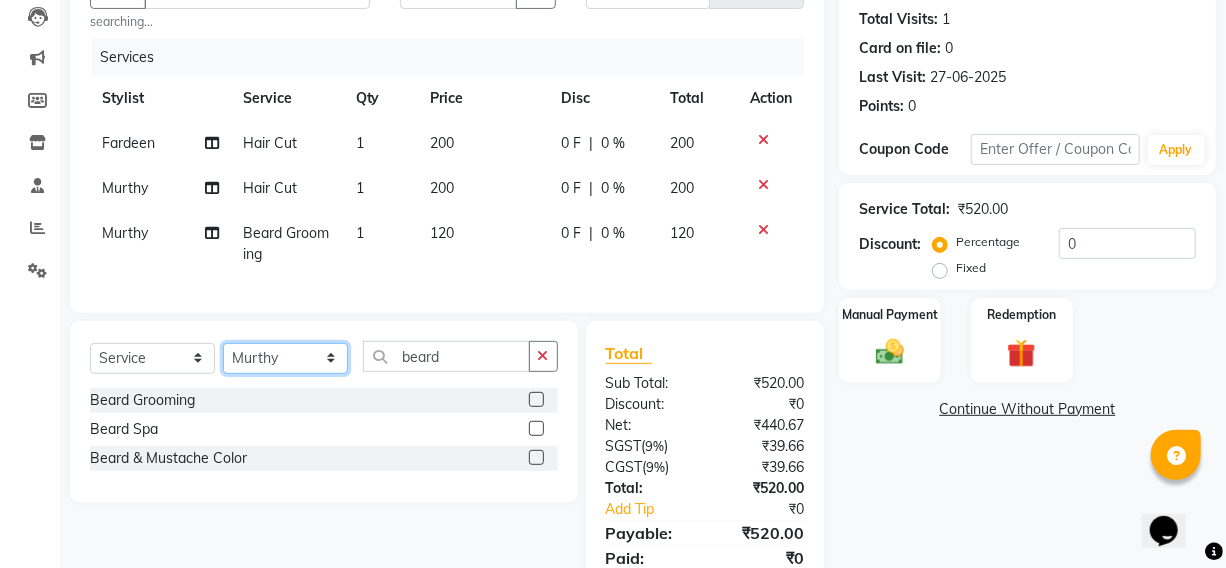 click on "Select Stylist Fardeen Hriatpuii Jeho Khup Kimi manager id Lydia Mani Mercy Murthy NCY Reeta Rehya Reshma Sathiya Zomuani Zovi" 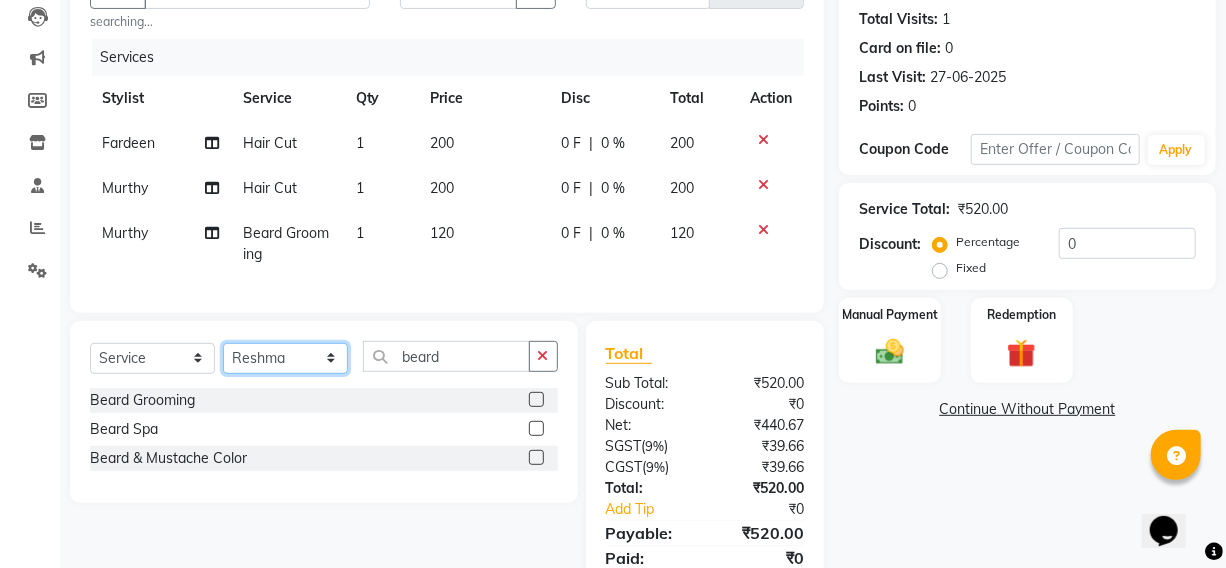 click on "Select Stylist Fardeen Hriatpuii Jeho Khup Kimi manager id Lydia Mani Mercy Murthy NCY Reeta Rehya Reshma Sathiya Zomuani Zovi" 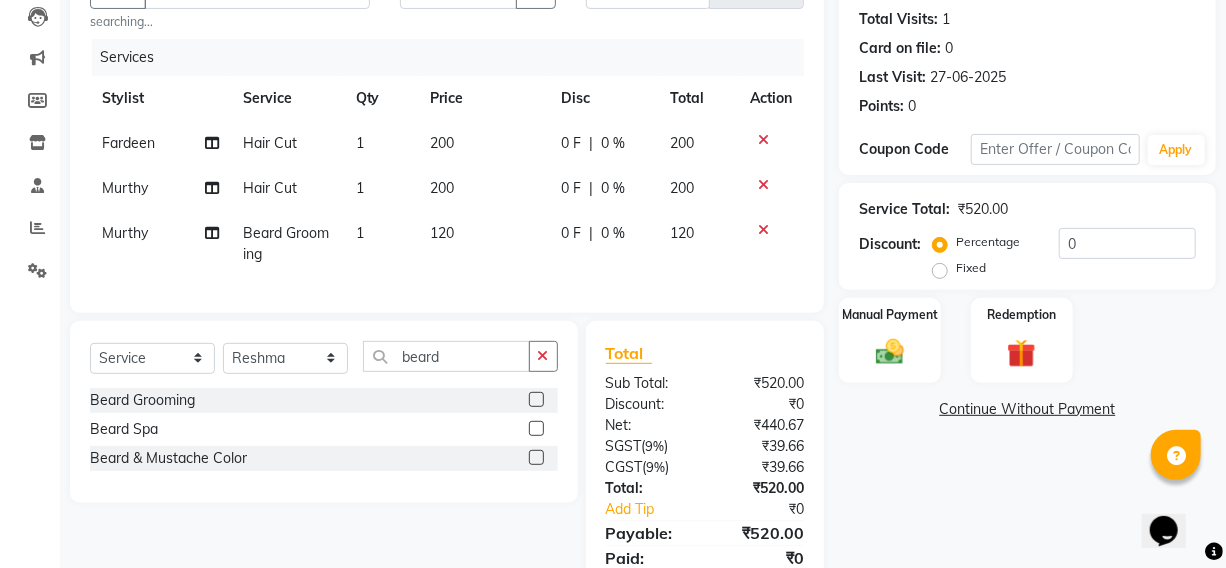 click on "Services Stylist Service Qty Price Disc Total Action Fardeen Hair Cut 1 200 0 F | 0 % 200 Murthy Hair Cut 1 200 0 F | 0 % 200 Murthy Beard Grooming 1 120 0 F | 0 % 120" 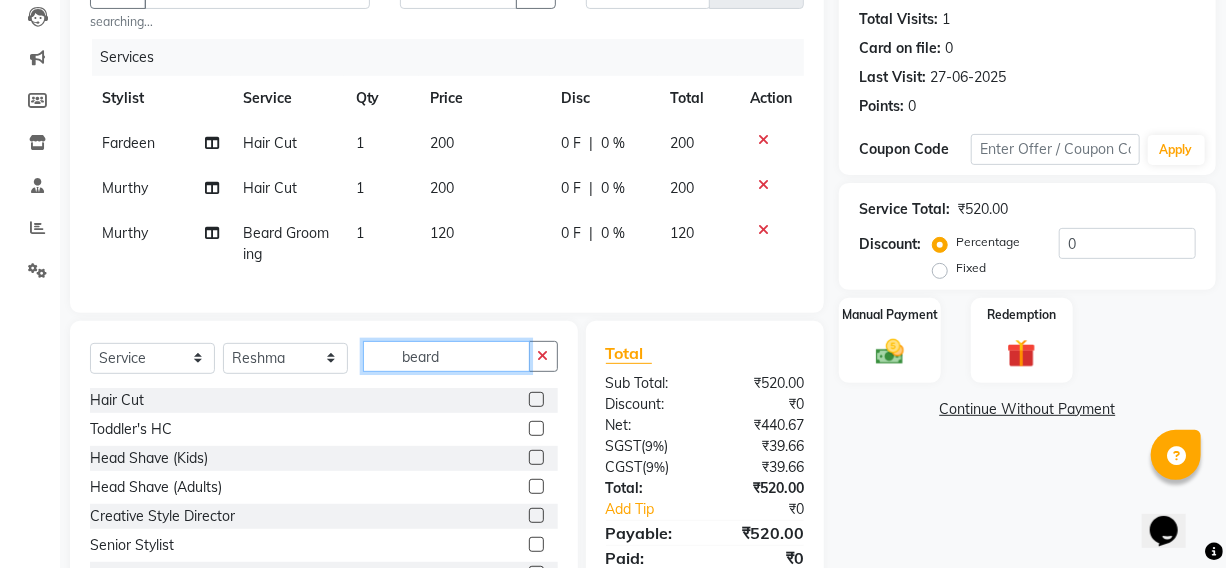 click on "beard" 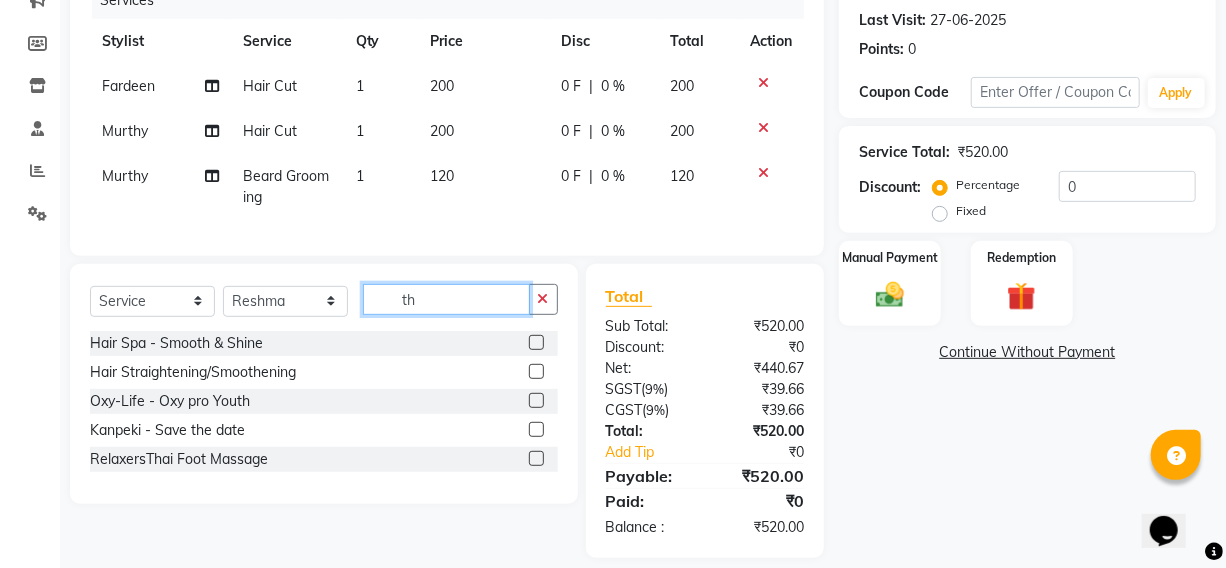 scroll, scrollTop: 308, scrollLeft: 0, axis: vertical 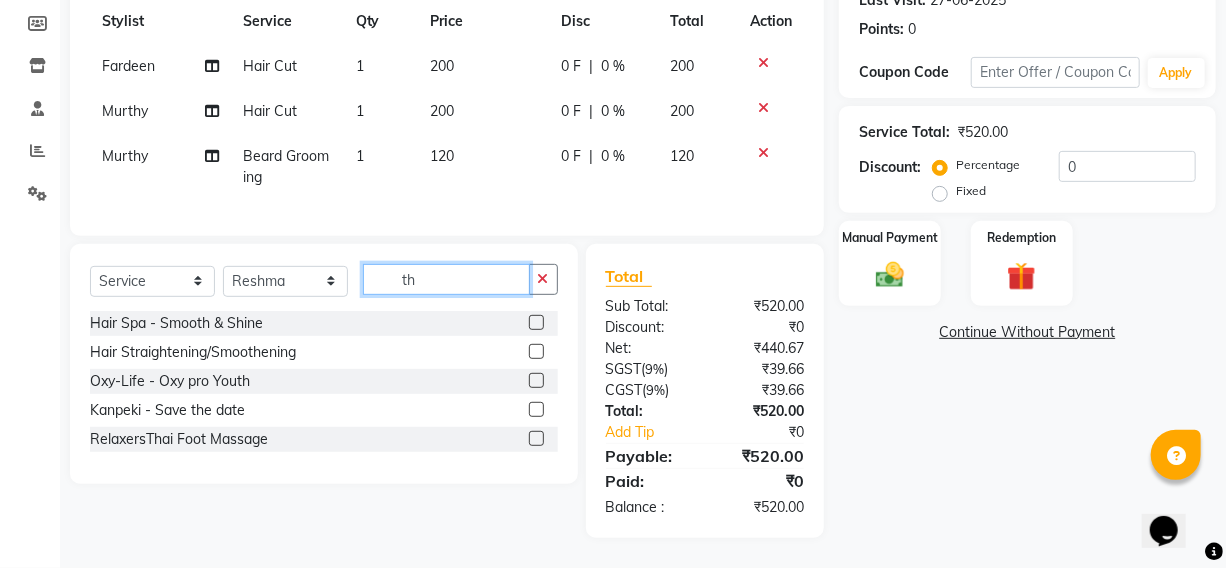 type on "t" 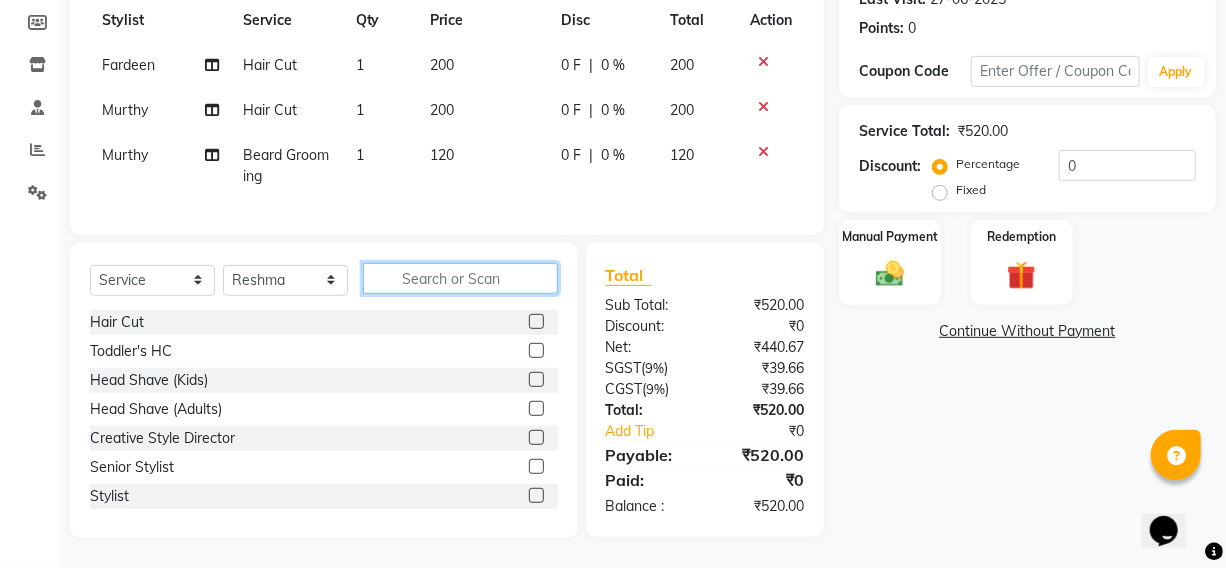 scroll, scrollTop: 308, scrollLeft: 0, axis: vertical 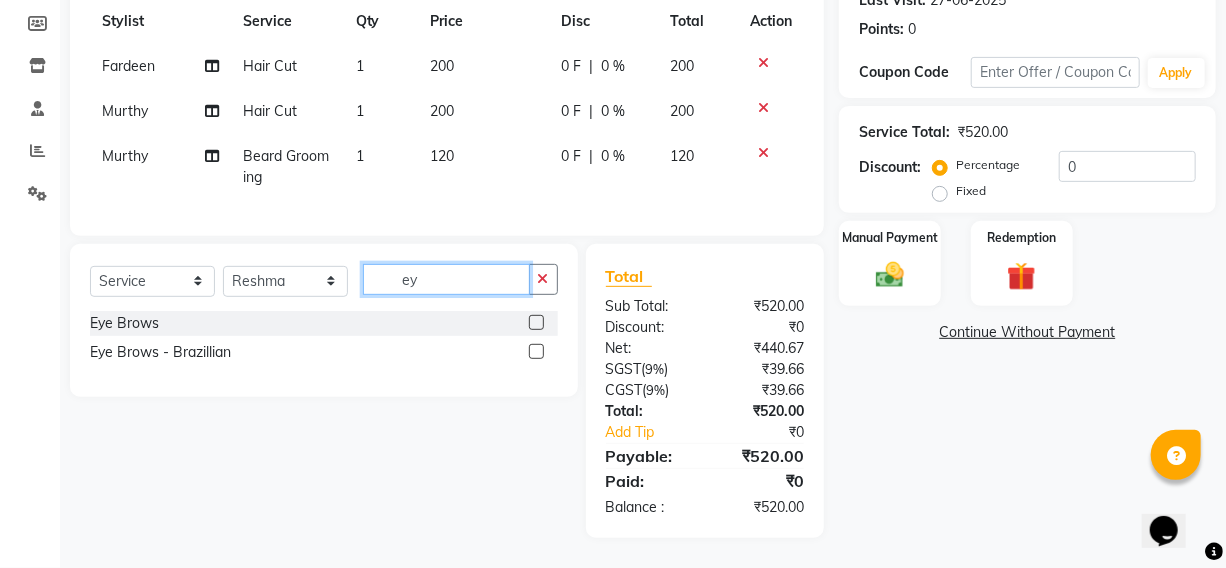 type on "e" 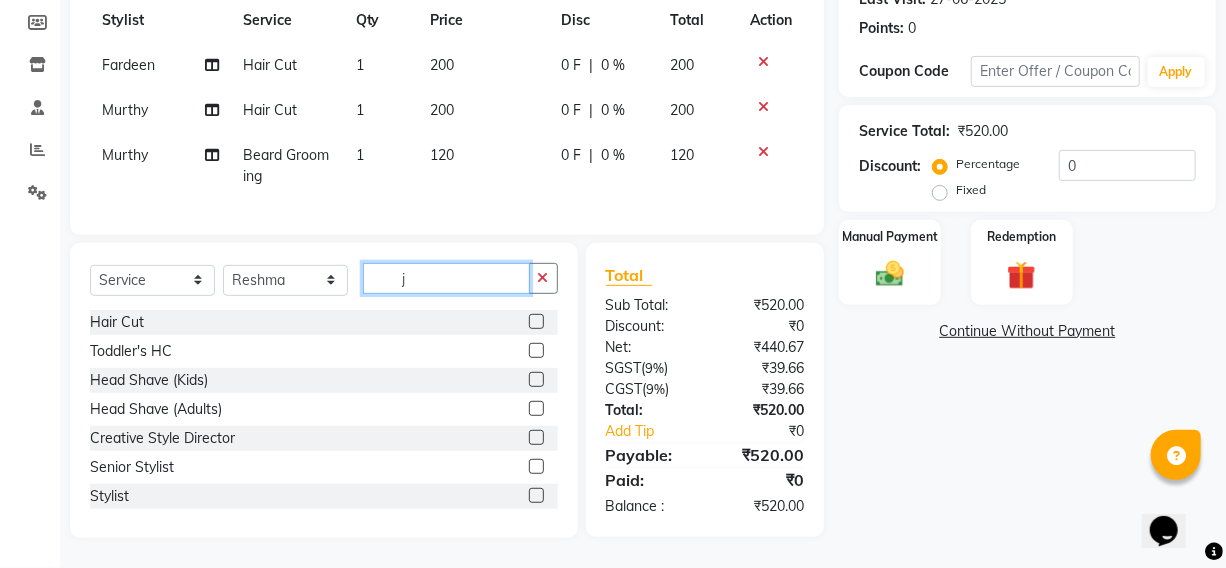 scroll, scrollTop: 308, scrollLeft: 0, axis: vertical 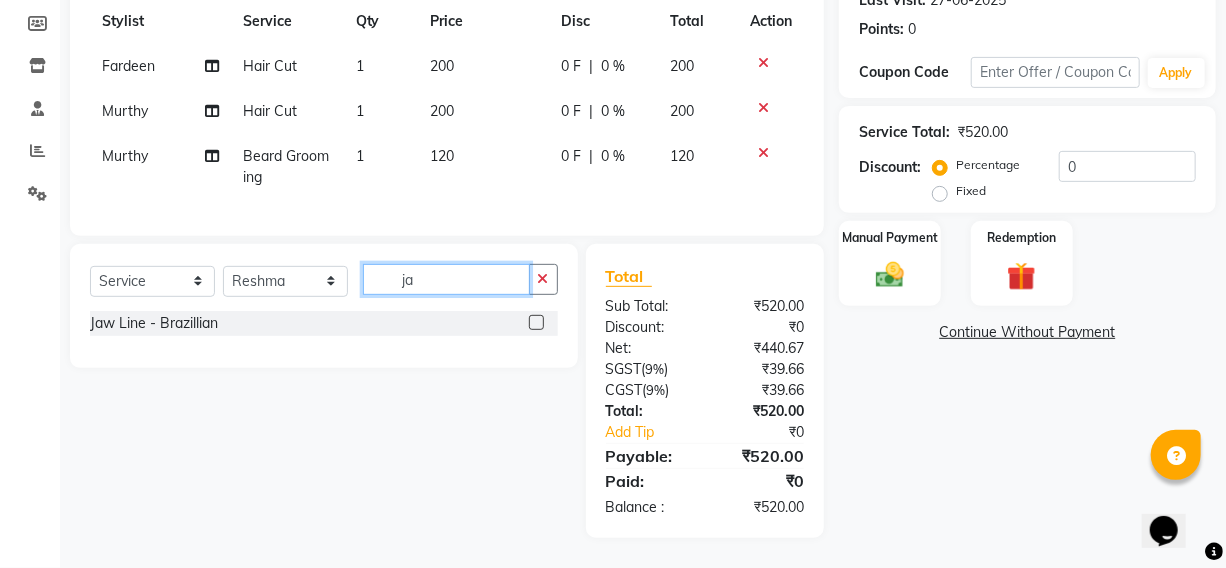 type on "j" 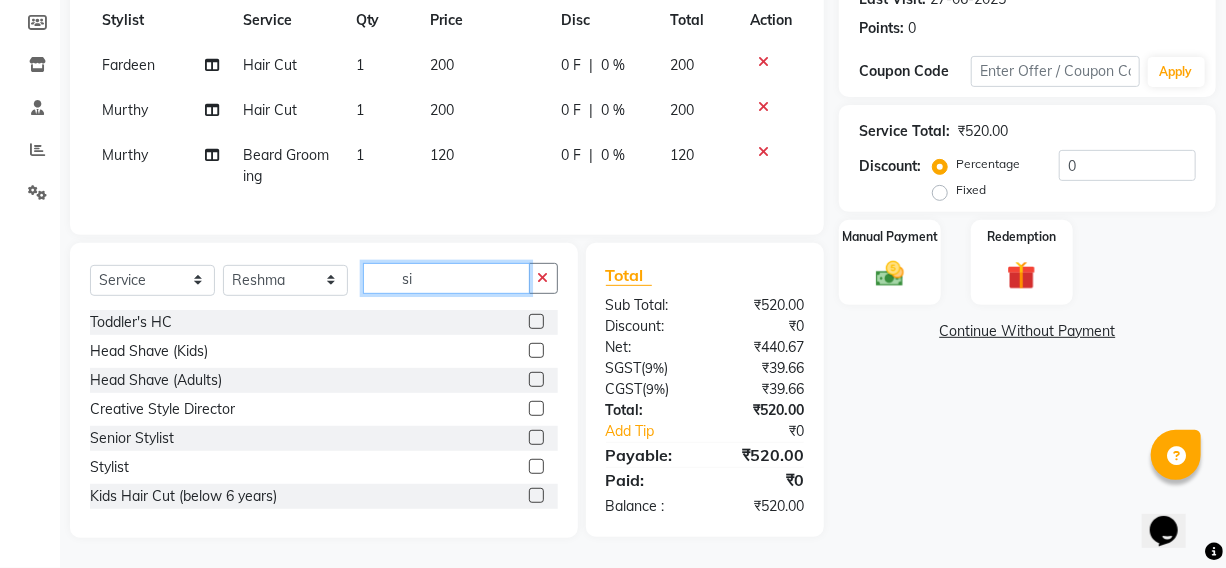 scroll, scrollTop: 308, scrollLeft: 0, axis: vertical 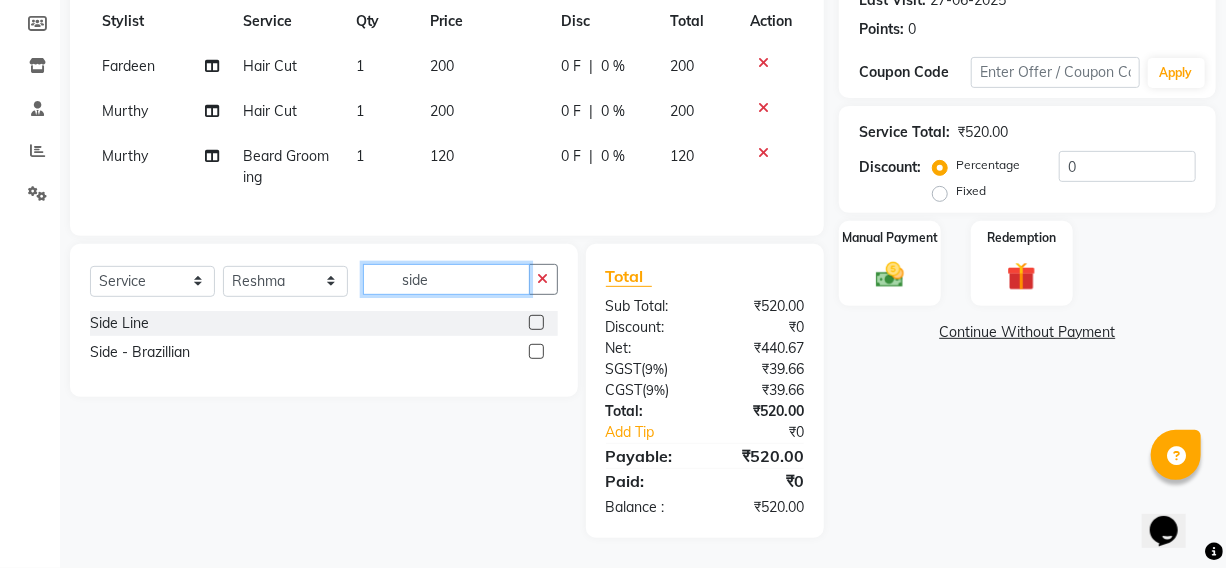 type on "side" 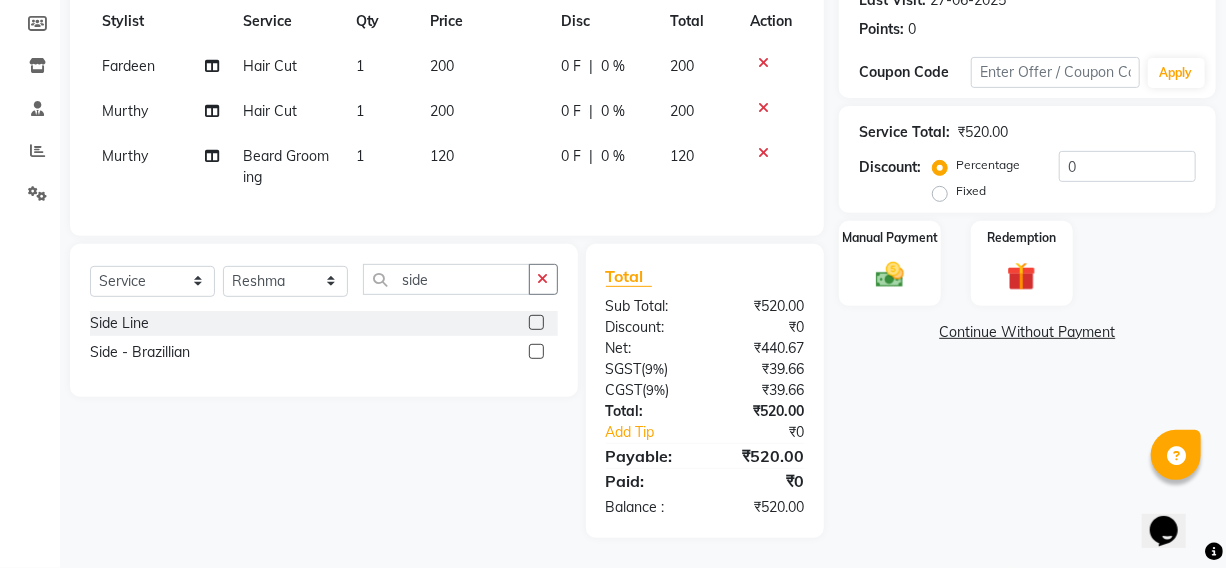 click 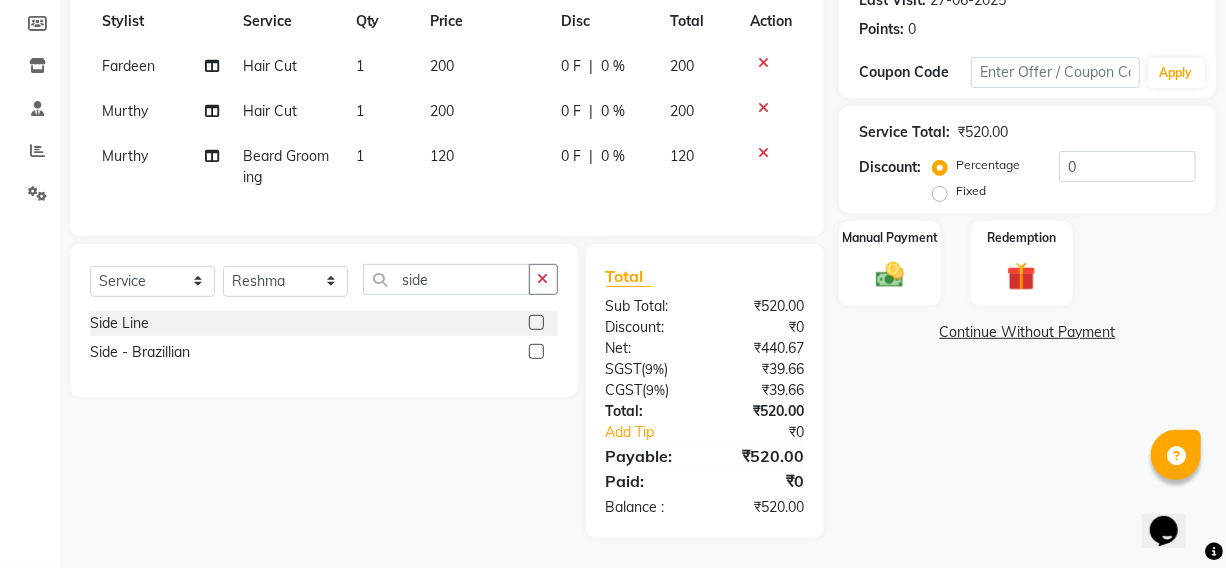 click at bounding box center (535, 323) 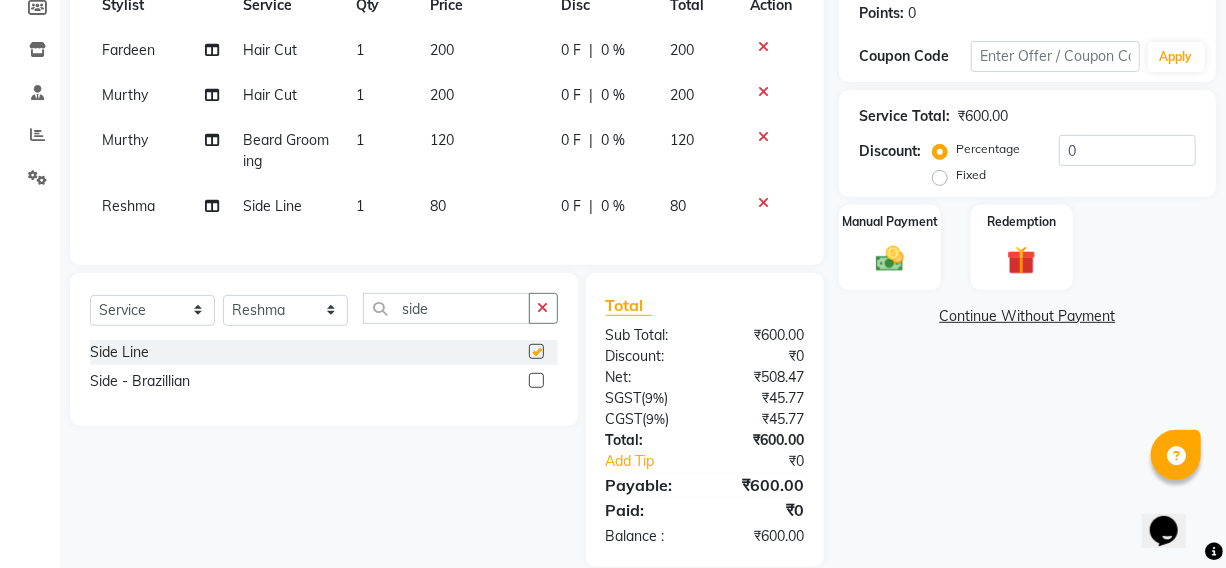 checkbox on "false" 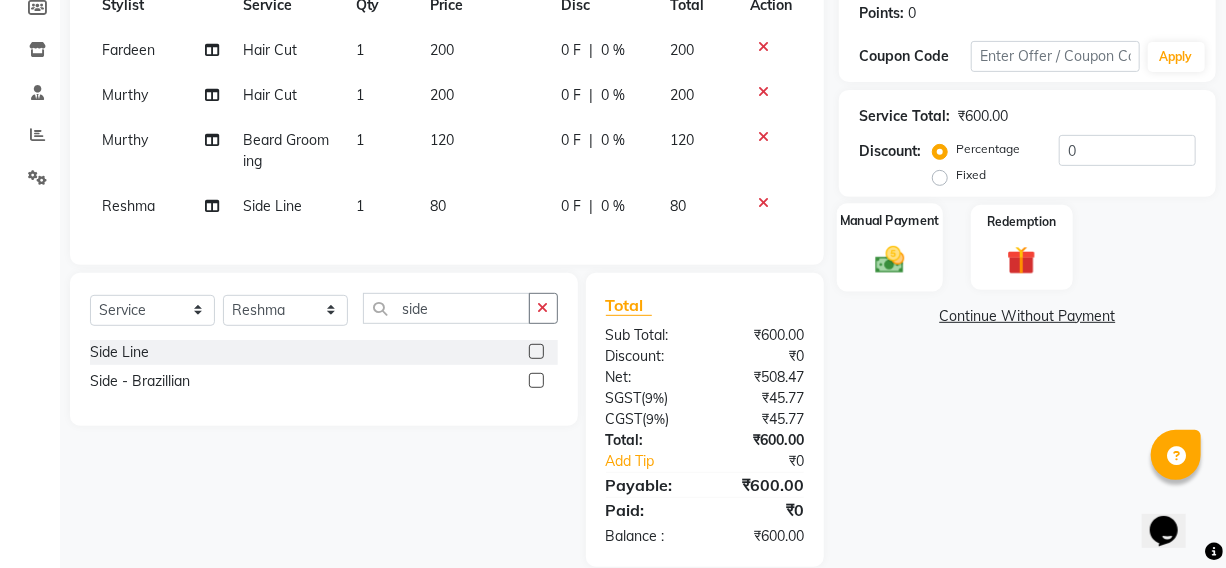 click 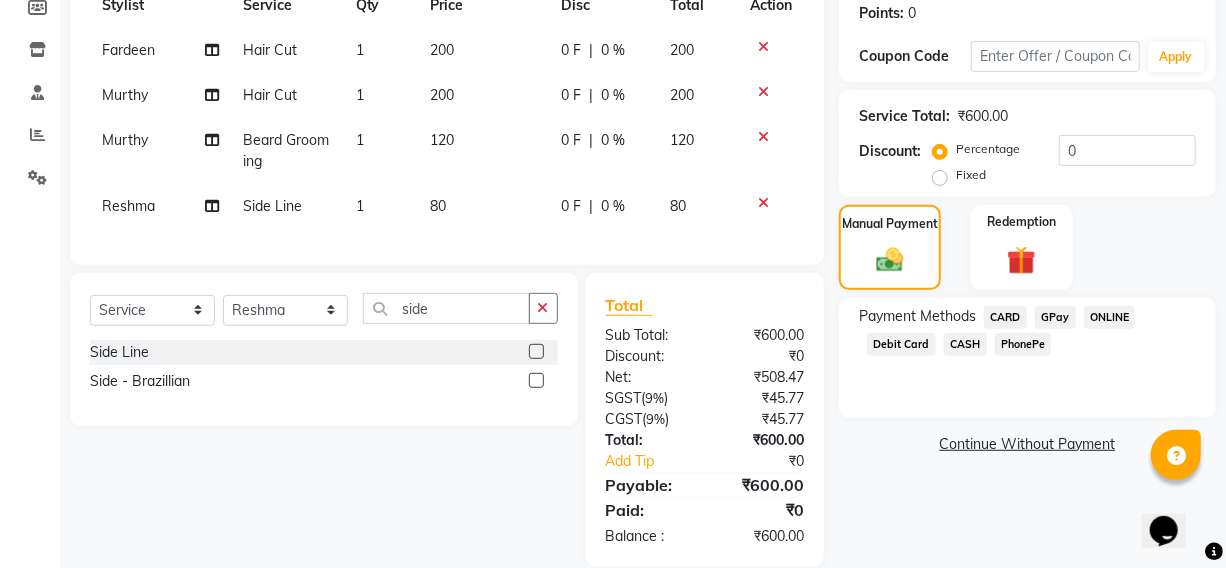 click on "GPay" 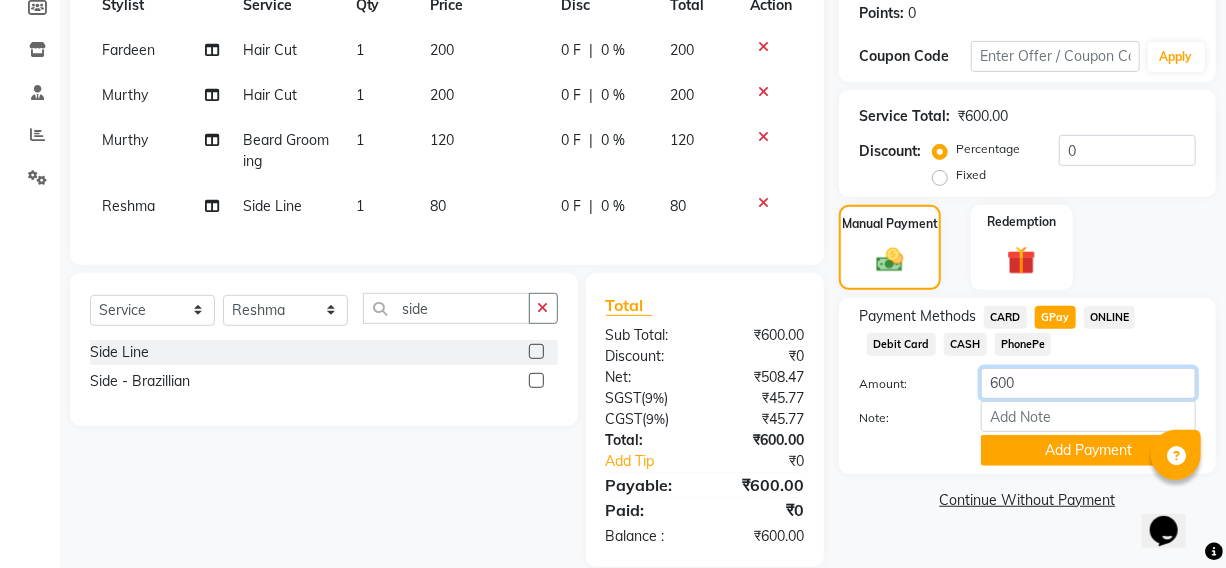 click on "600" 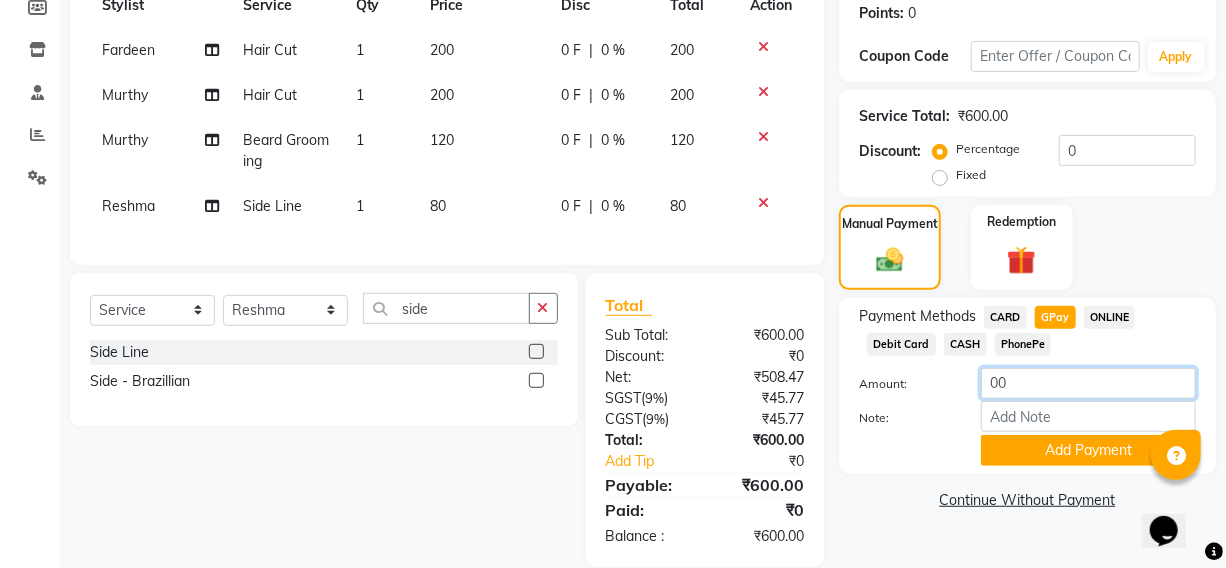 type on "200" 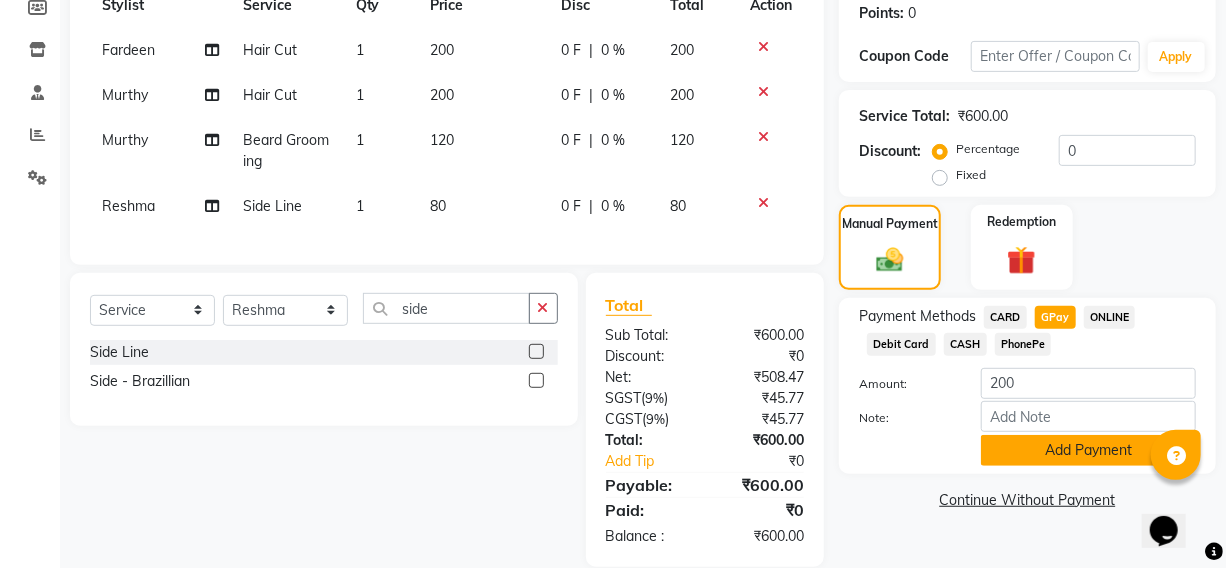 click on "Add Payment" 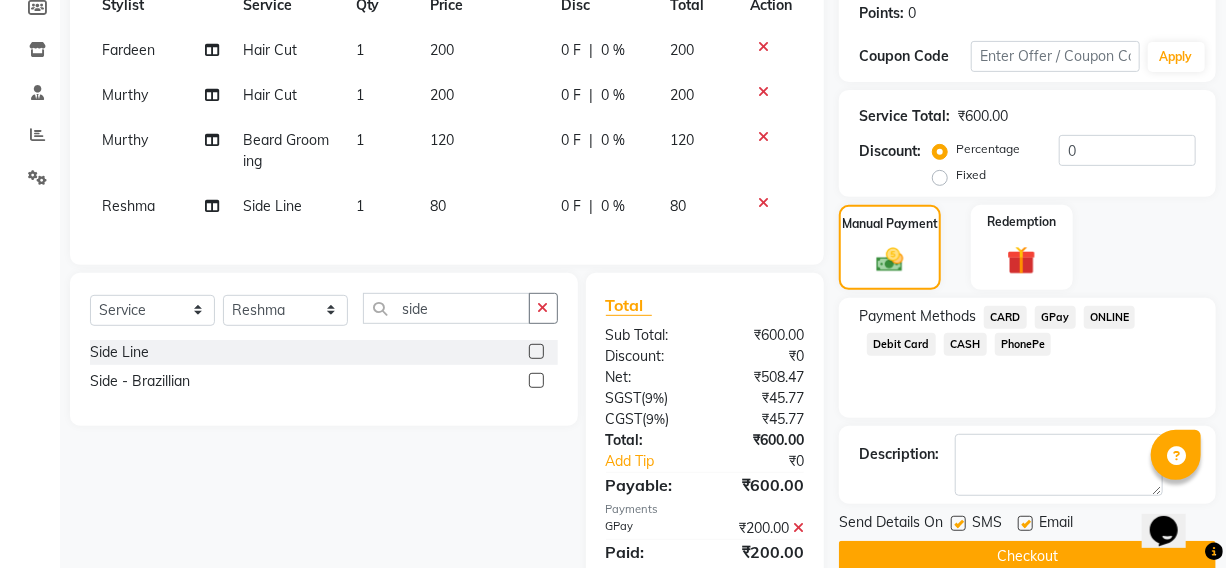 click on "CARD" 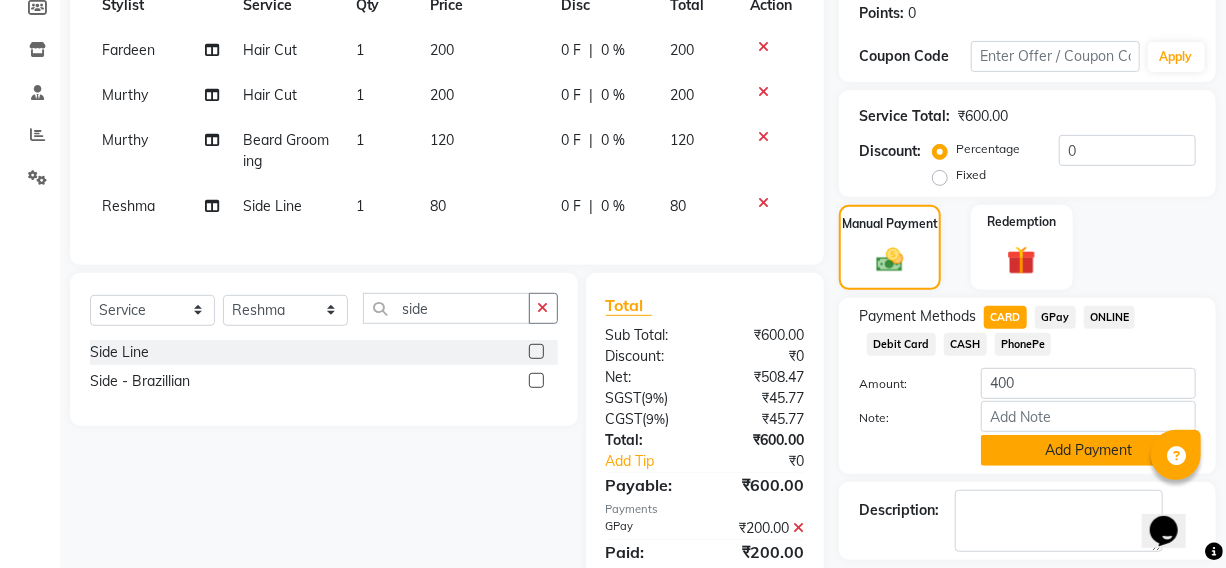 click on "Add Payment" 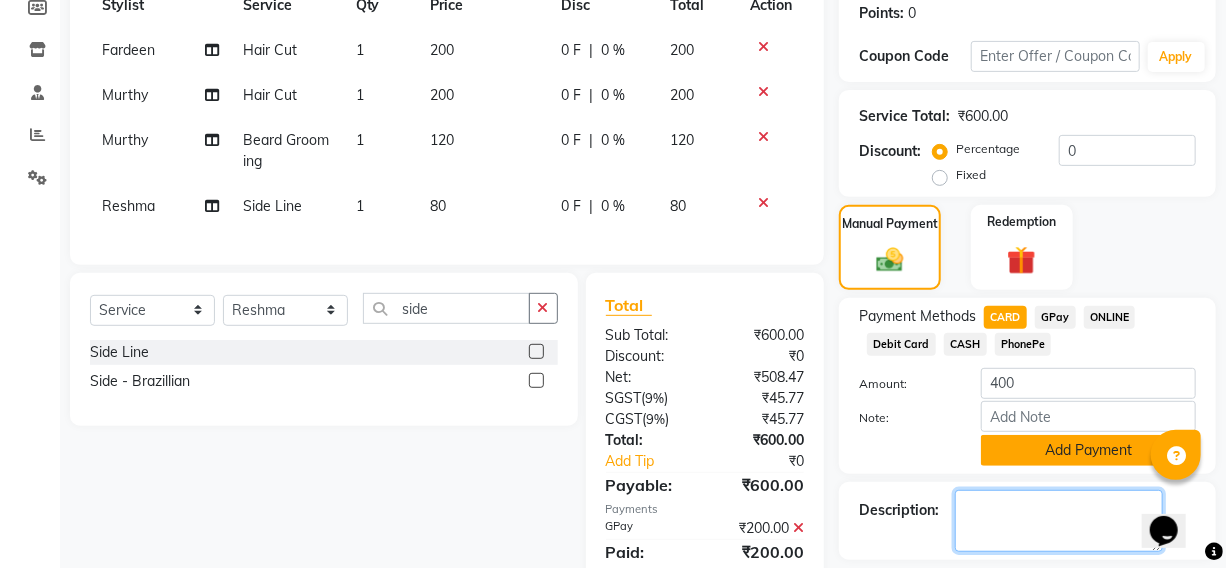 click 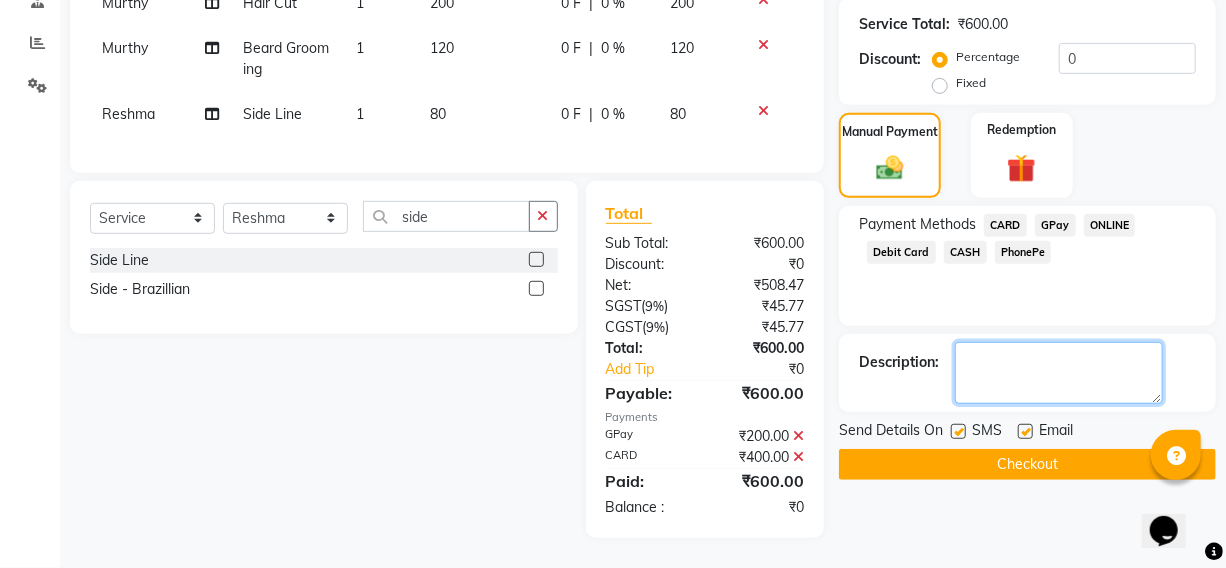 scroll, scrollTop: 416, scrollLeft: 0, axis: vertical 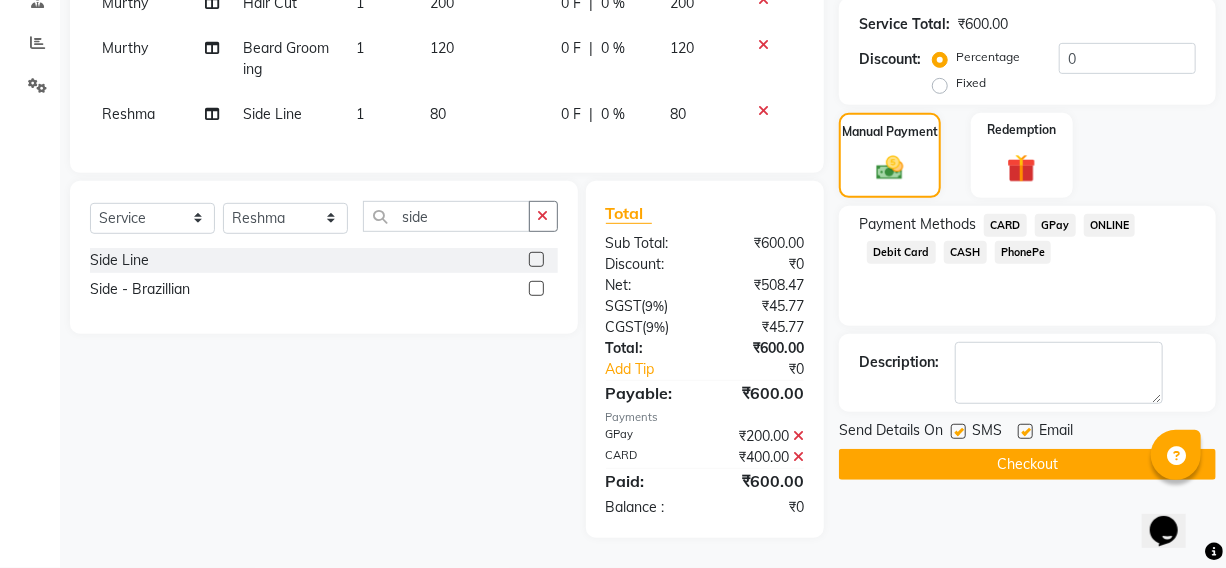 click on "Checkout" 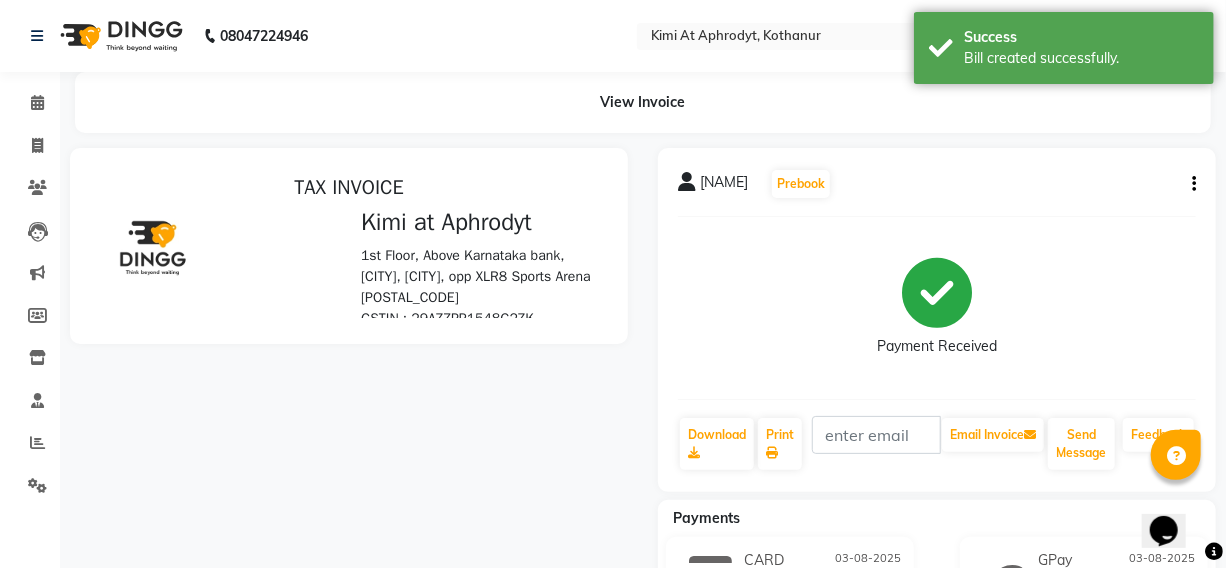 scroll, scrollTop: 0, scrollLeft: 0, axis: both 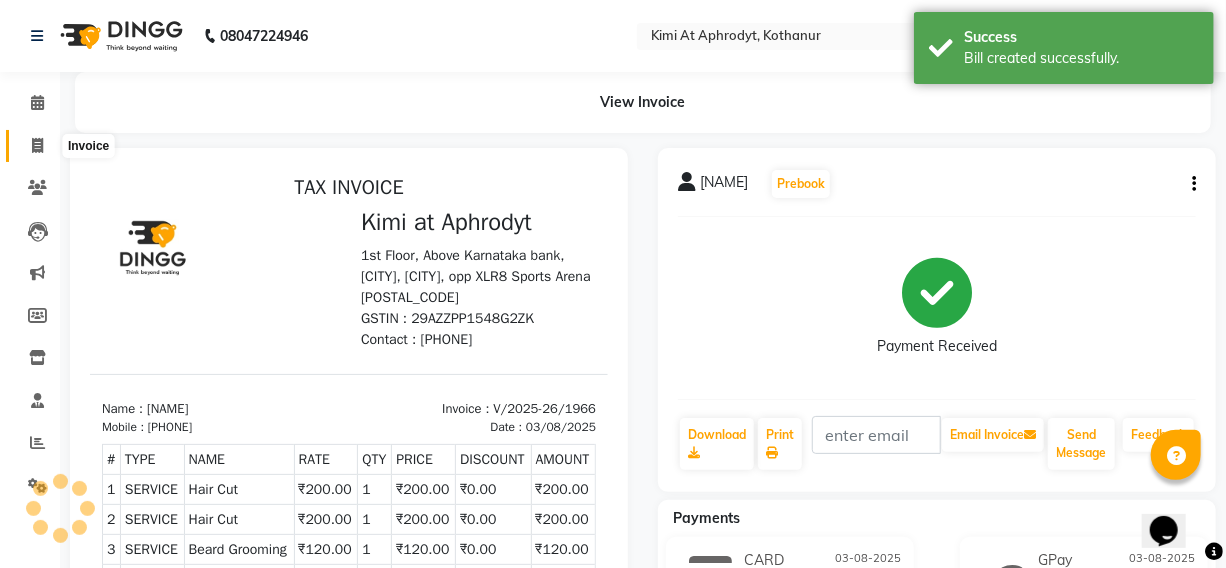 click 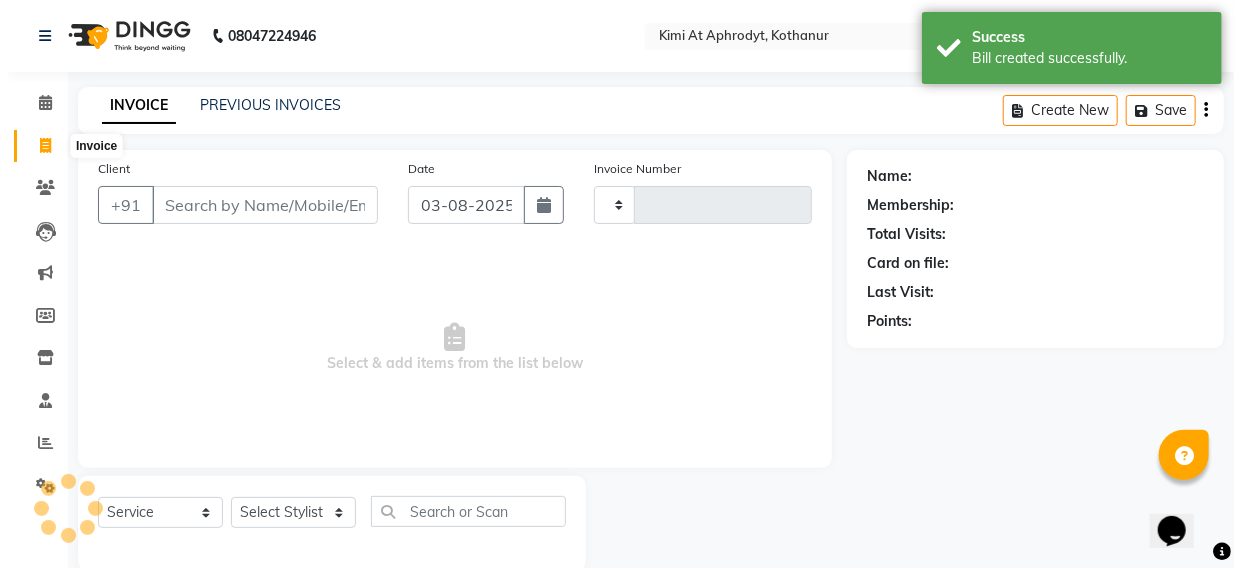 scroll, scrollTop: 33, scrollLeft: 0, axis: vertical 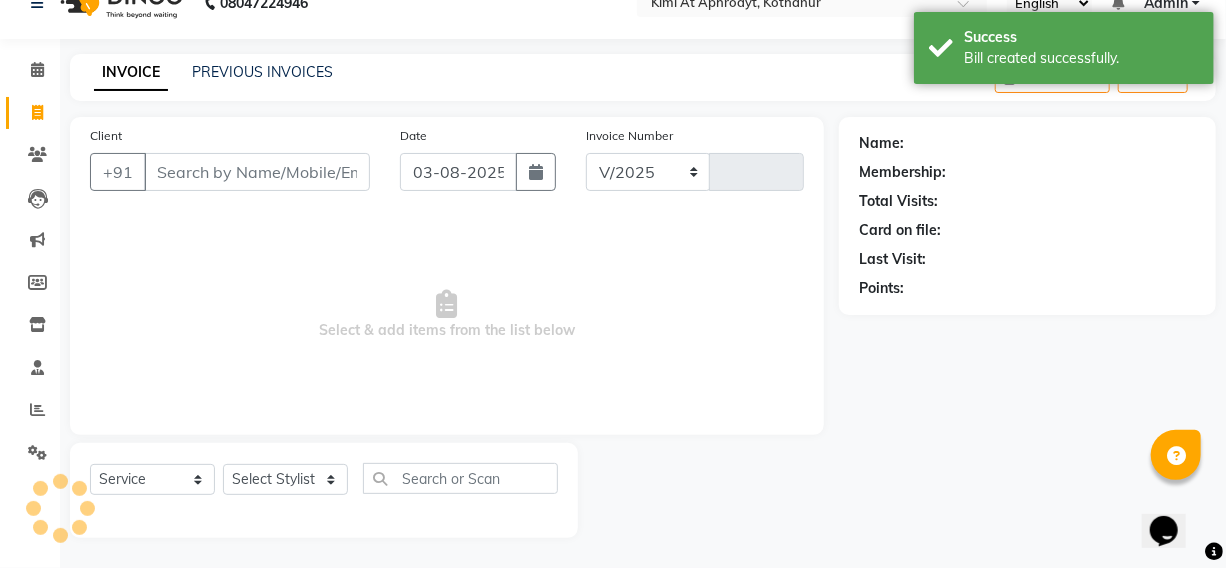 select on "7401" 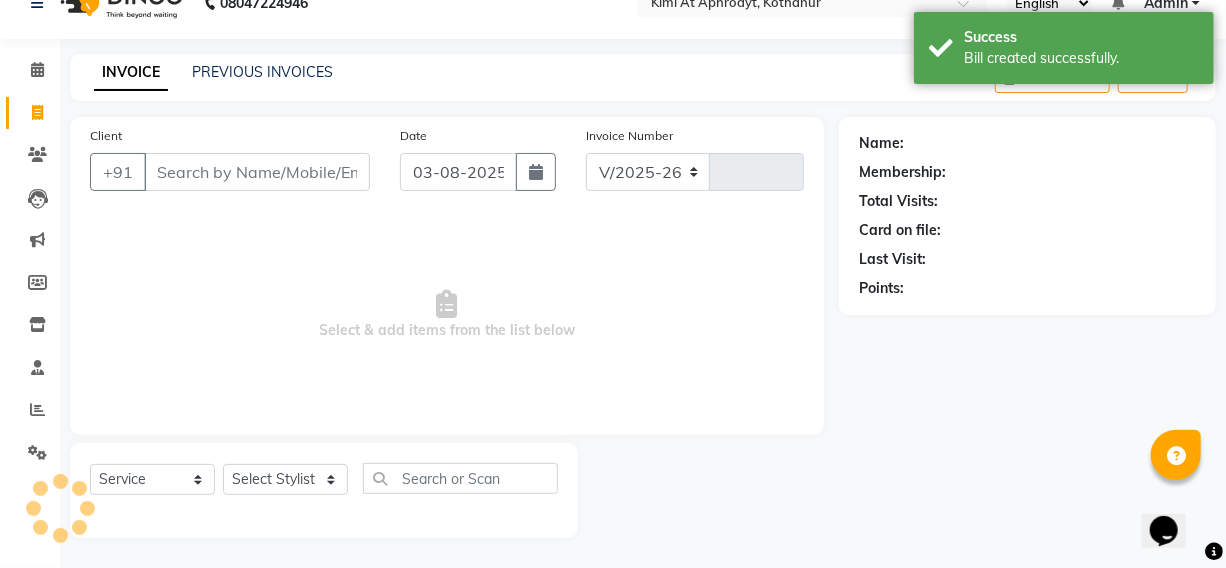 type on "1967" 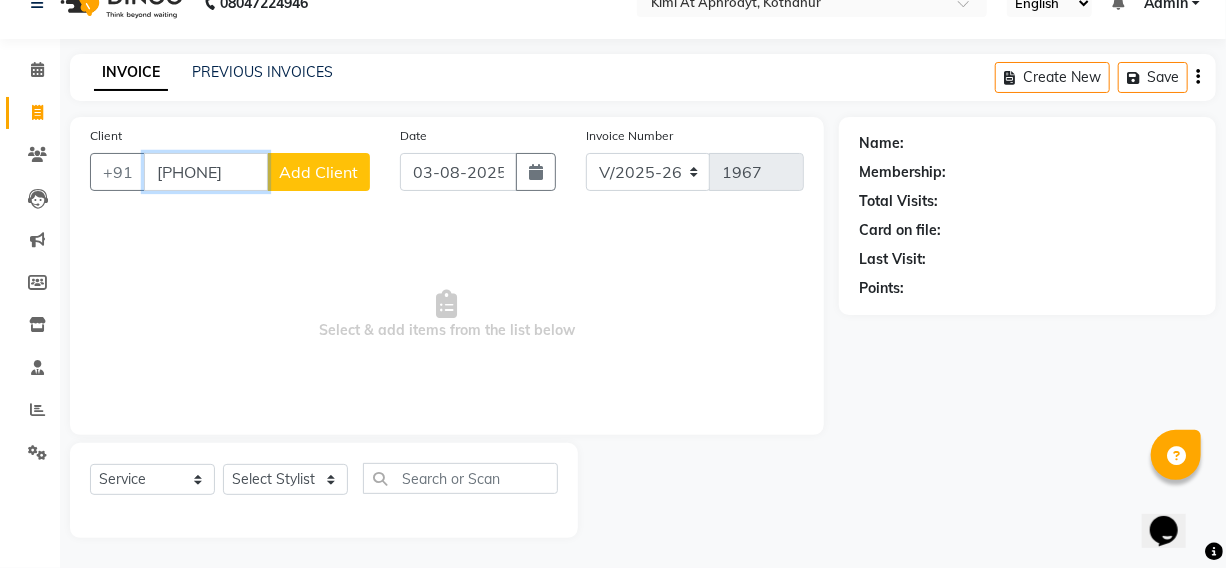 type on "[PHONE]" 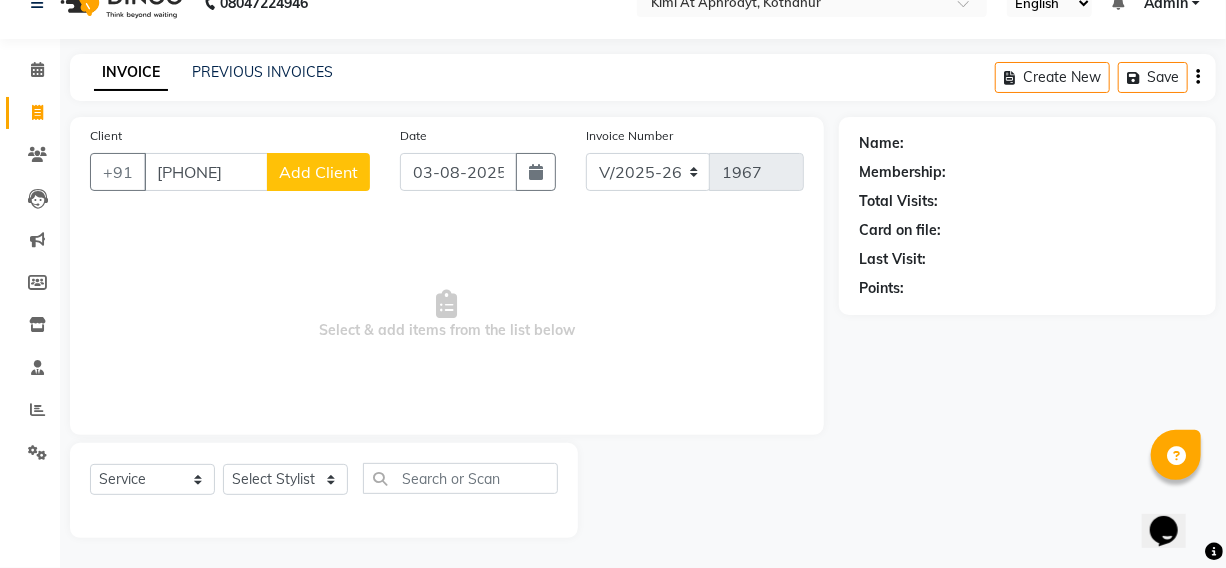 click on "Add Client" 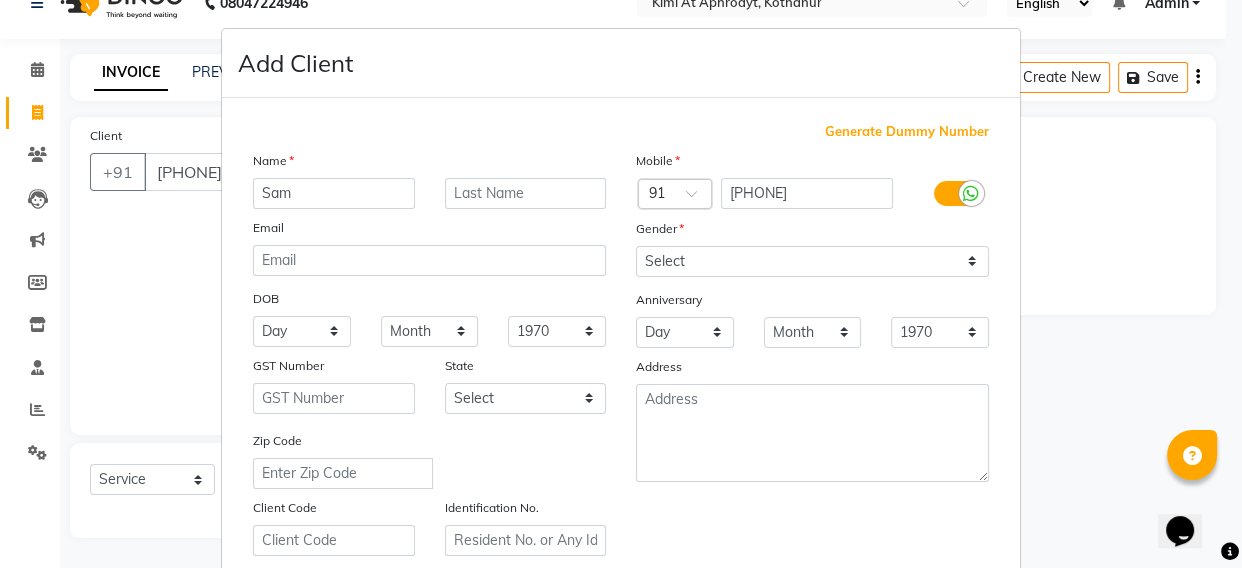 type on "Sam" 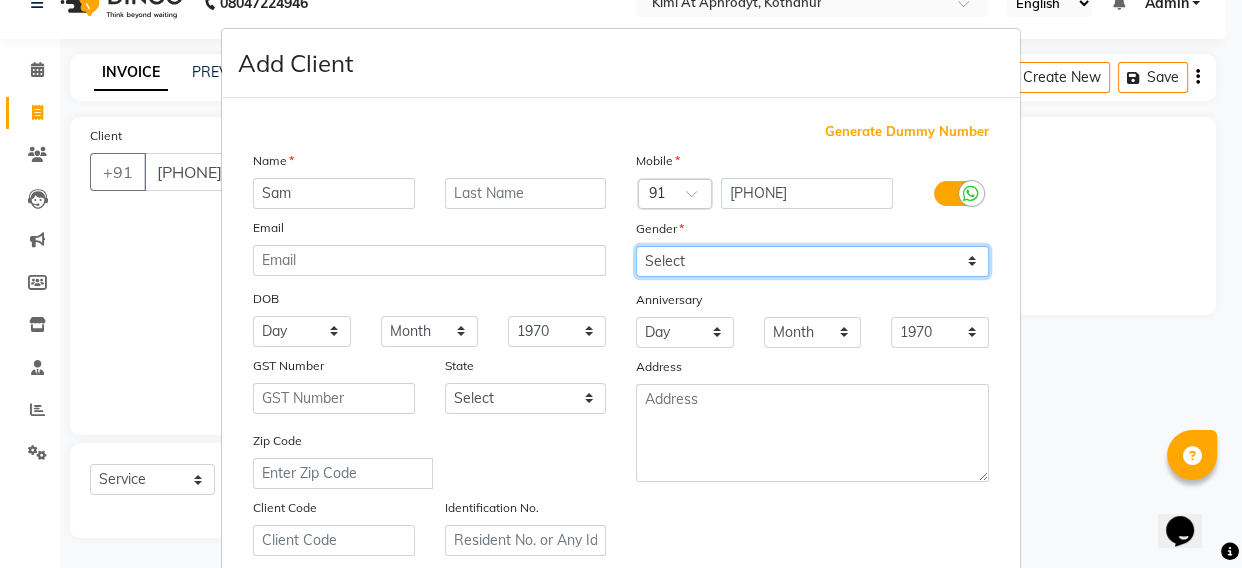 click on "Select Male Female Other Prefer Not To Say" at bounding box center (812, 261) 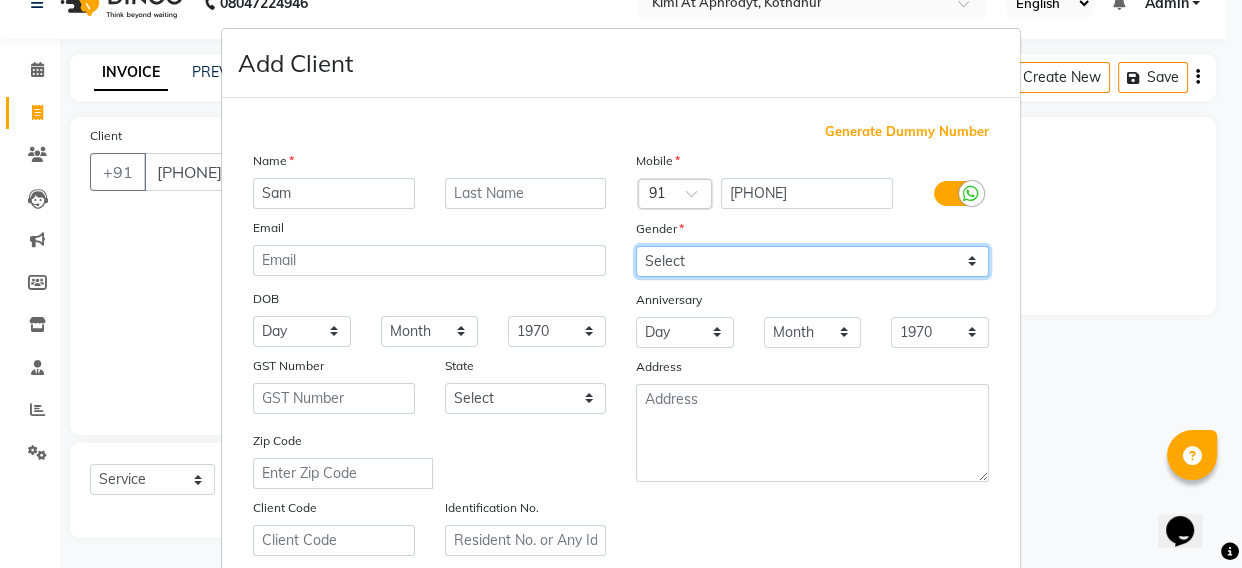 click on "Select Male Female Other Prefer Not To Say" at bounding box center [812, 261] 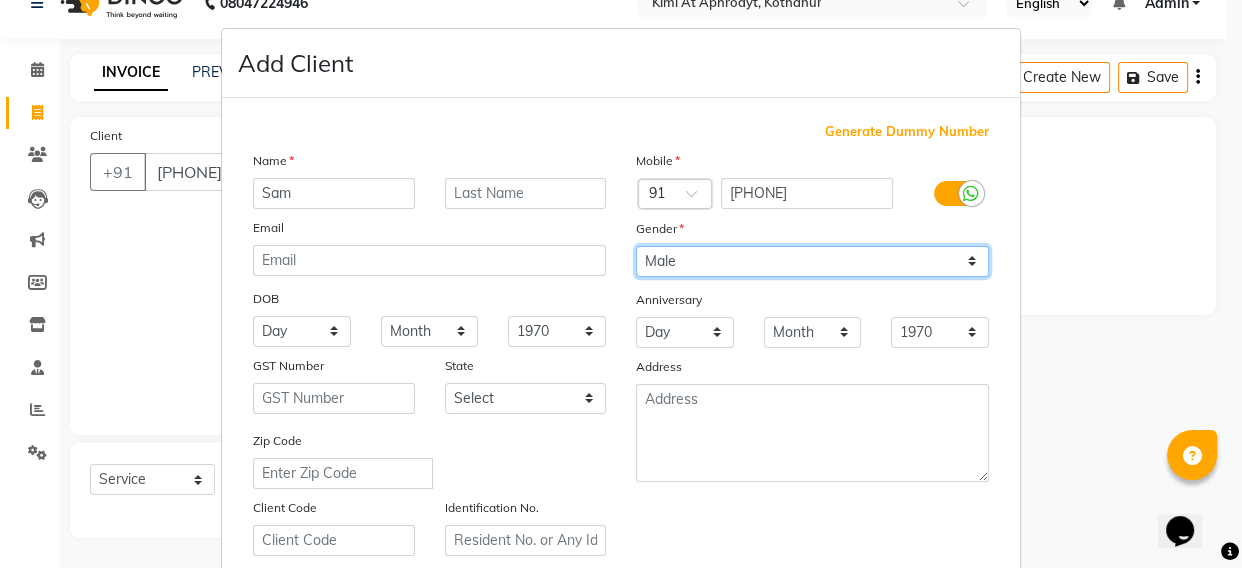 click on "Select Male Female Other Prefer Not To Say" at bounding box center [812, 261] 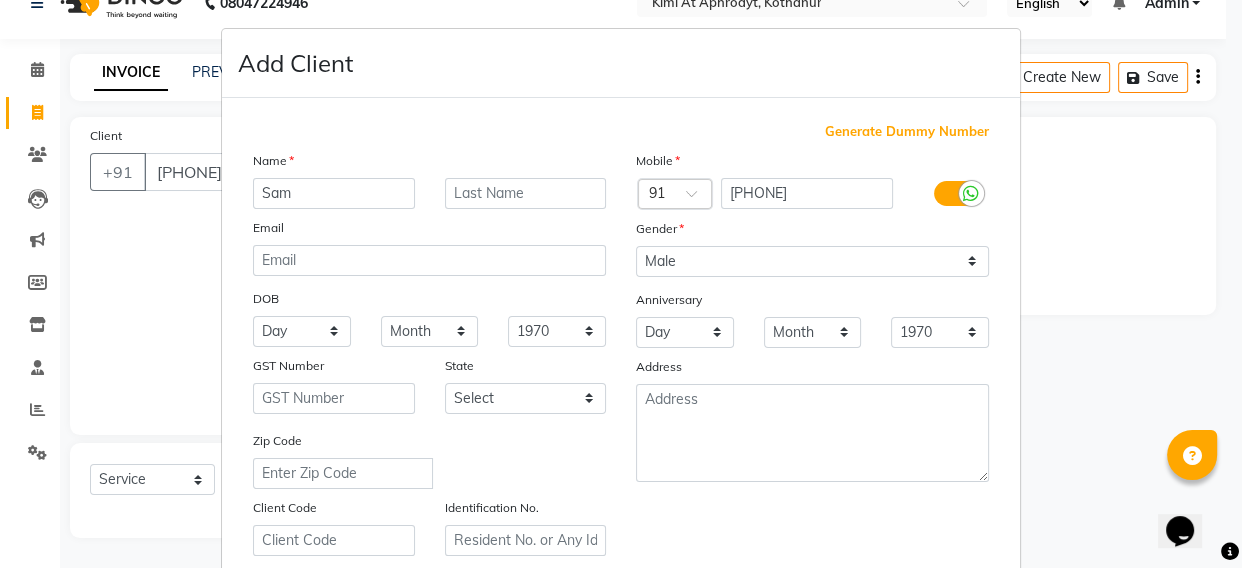 click on "Anniversary" at bounding box center (669, 300) 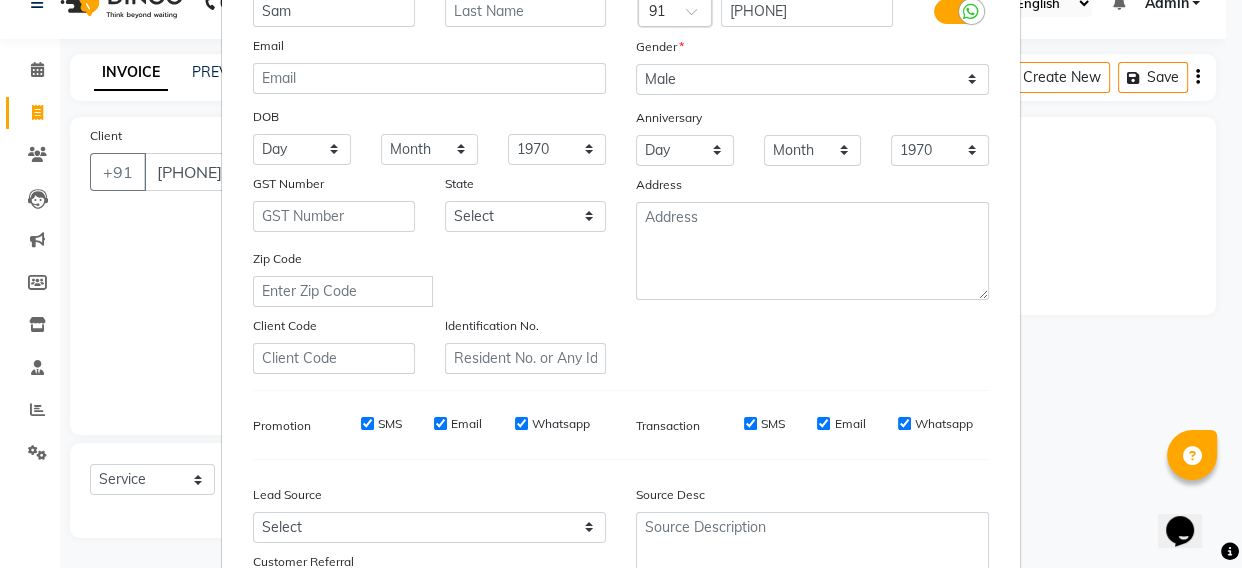 scroll, scrollTop: 272, scrollLeft: 0, axis: vertical 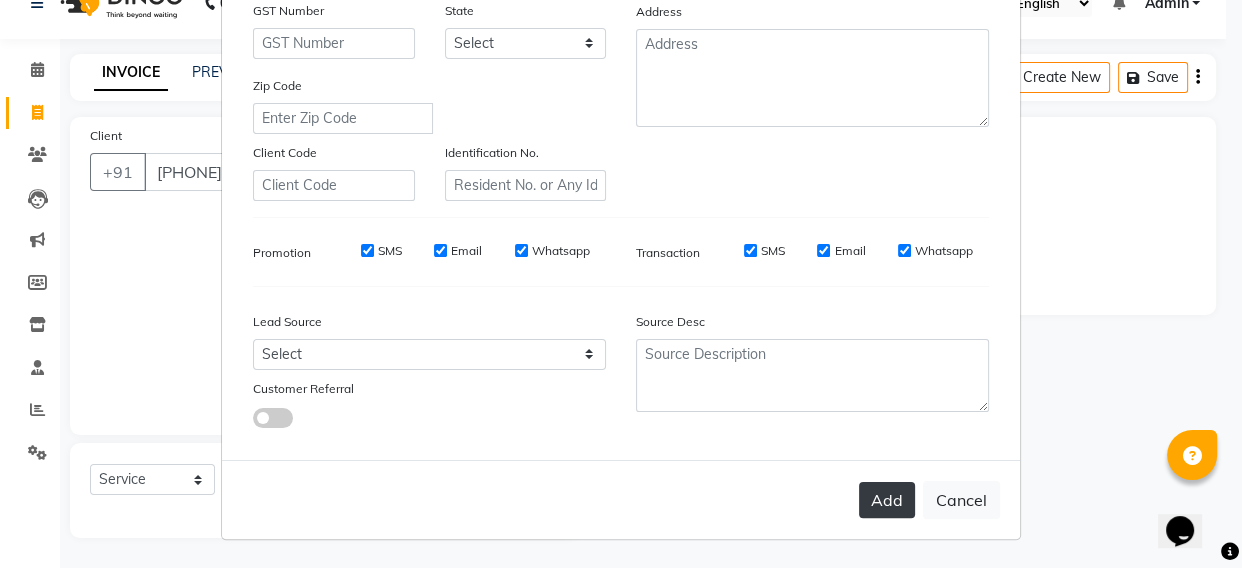 click on "Add" at bounding box center [887, 500] 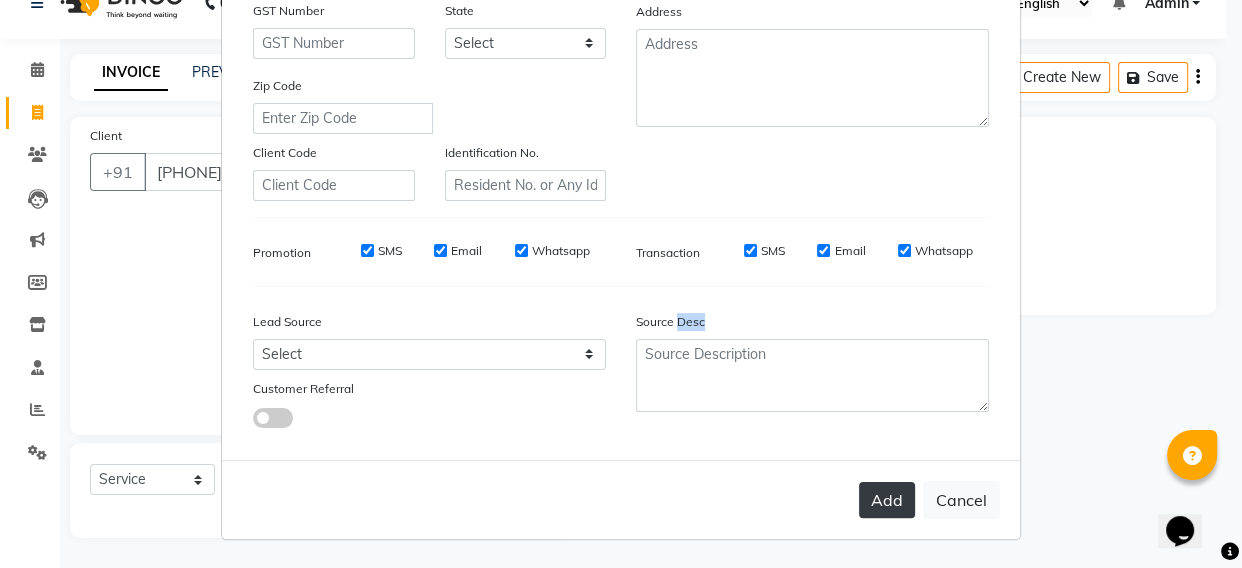 click on "Add   Cancel" at bounding box center (621, 499) 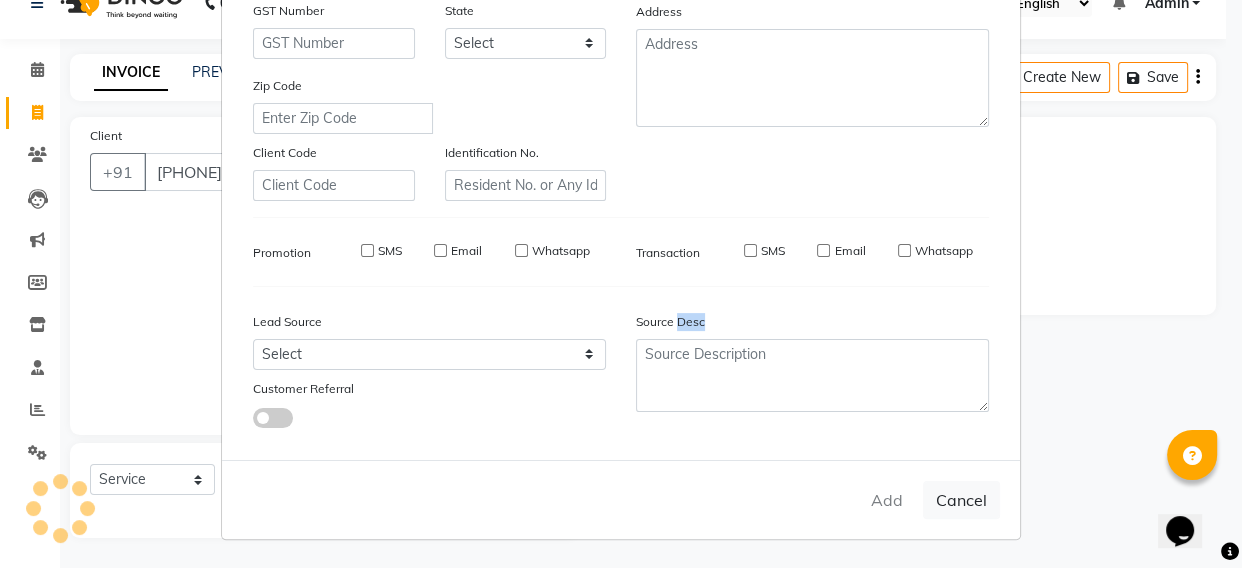 type 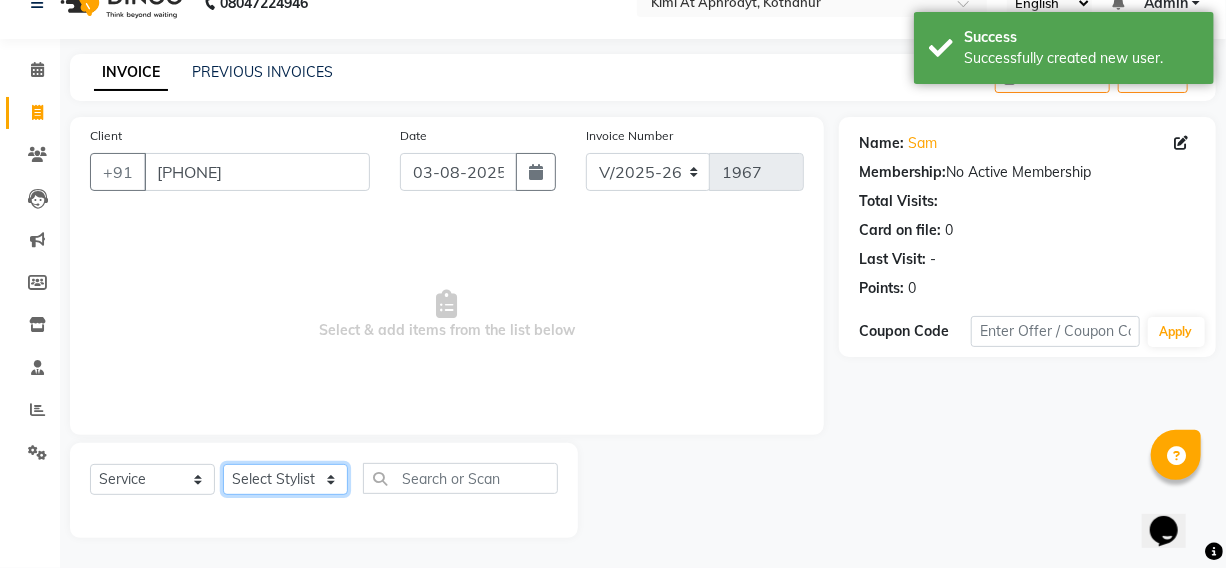click on "Select Stylist Fardeen Hriatpuii Jeho Khup Kimi manager id Lydia Mani Mercy Murthy NCY Reeta Rehya Reshma Sathiya Zomuani Zovi" 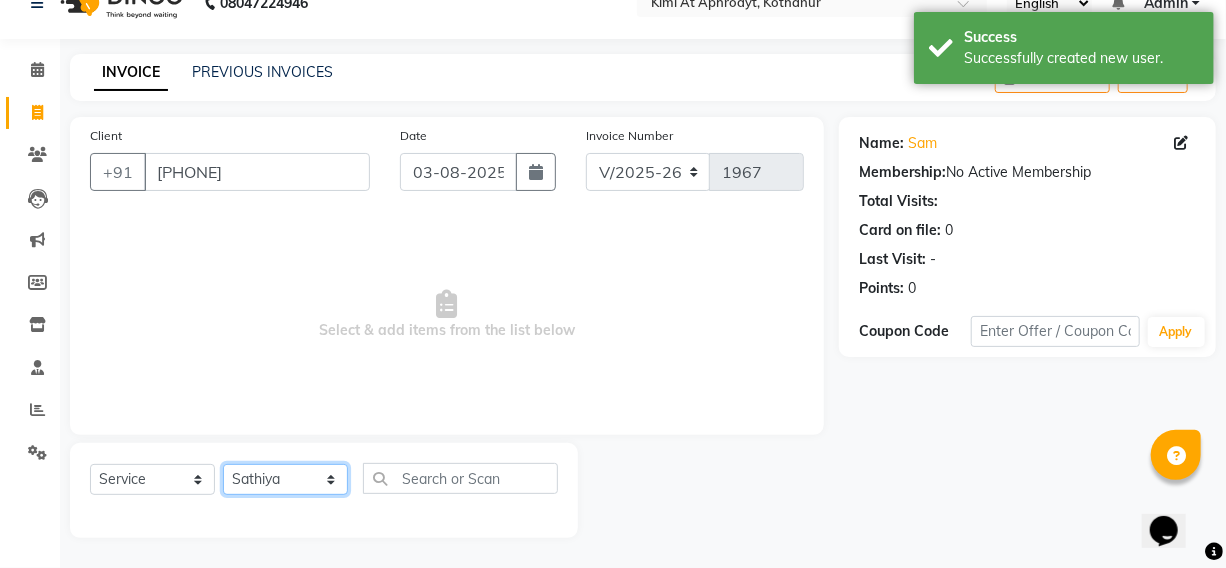 click on "Select Stylist Fardeen Hriatpuii Jeho Khup Kimi manager id Lydia Mani Mercy Murthy NCY Reeta Rehya Reshma Sathiya Zomuani Zovi" 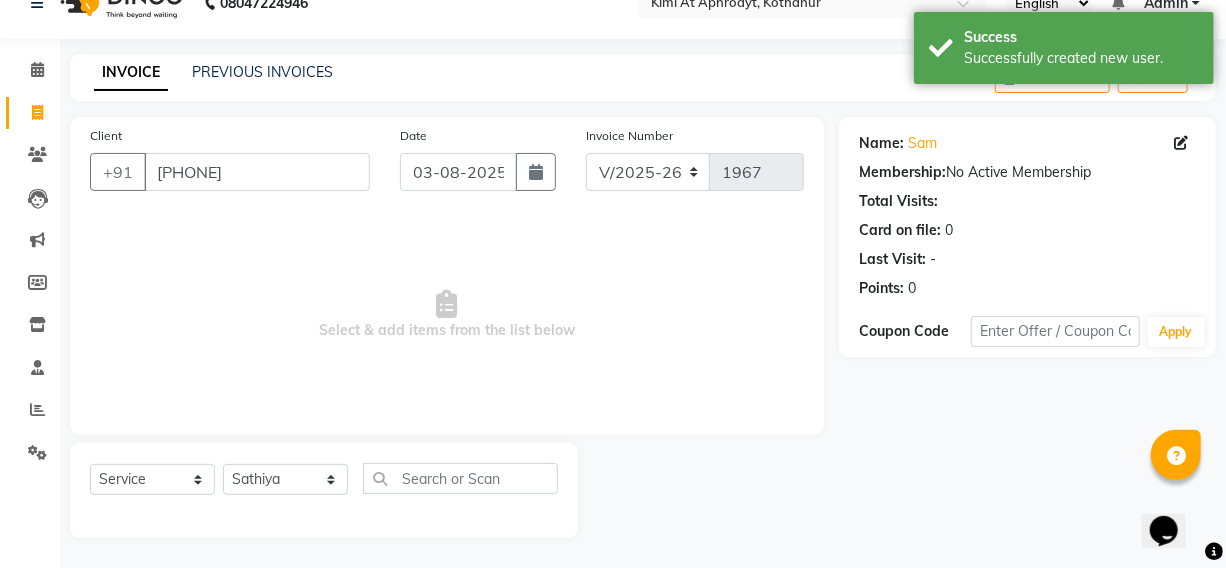 click on "Client +91 [PHONE] Date [DATE] Invoice Number V/2025 V/2025-26 1967  Select & add items from the list below" 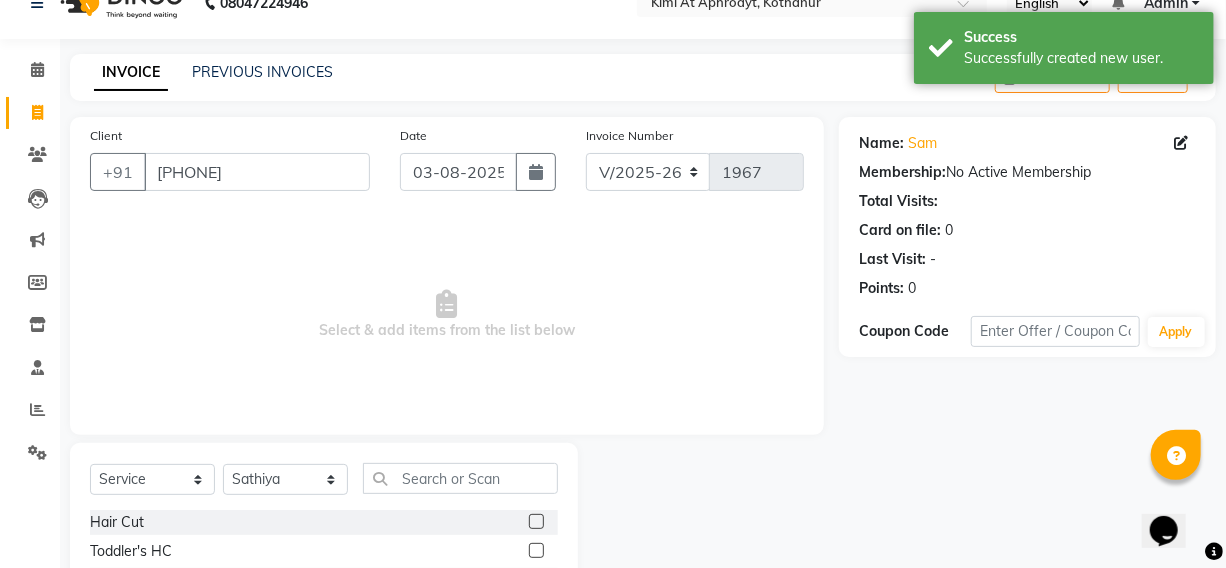 click 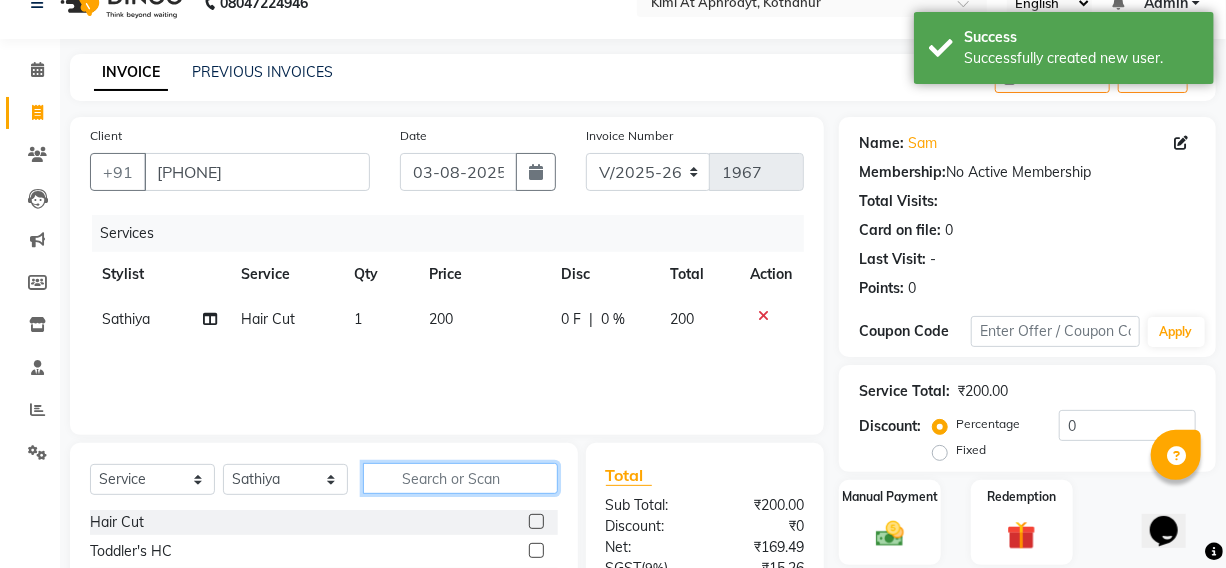 checkbox on "false" 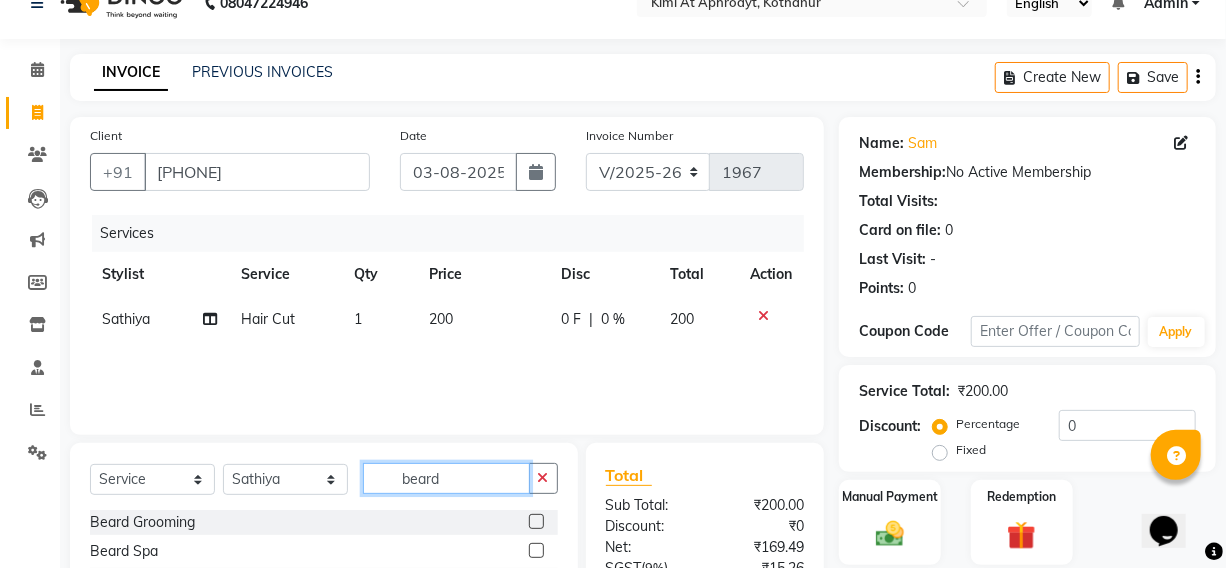 type on "beard" 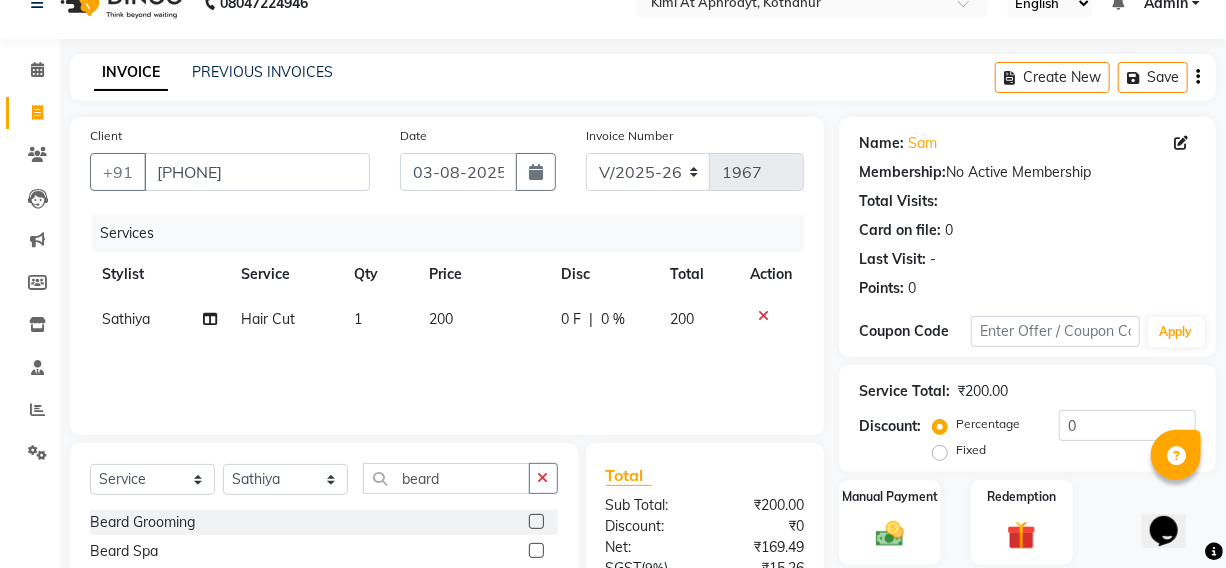 click 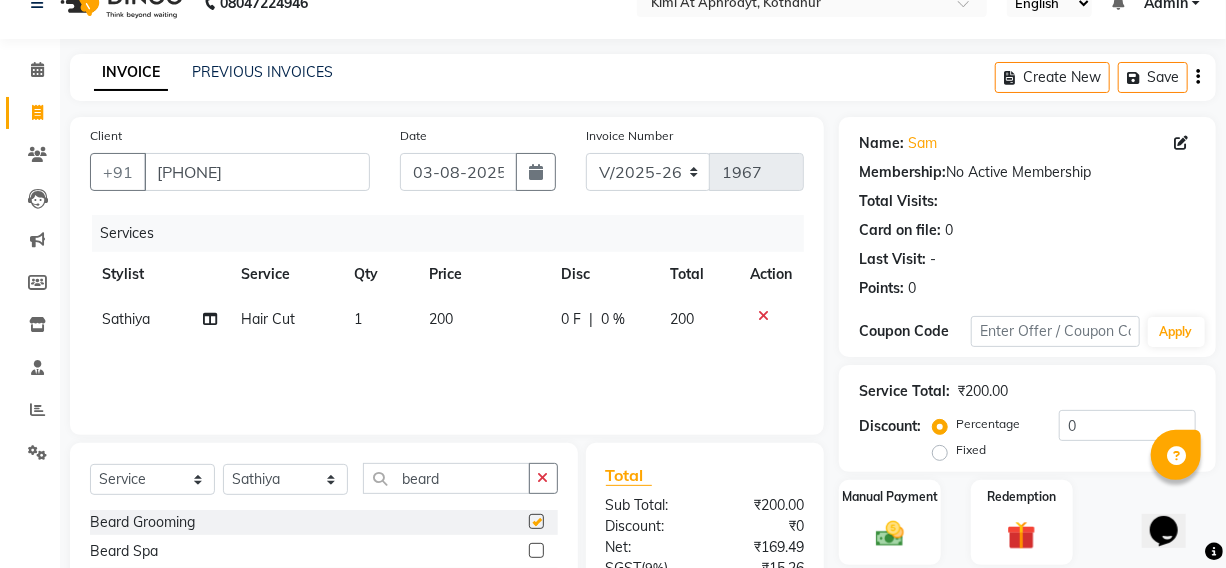 click on "Select  Service  Product  Membership  Package Voucher Prepaid Gift Card  Select Stylist Fardeen Hriatpuii Jeho Khup Kimi manager id Lydia Mani Mercy Murthy NCY Reeta Rehya Reshma Sathiya Zomuani Zovi beard" 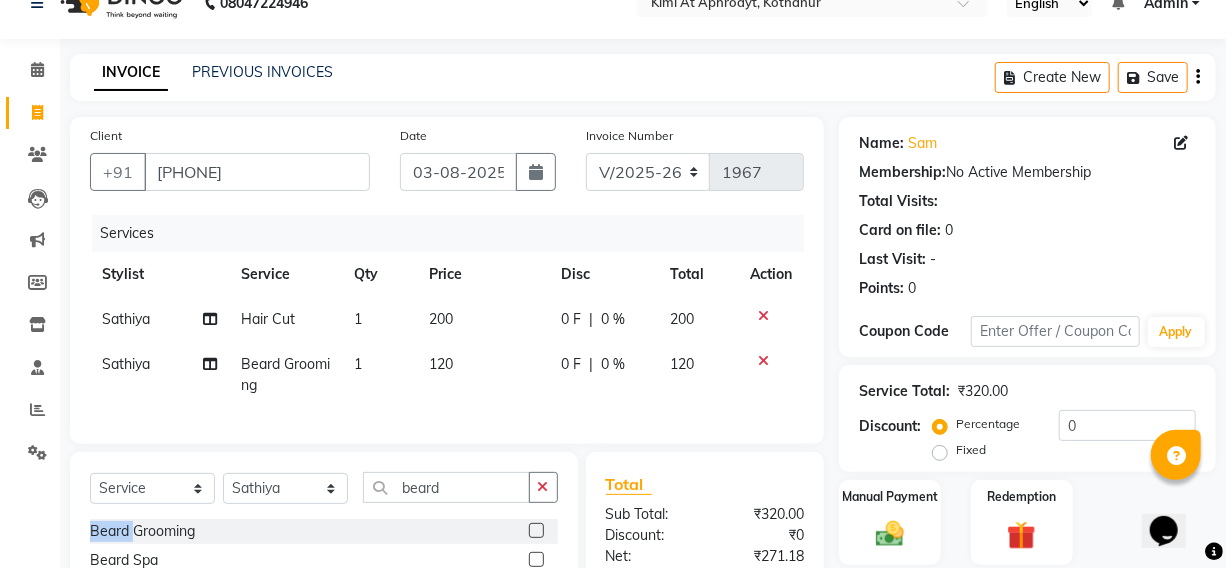 checkbox on "false" 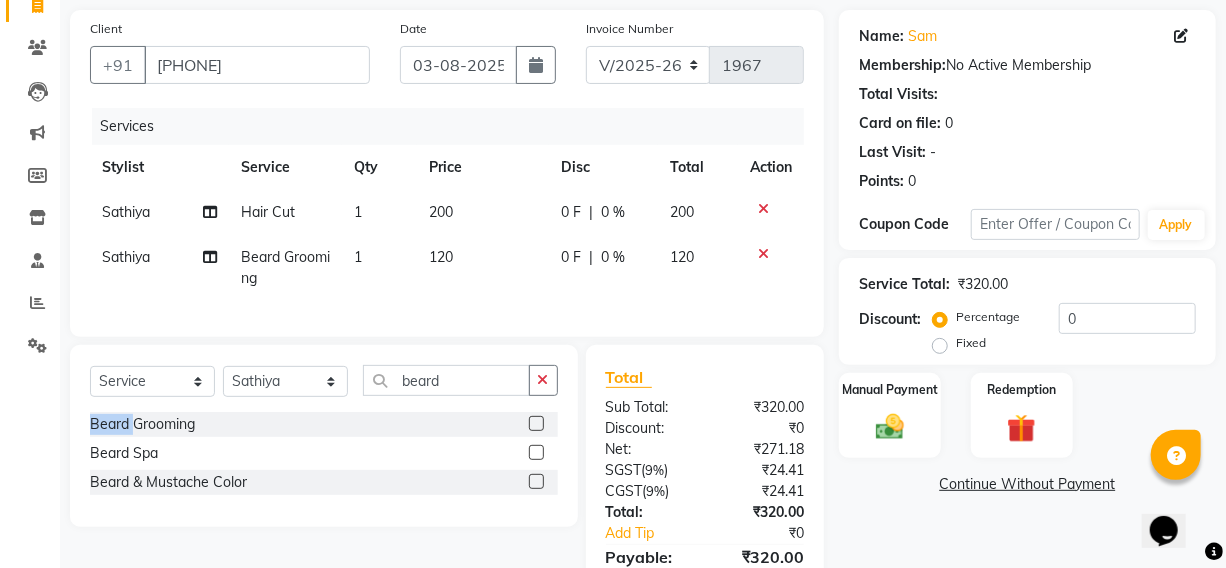 scroll, scrollTop: 257, scrollLeft: 0, axis: vertical 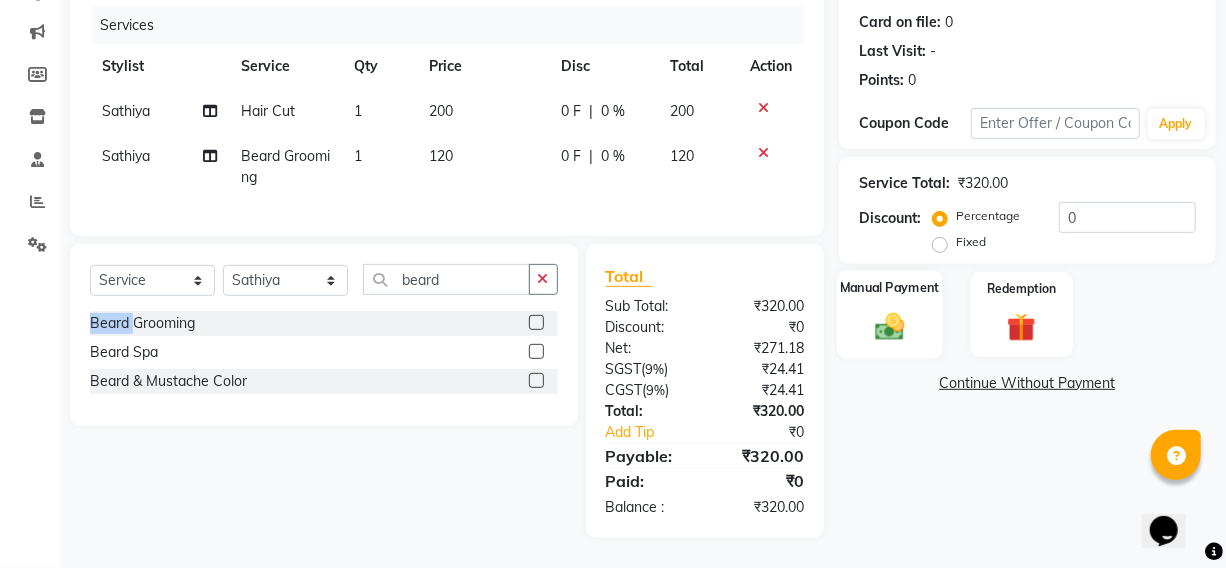 click 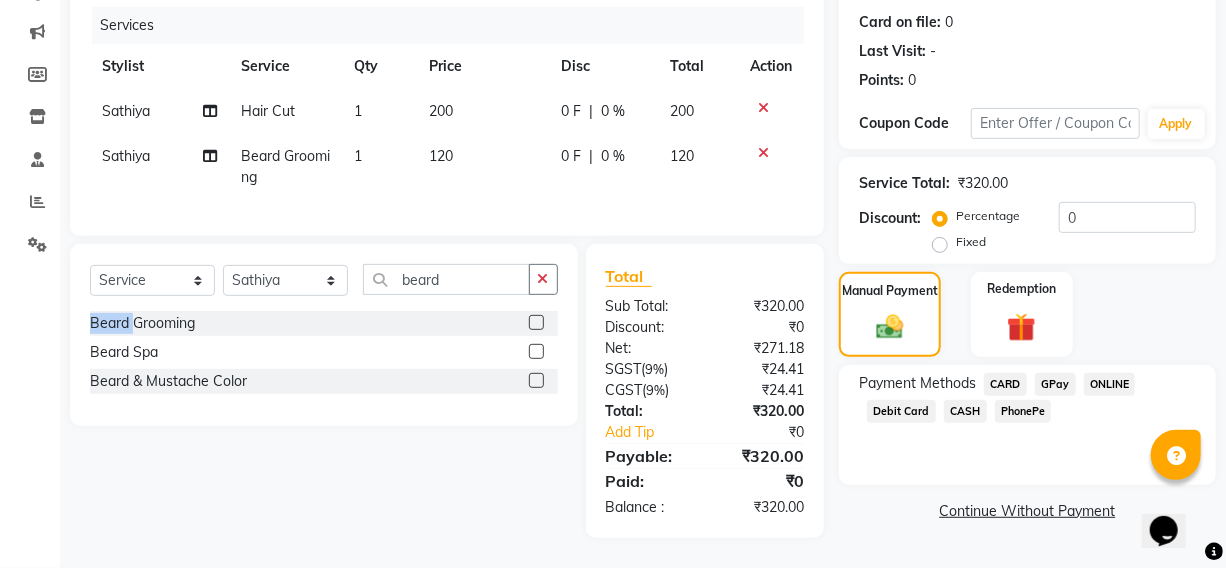 drag, startPoint x: 1050, startPoint y: 365, endPoint x: 1054, endPoint y: 377, distance: 12.649111 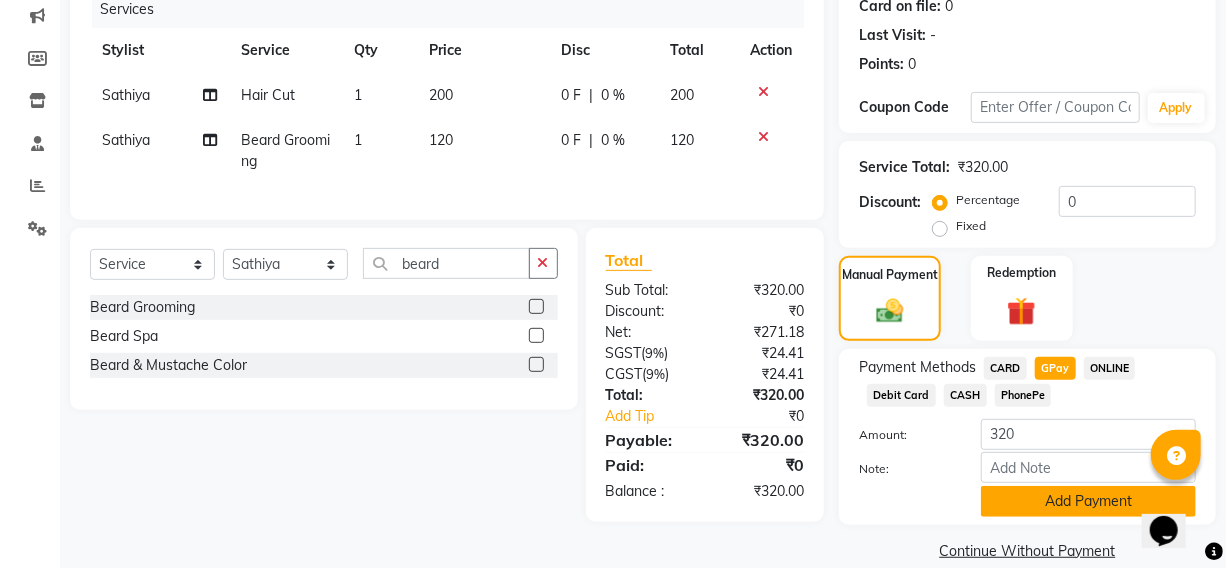 click on "Add Payment" 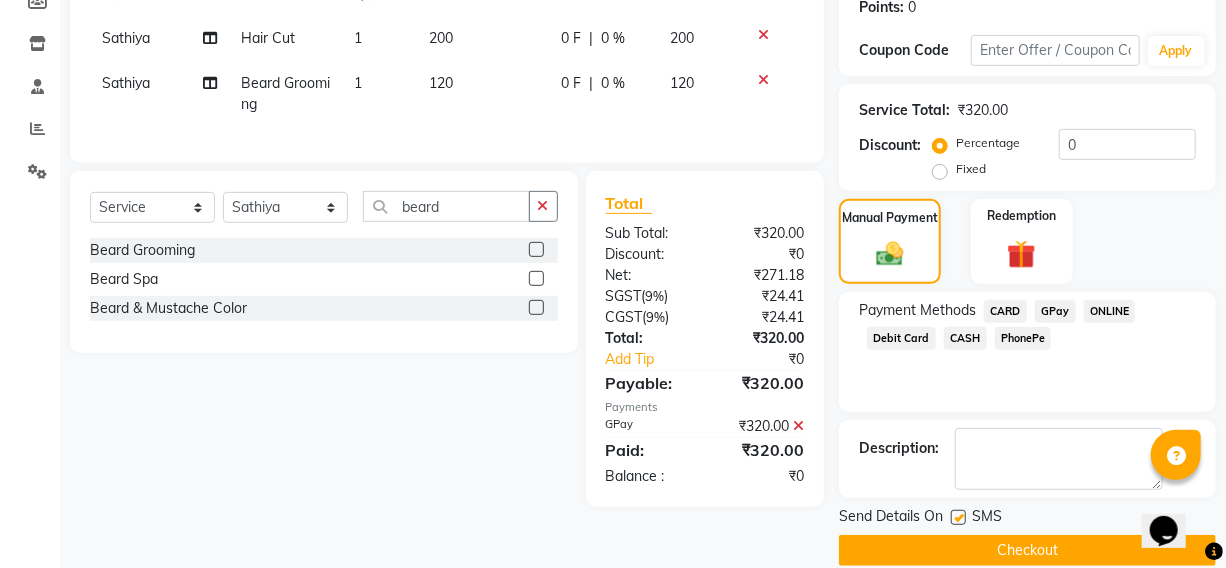 scroll, scrollTop: 340, scrollLeft: 0, axis: vertical 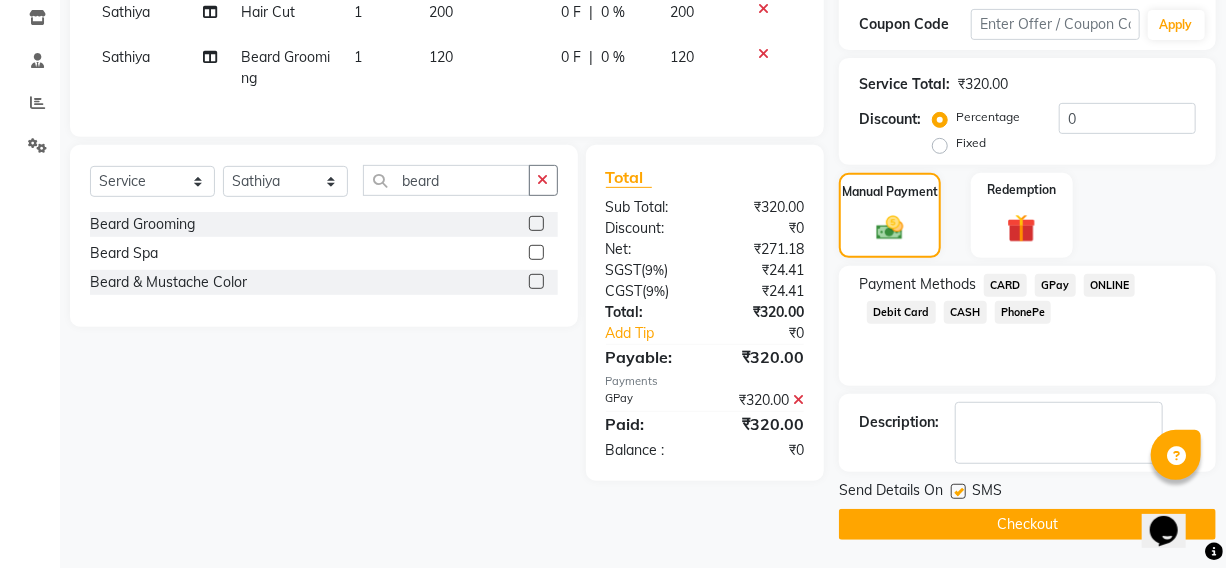 click on "Checkout" 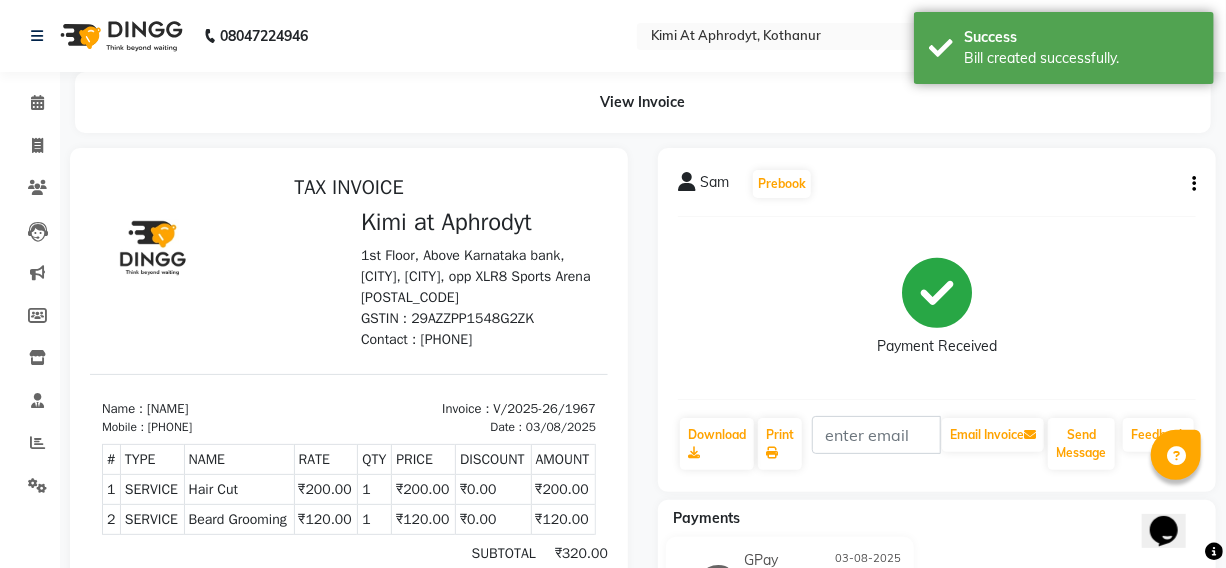 scroll, scrollTop: 0, scrollLeft: 0, axis: both 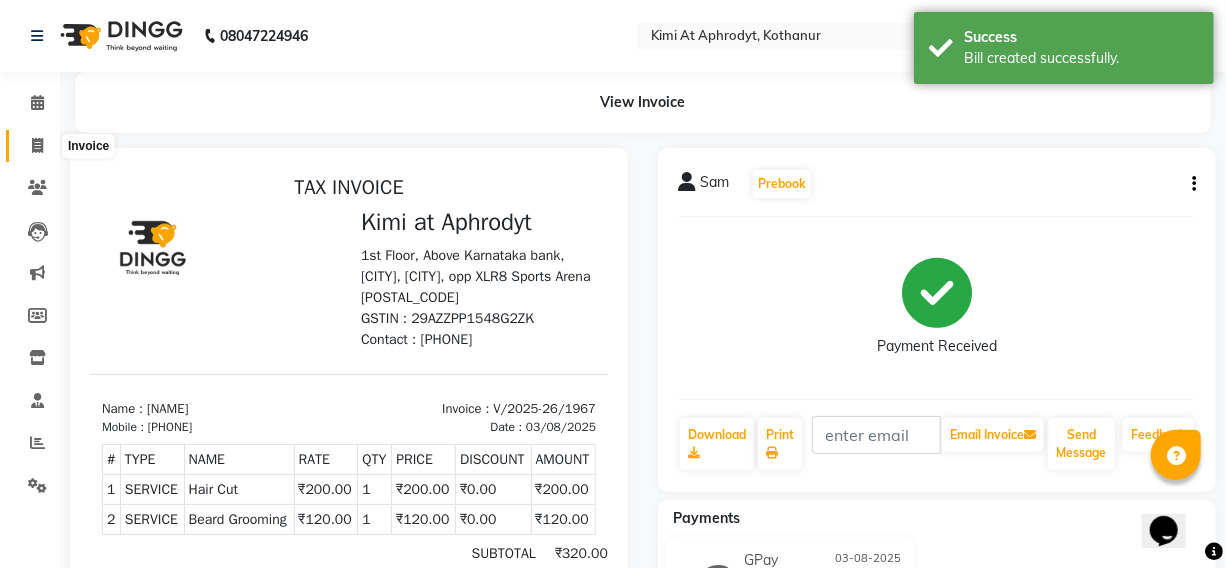 click 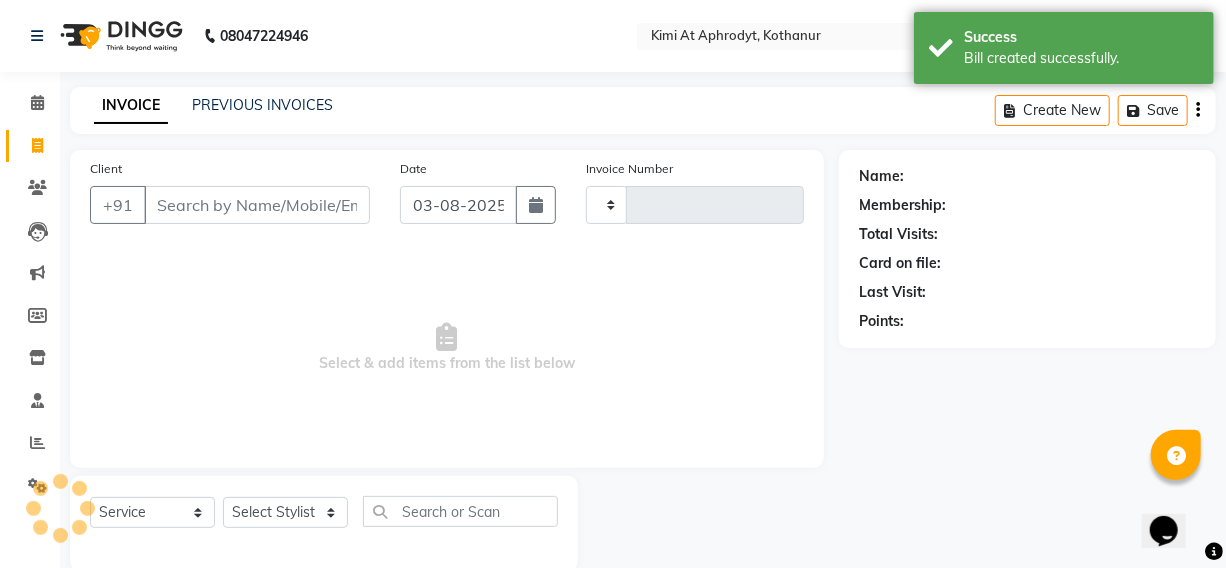 scroll, scrollTop: 33, scrollLeft: 0, axis: vertical 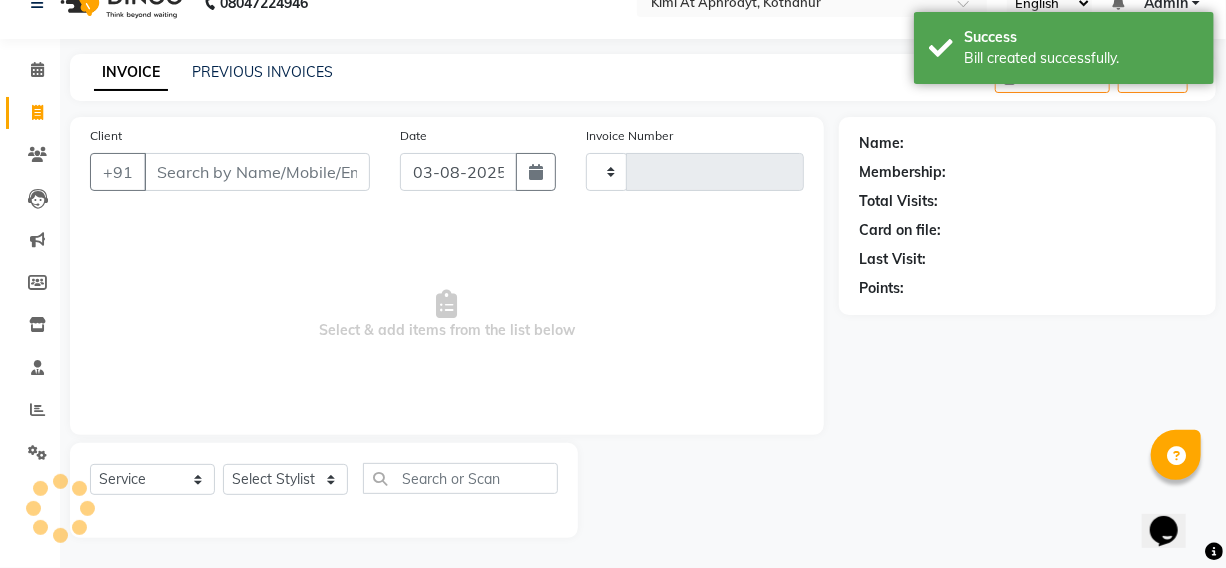 type on "1968" 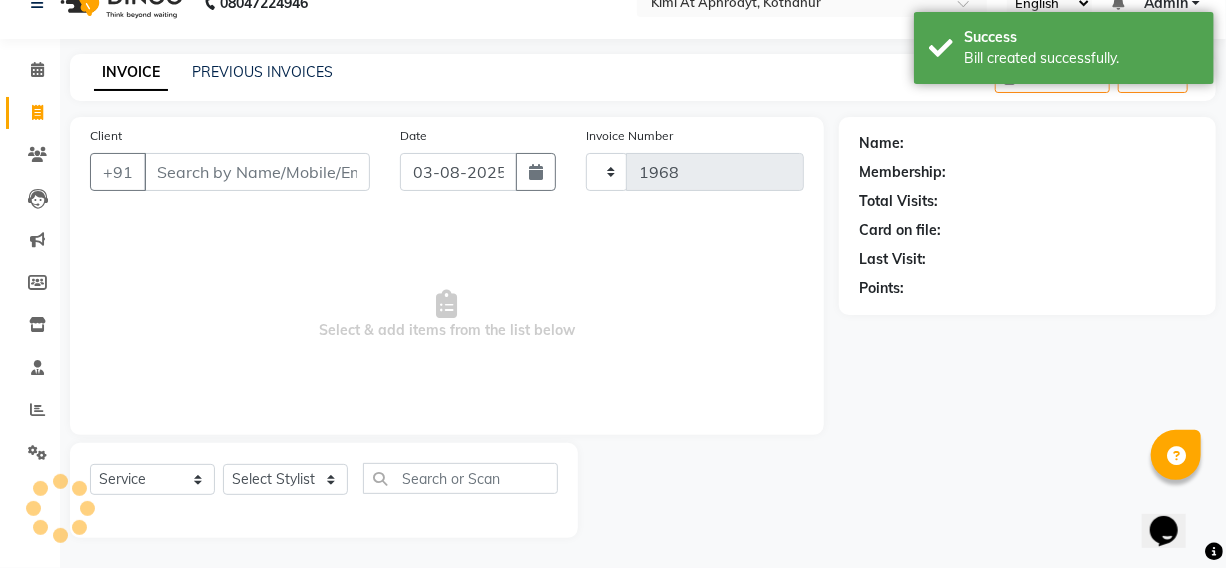 select on "7401" 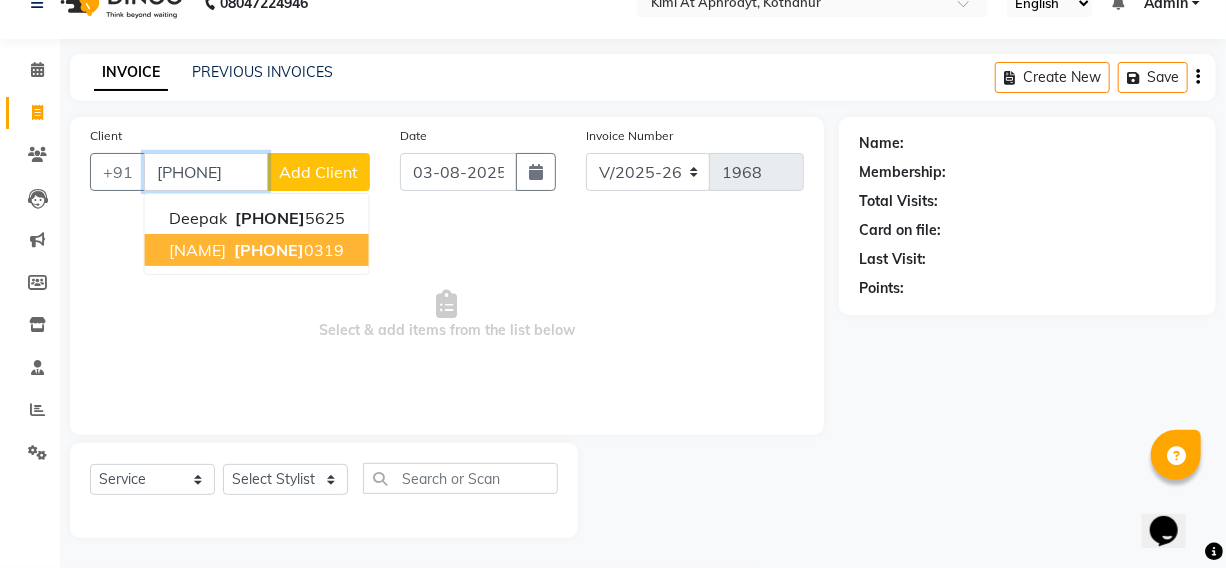 click on "[NAME]" at bounding box center [197, 250] 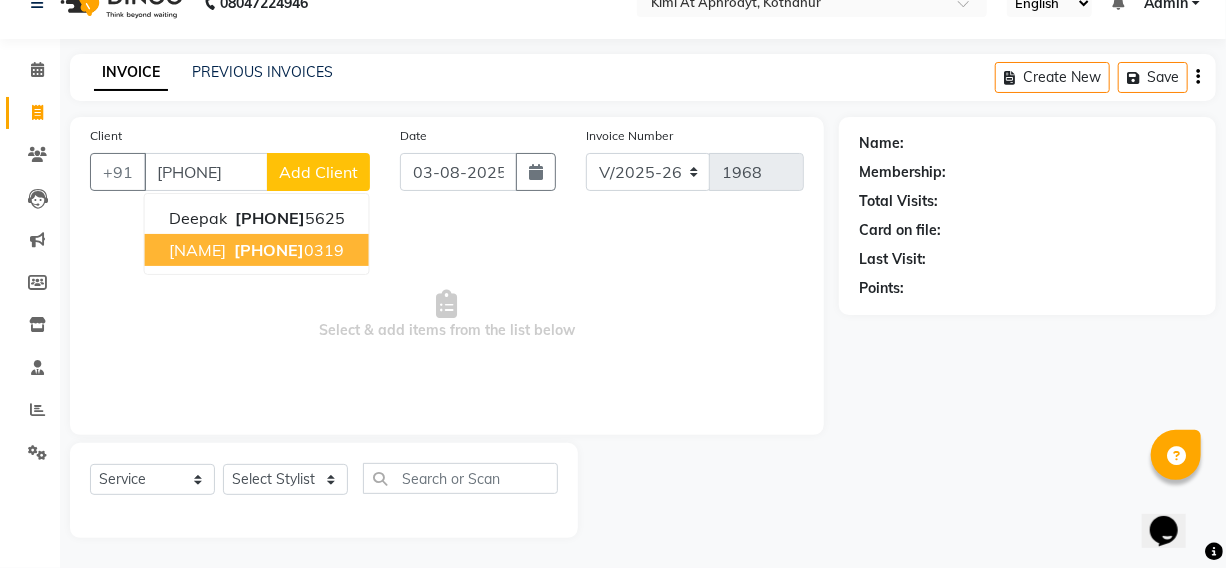 click on "Select & add items from the list below" at bounding box center (447, 315) 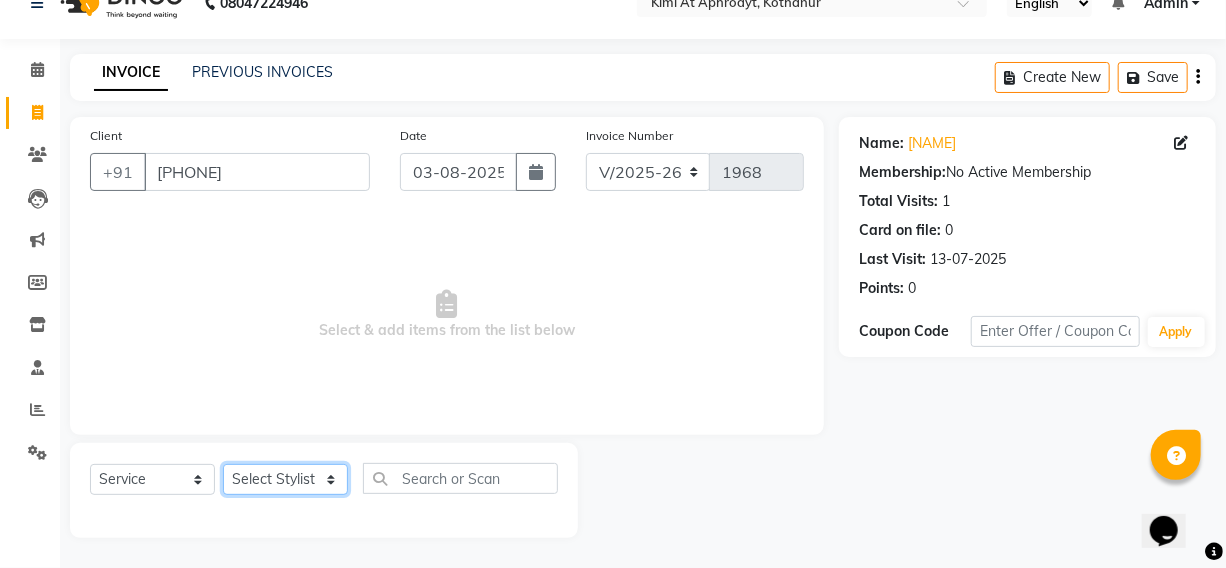 click on "Select Stylist Fardeen Hriatpuii Jeho Khup Kimi manager id Lydia Mani Mercy Murthy NCY Reeta Rehya Reshma Sathiya Zomuani Zovi" 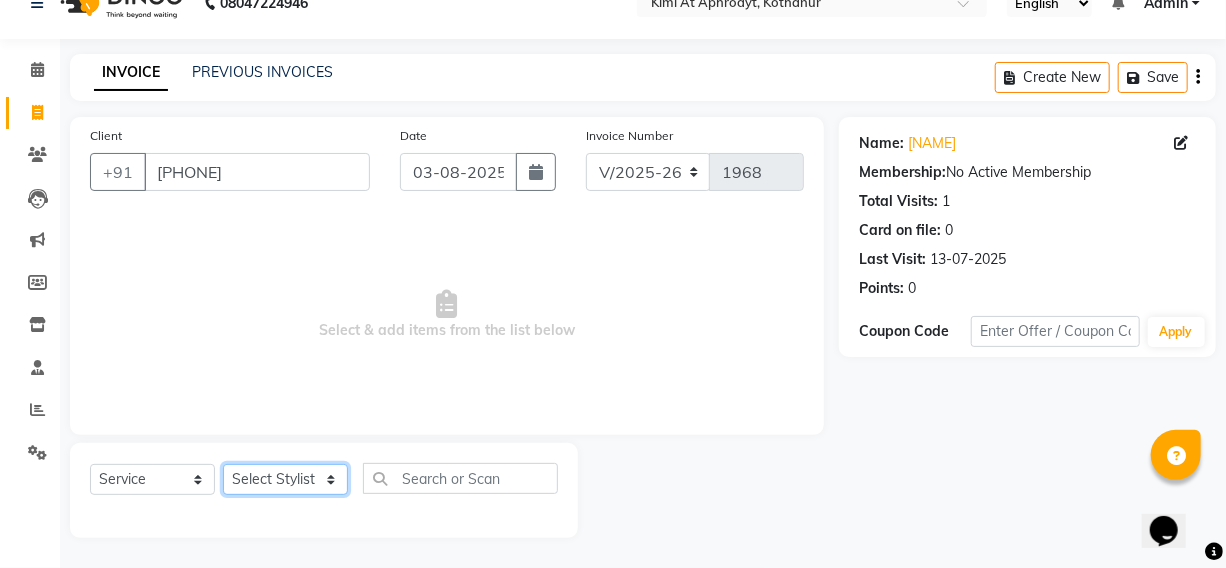 select on "88071" 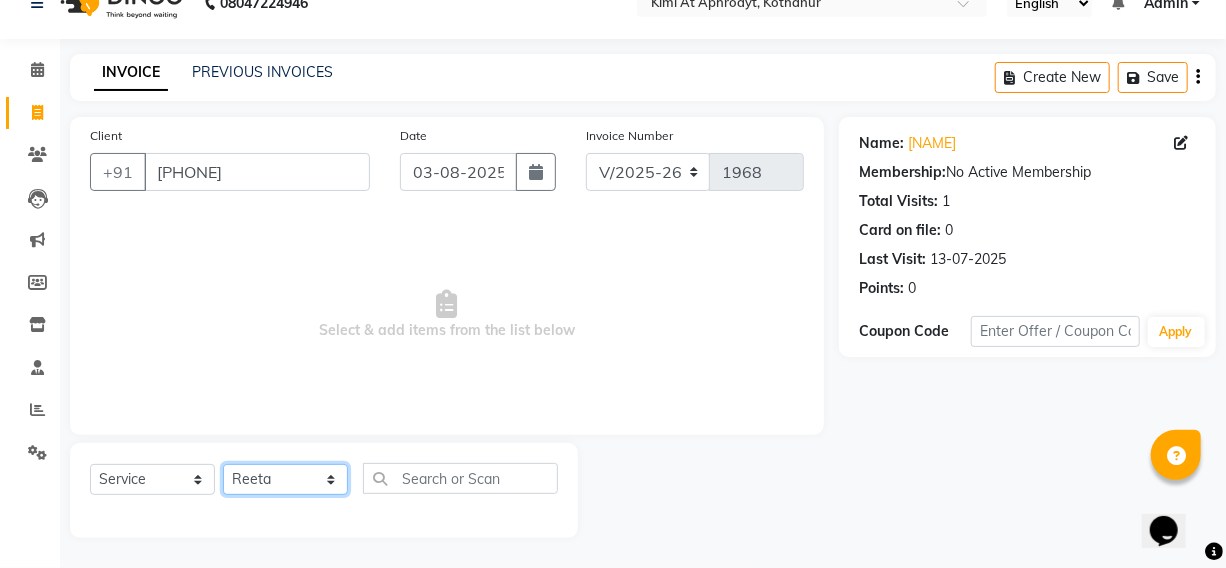 click on "Select Stylist Fardeen Hriatpuii Jeho Khup Kimi manager id Lydia Mani Mercy Murthy NCY Reeta Rehya Reshma Sathiya Zomuani Zovi" 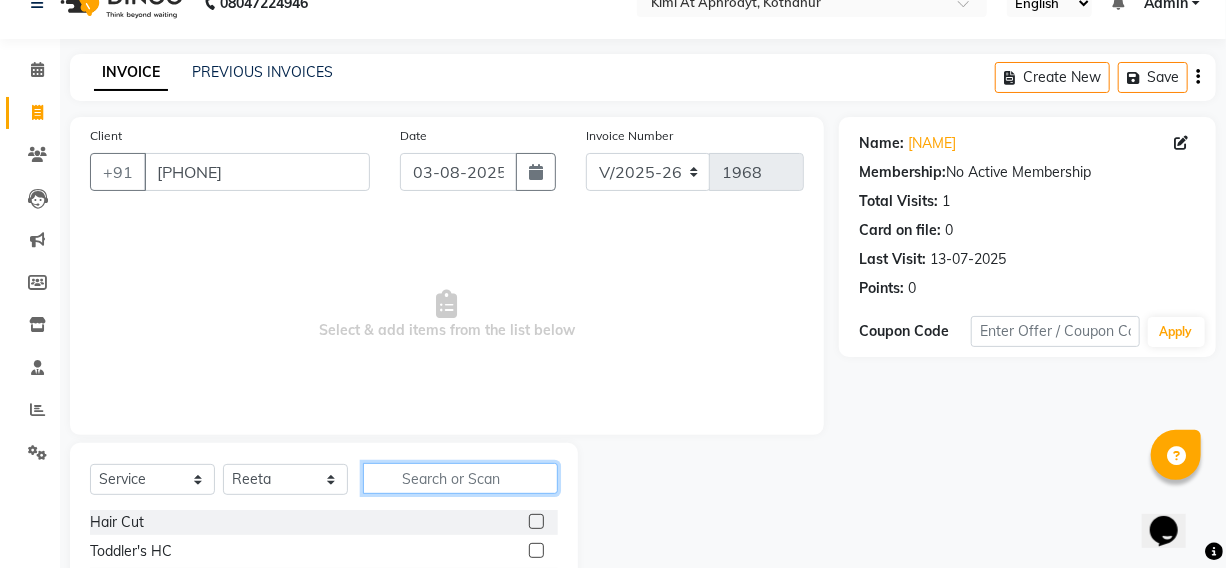 click 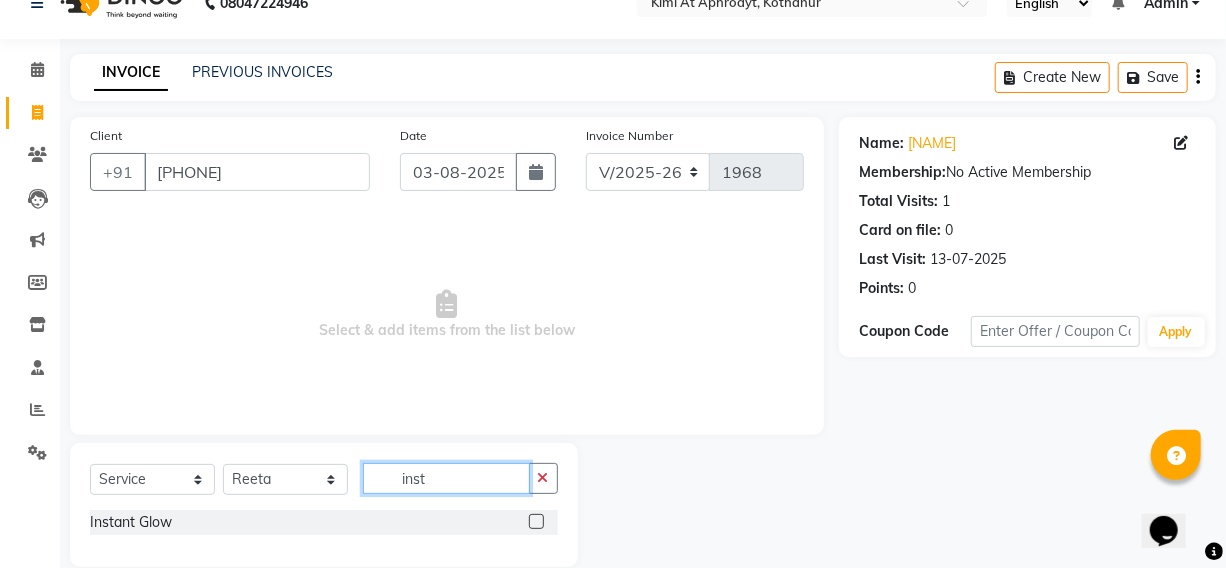 type on "inst" 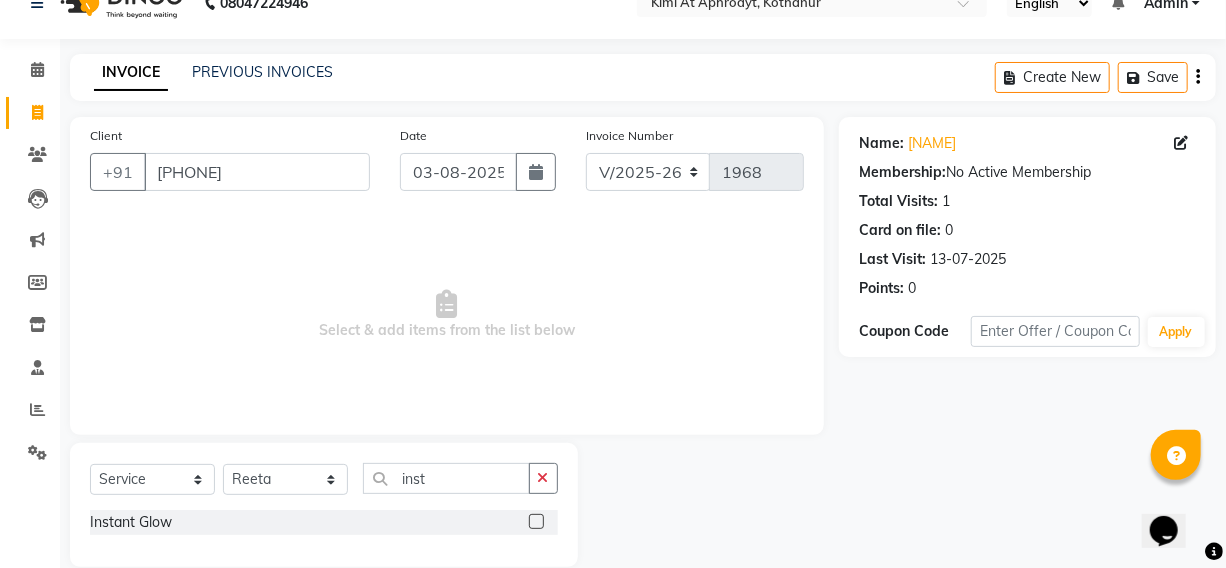 click 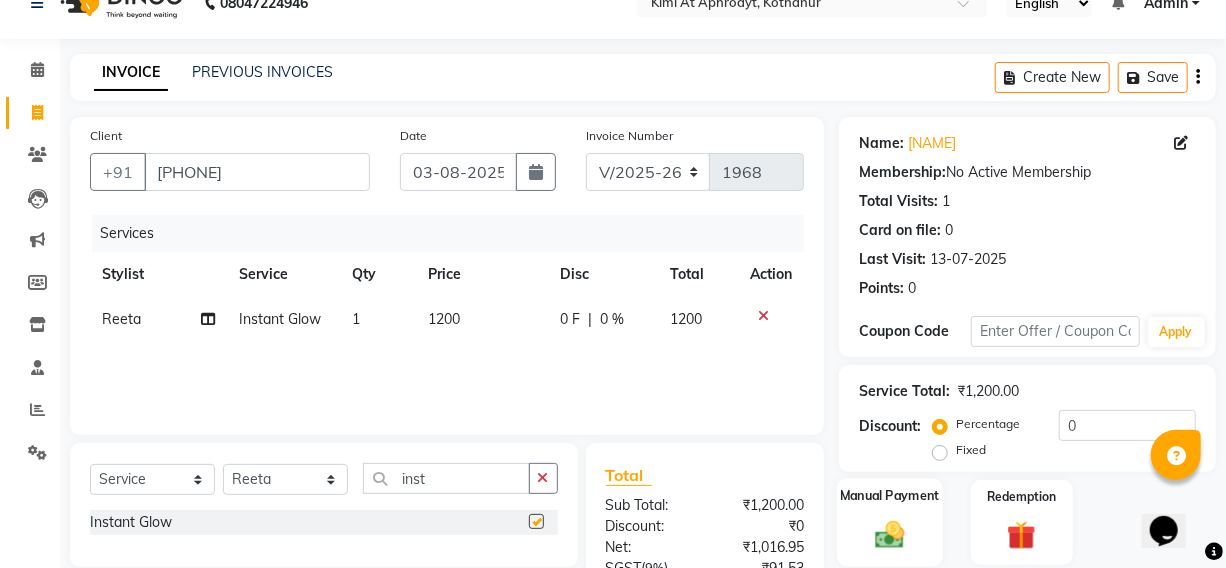 checkbox on "false" 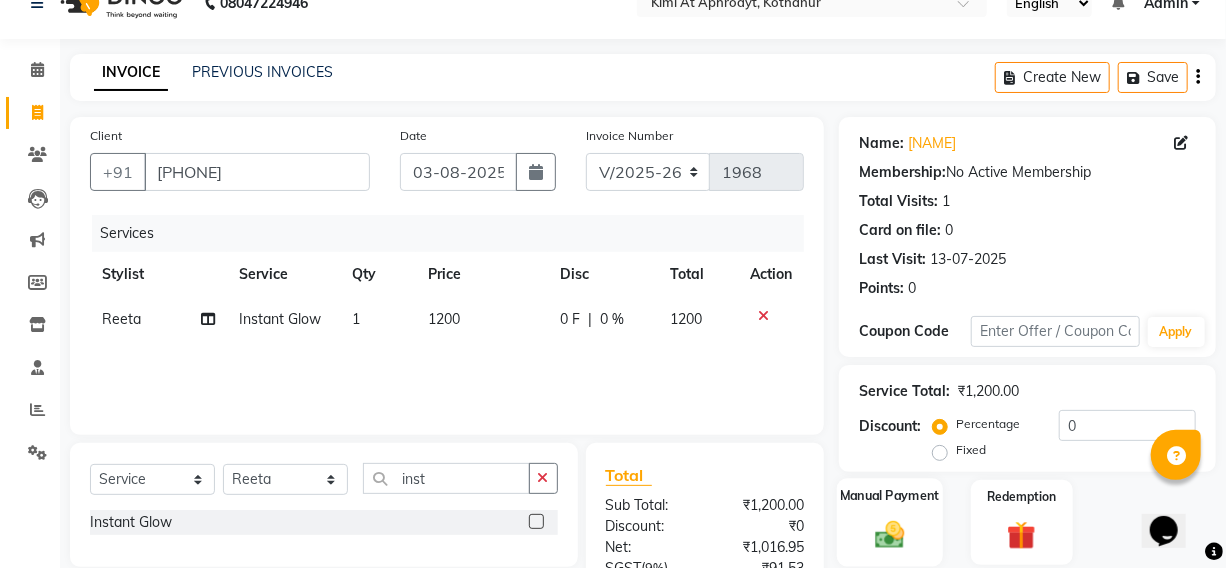click 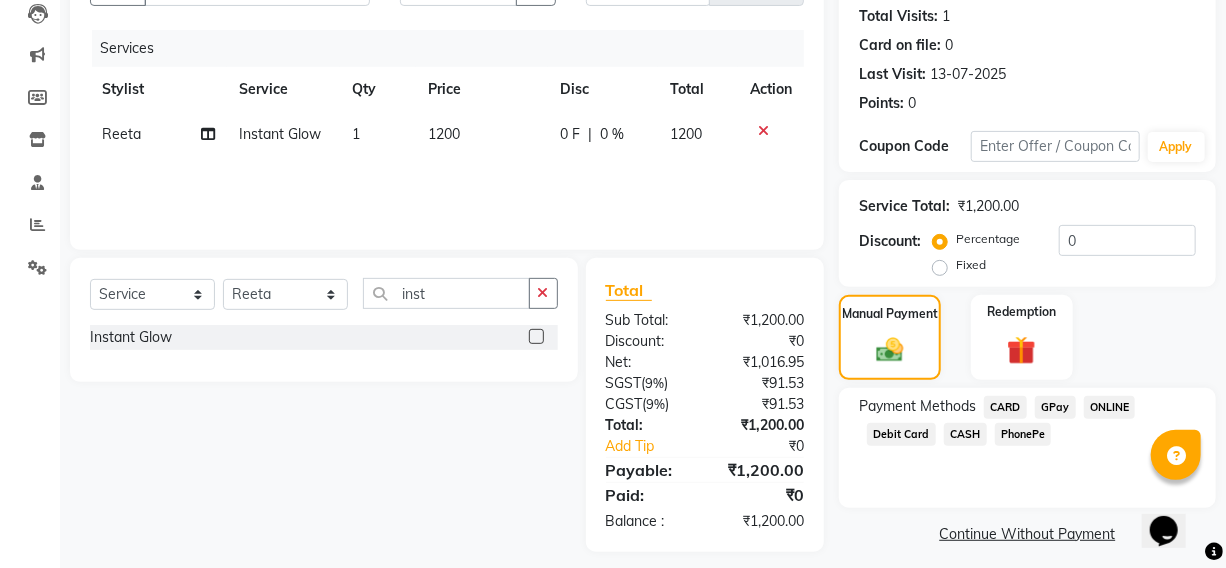 scroll, scrollTop: 232, scrollLeft: 0, axis: vertical 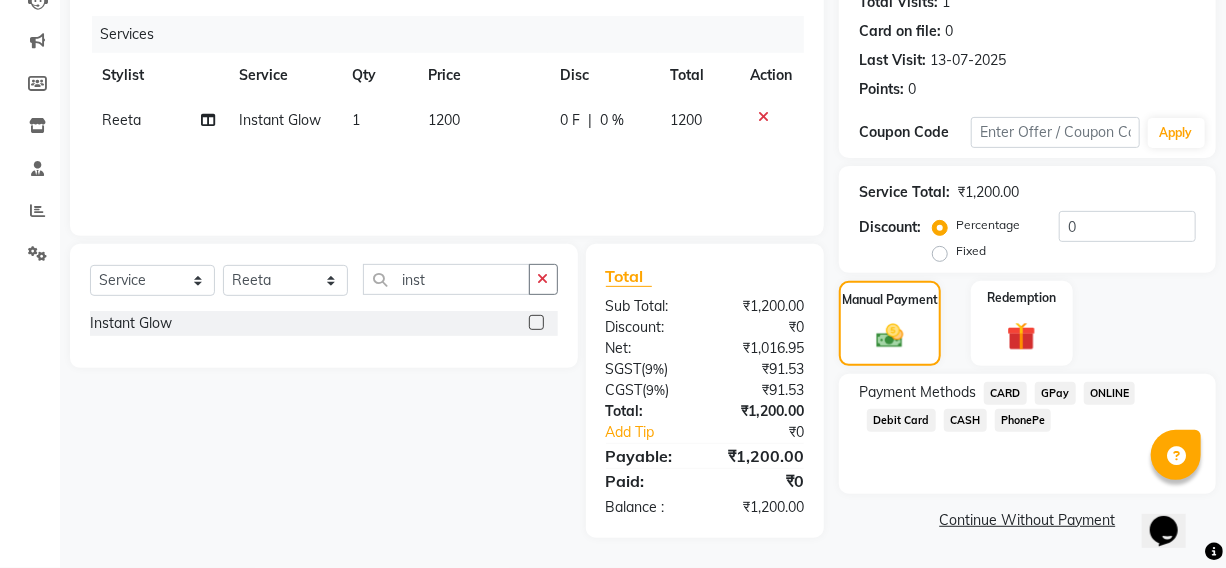 click on "GPay" 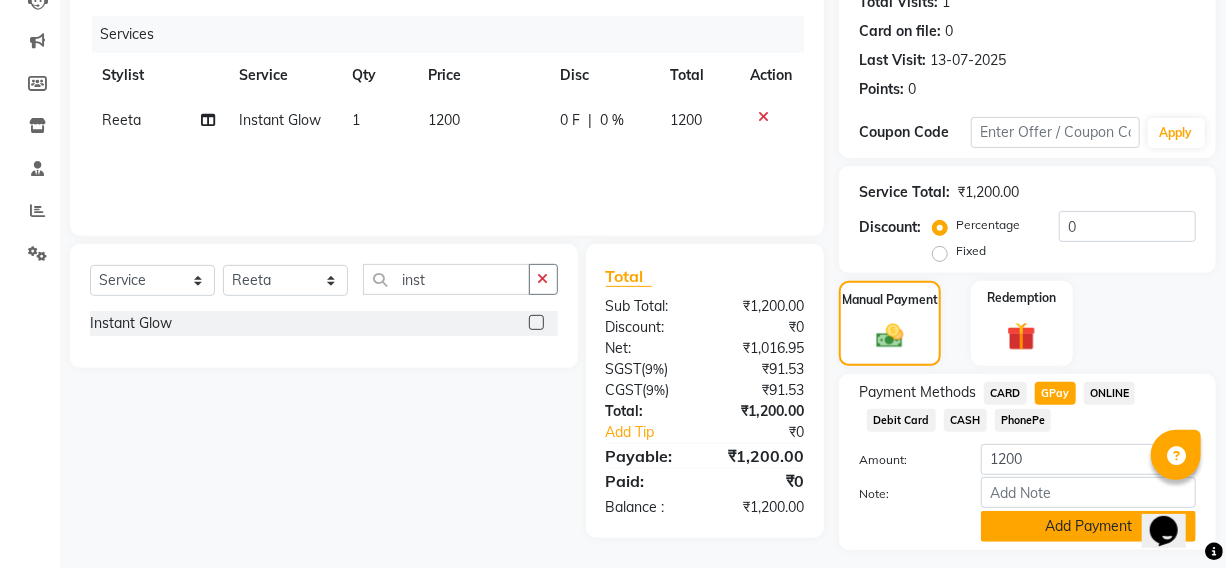 click on "Add Payment" 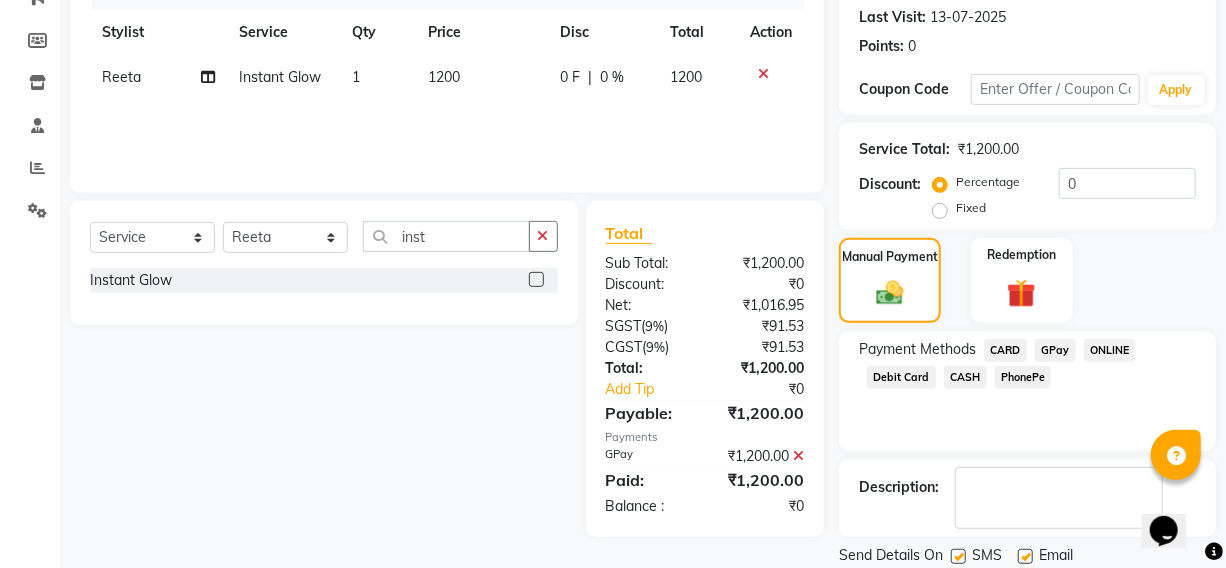 scroll, scrollTop: 340, scrollLeft: 0, axis: vertical 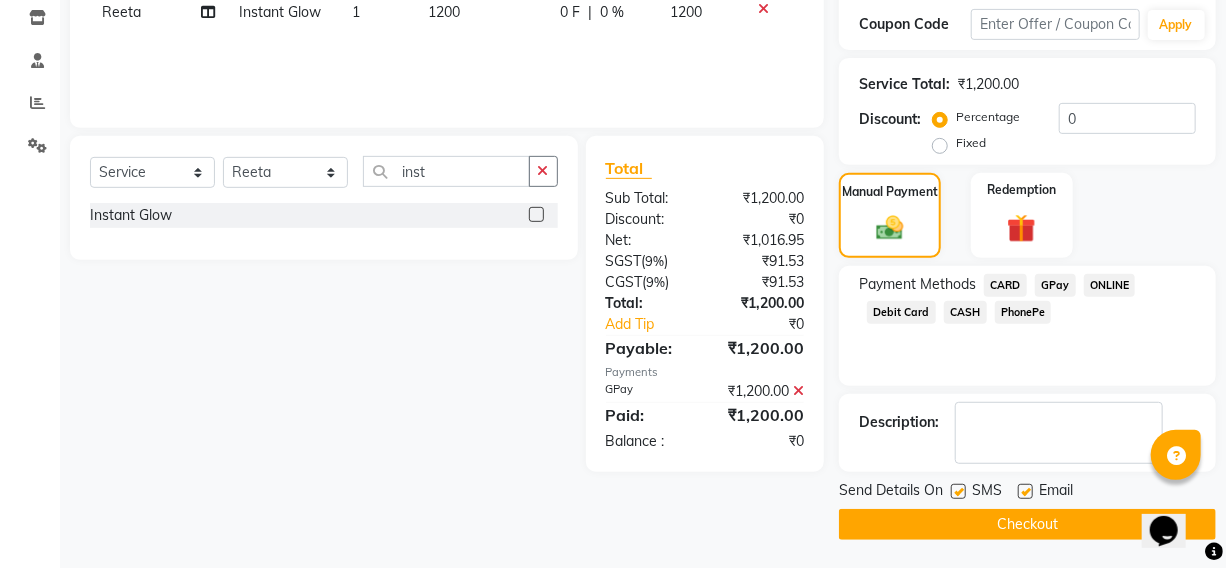 click on "Checkout" 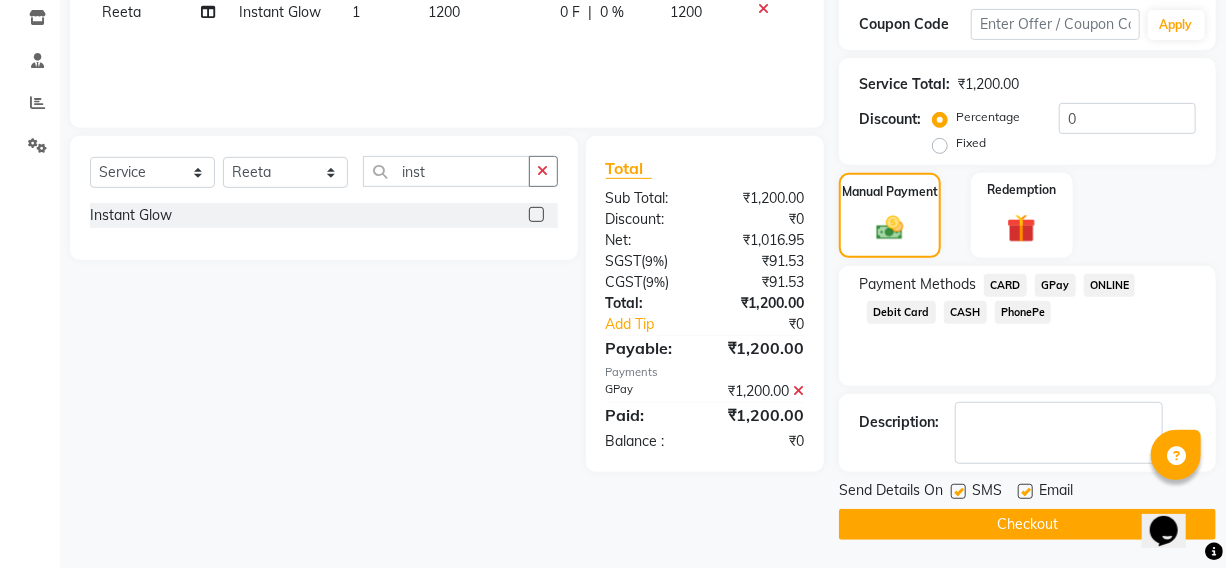 click on "Checkout" 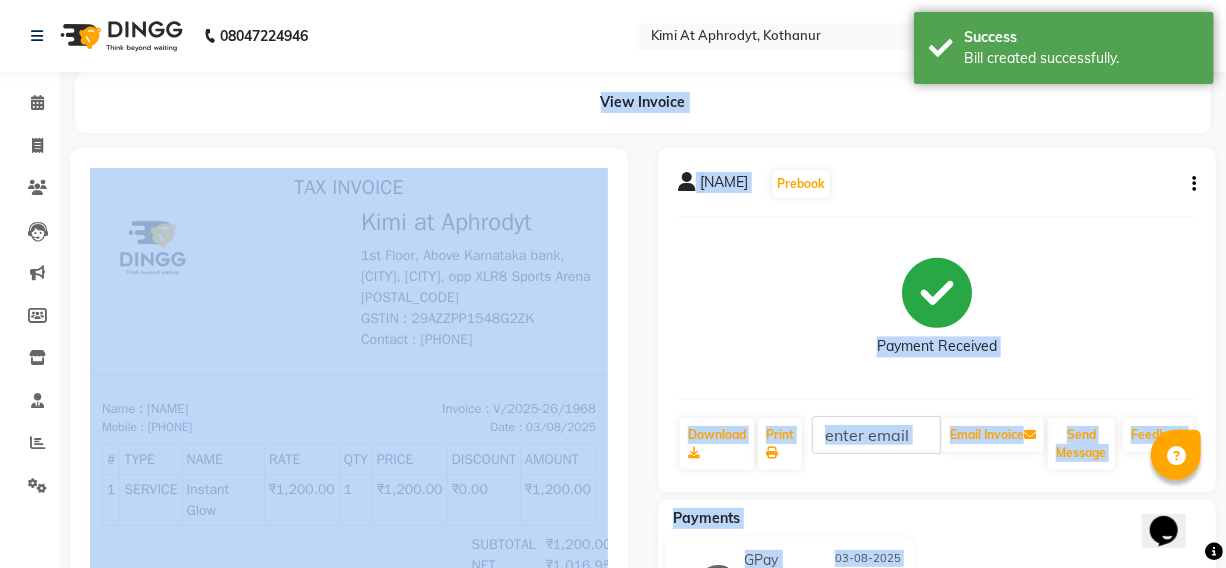 scroll, scrollTop: 0, scrollLeft: 0, axis: both 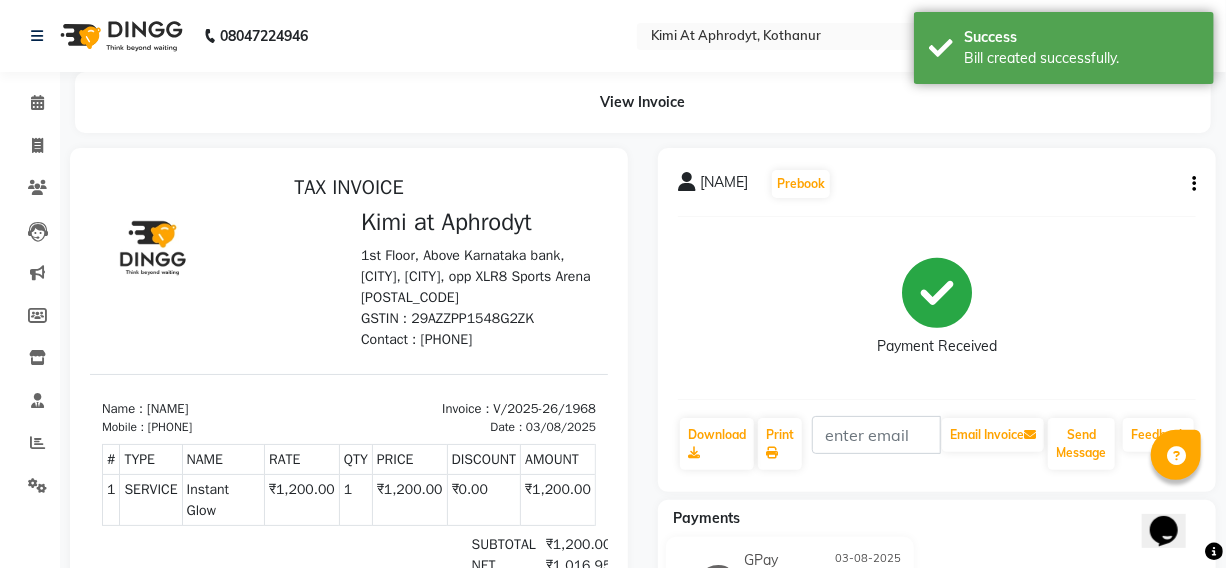 click on "Payment Received" 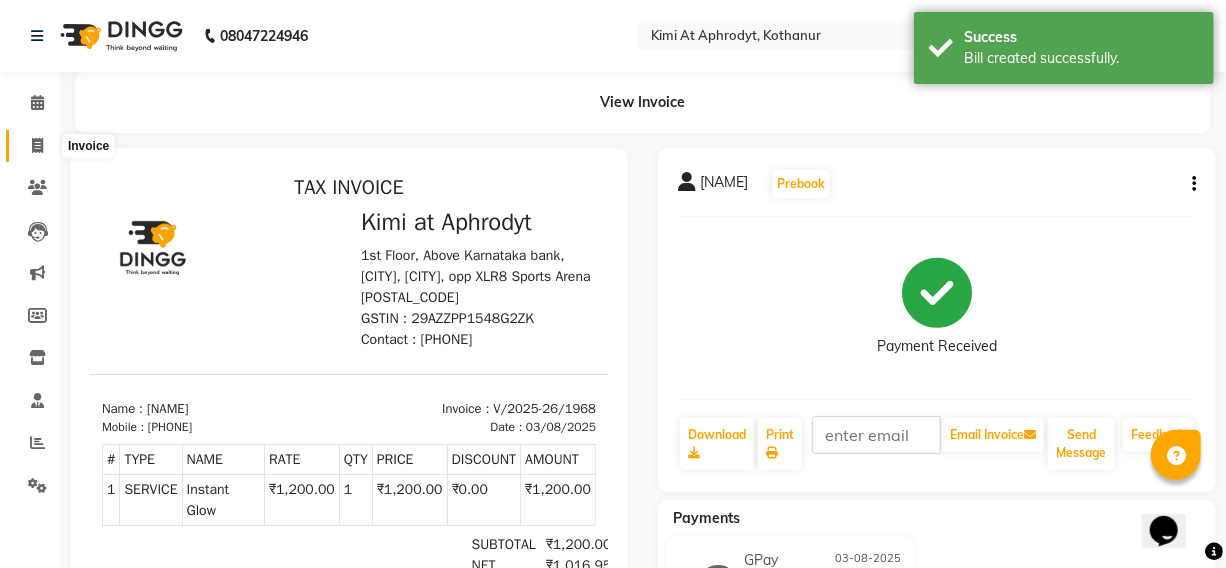 click 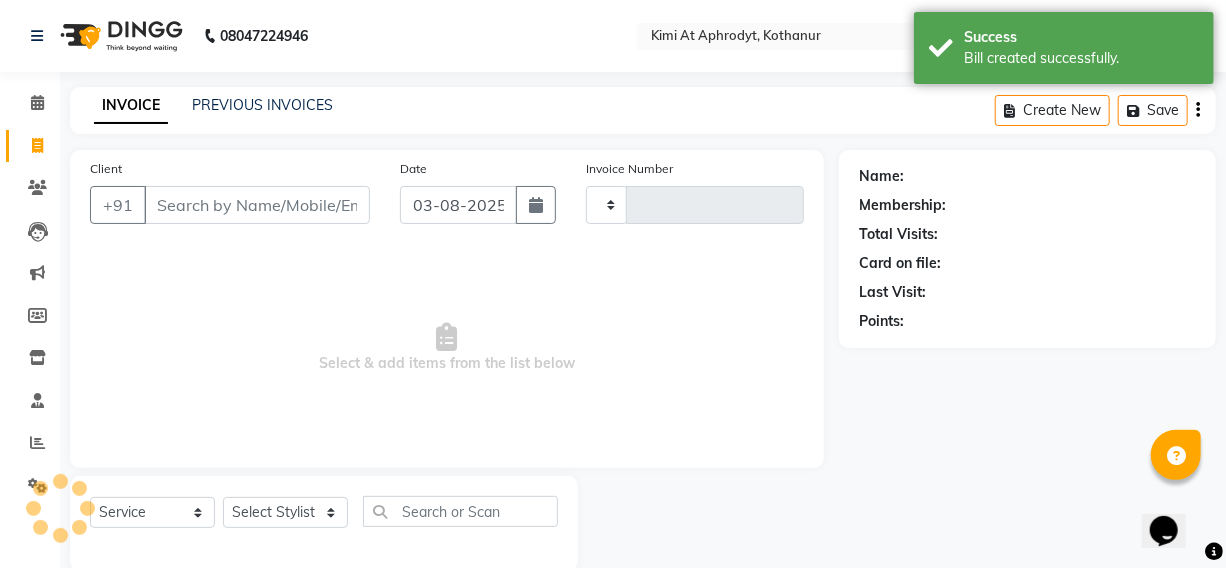 type on "1969" 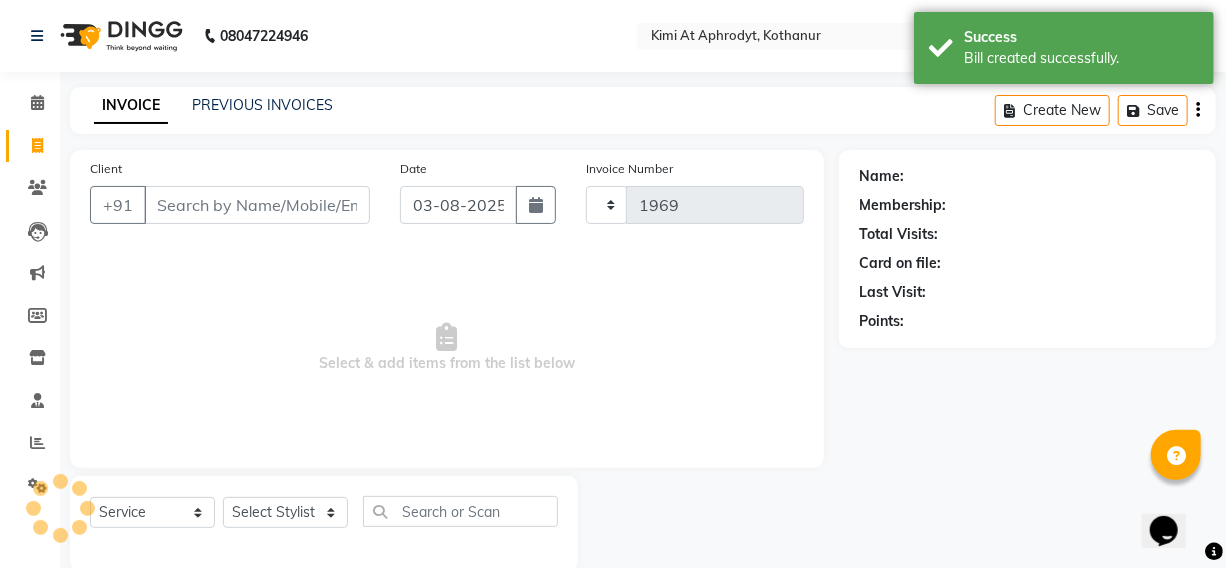 scroll, scrollTop: 33, scrollLeft: 0, axis: vertical 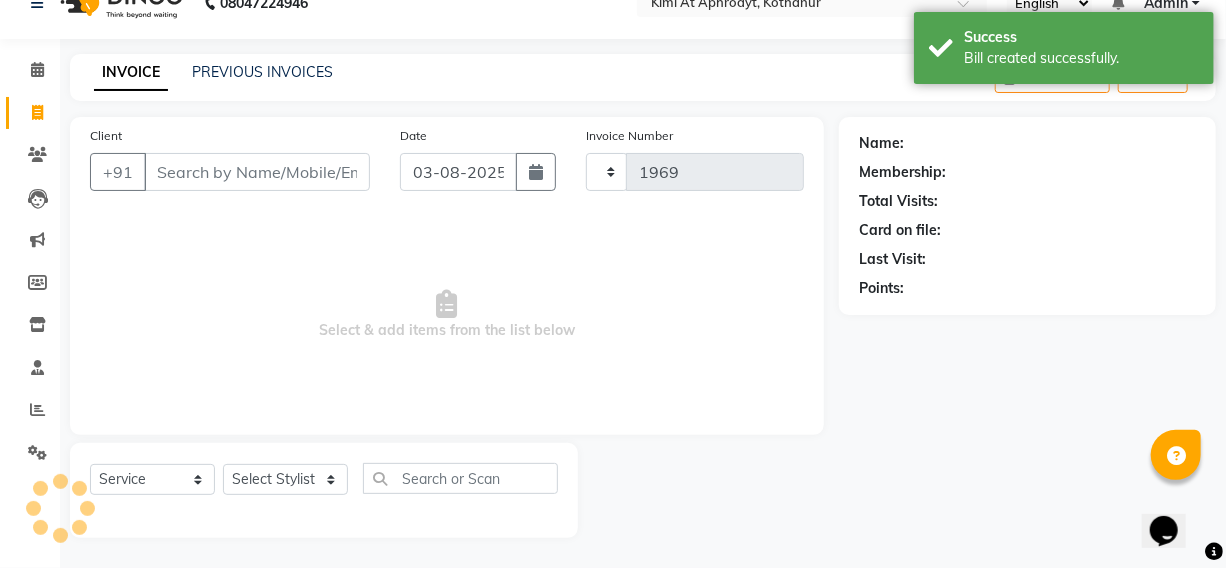 select on "7401" 